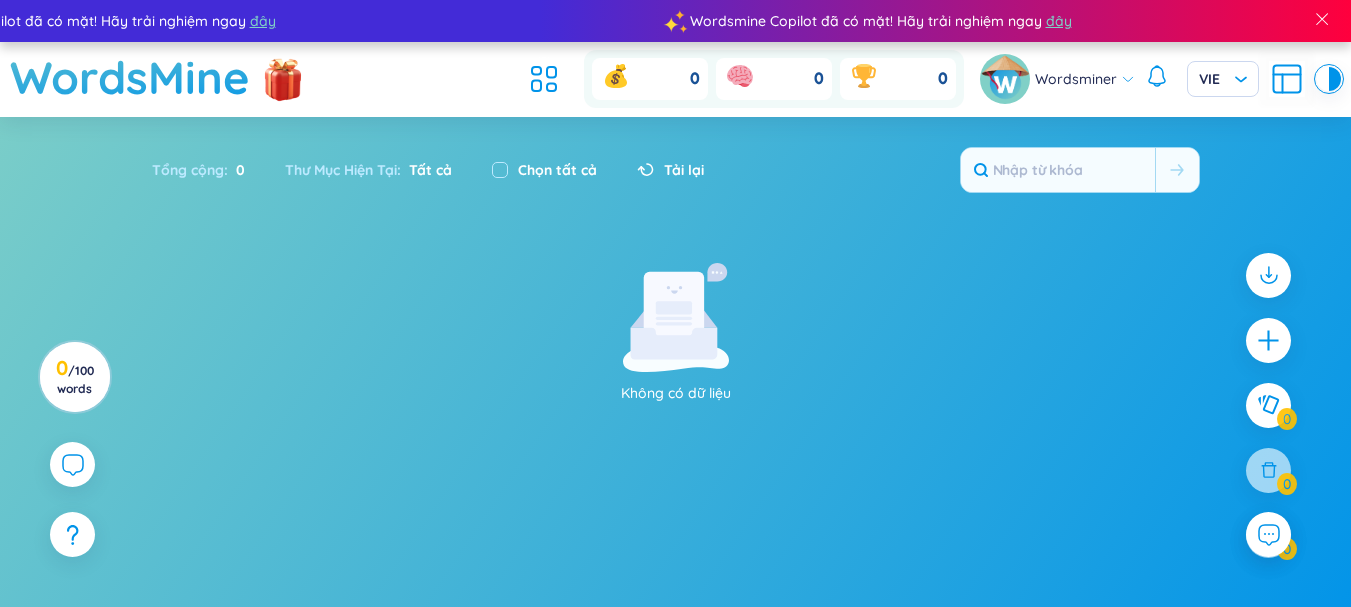 scroll, scrollTop: 0, scrollLeft: 0, axis: both 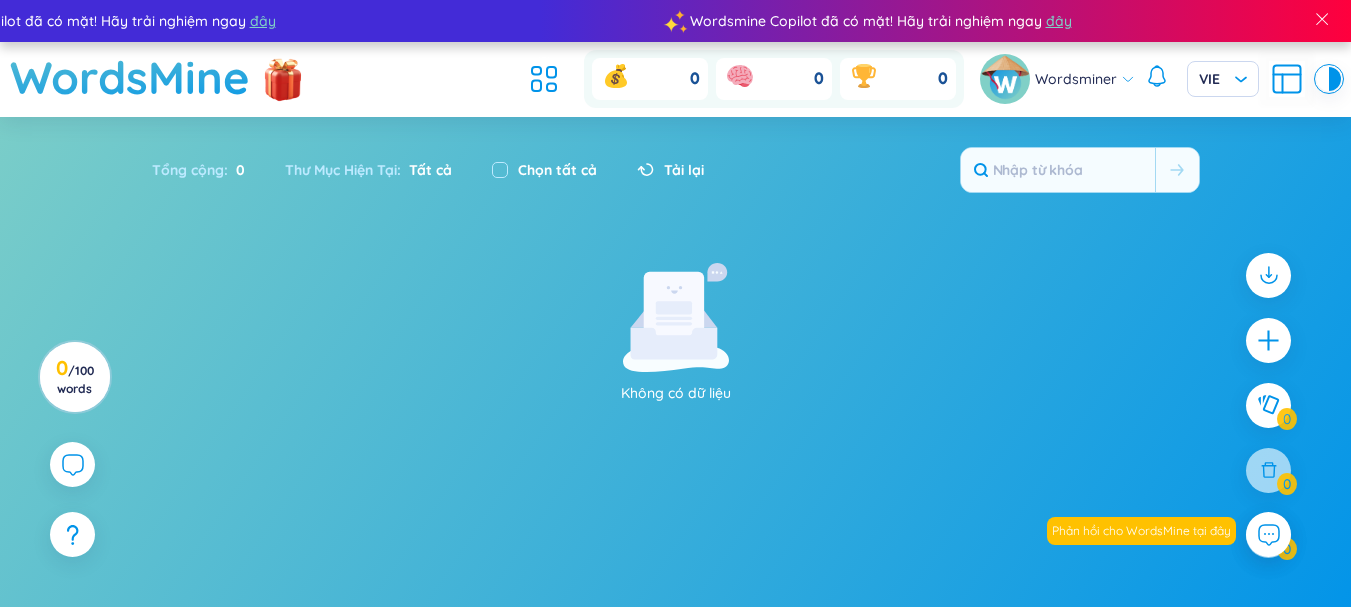 click on "Thư Mục Hiện Tại :     Tất cả" at bounding box center (368, 170) 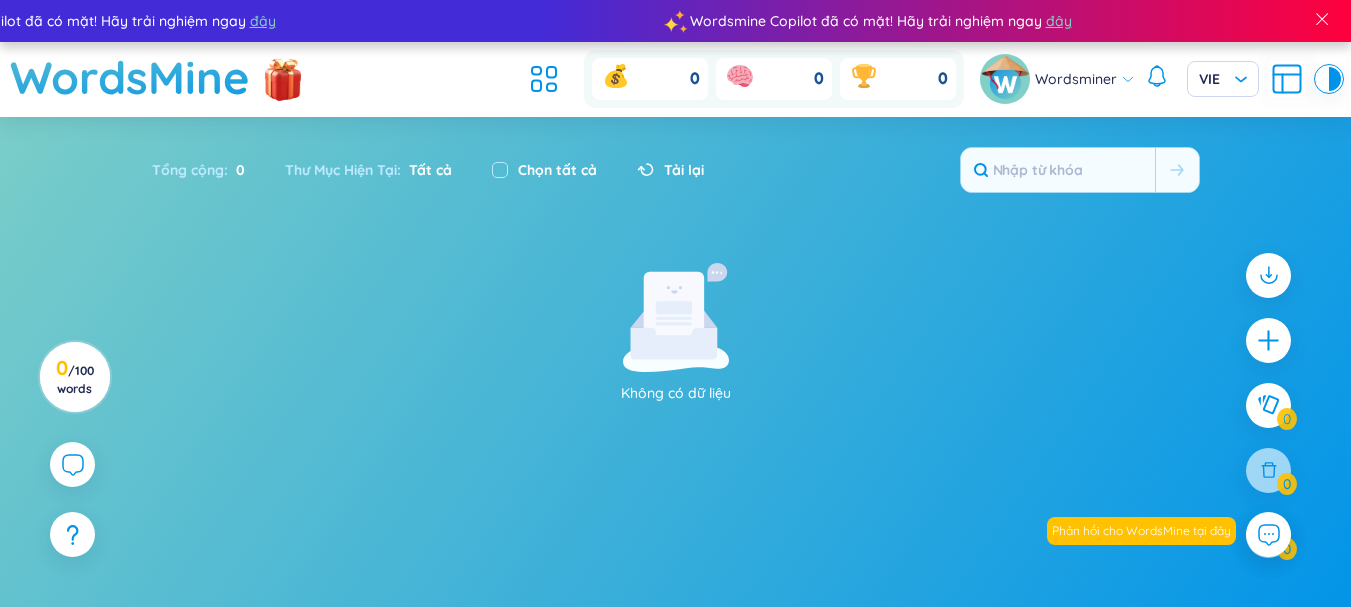 click on "Tất cả" at bounding box center (426, 170) 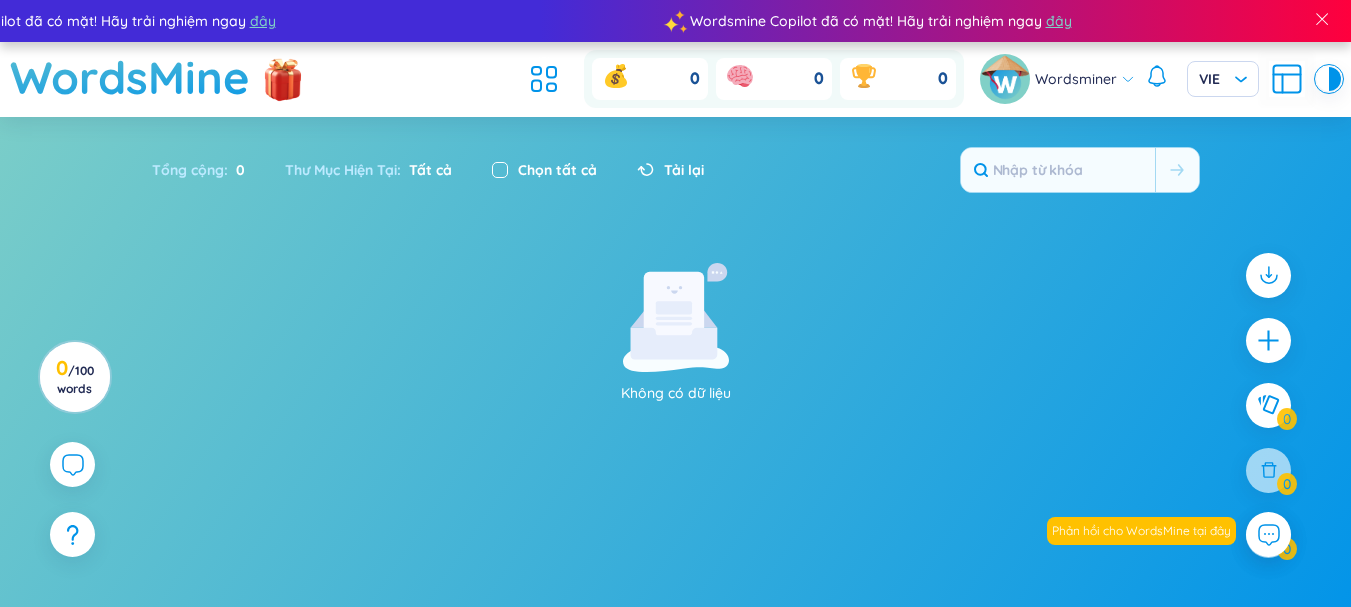 click at bounding box center [500, 170] 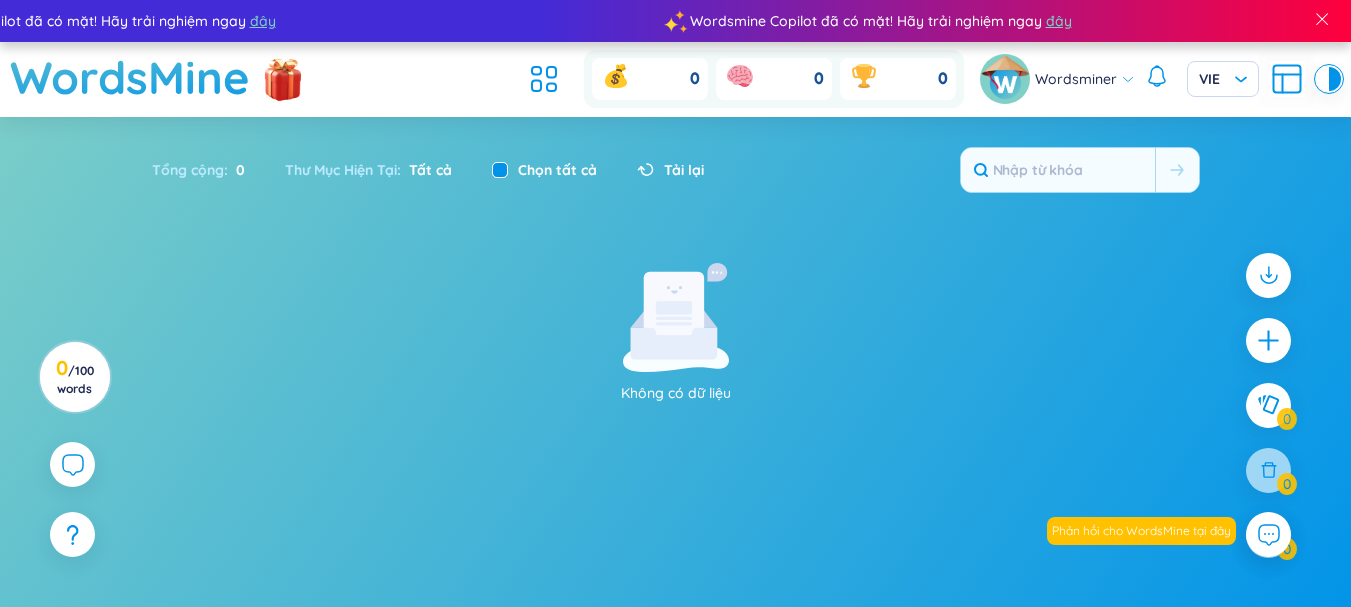 click at bounding box center [500, 170] 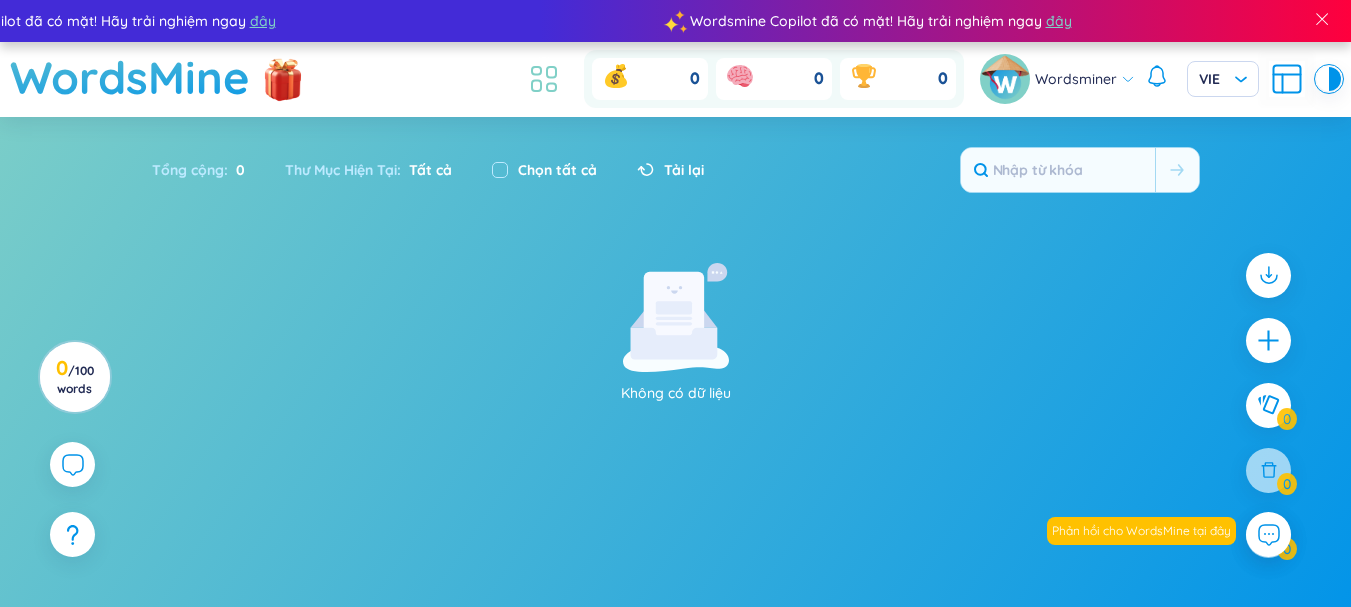 click 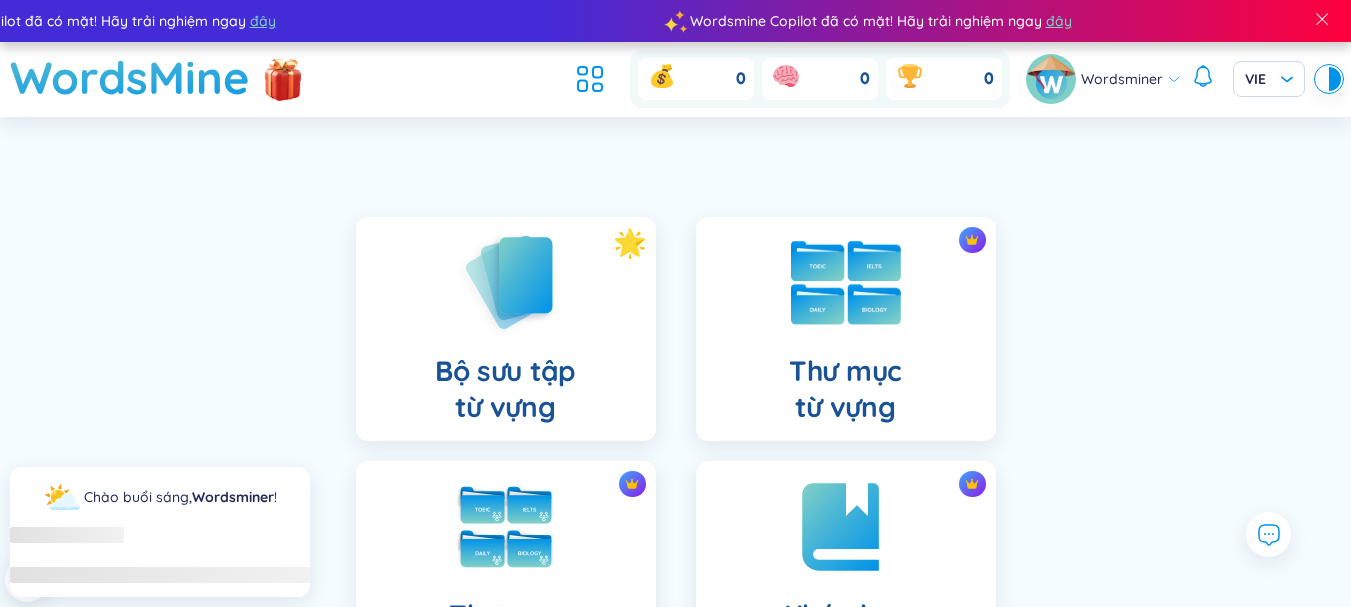 click on "Thư mục từ vựng" at bounding box center (845, 389) 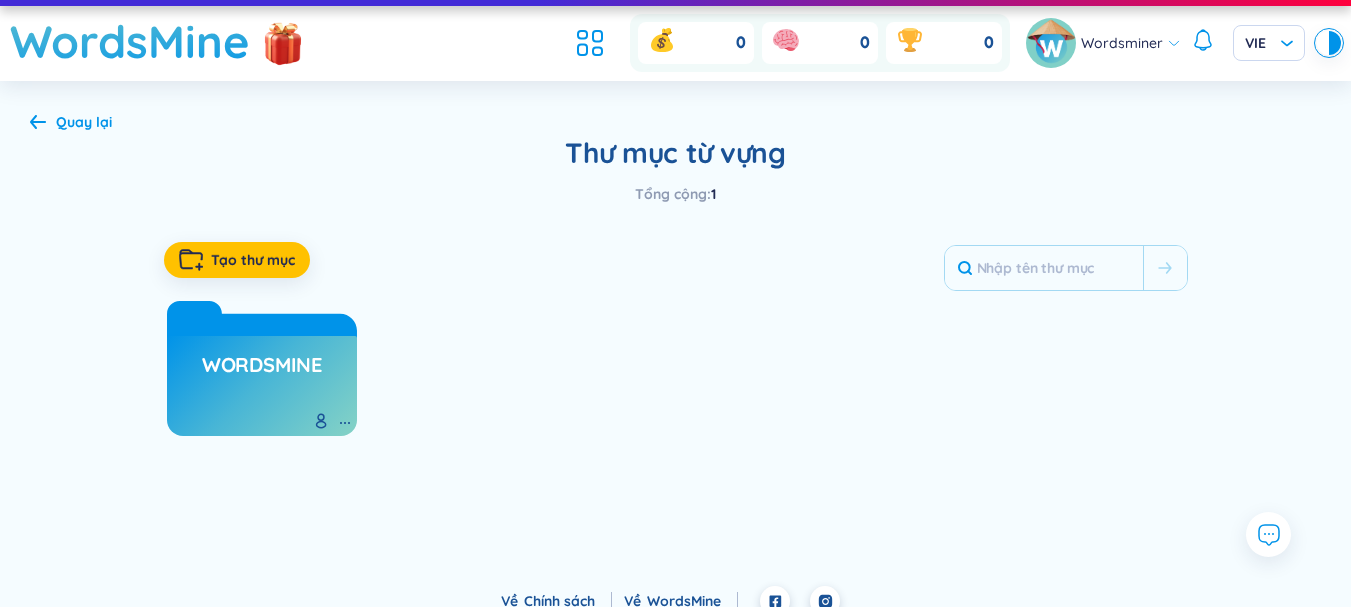 scroll, scrollTop: 55, scrollLeft: 0, axis: vertical 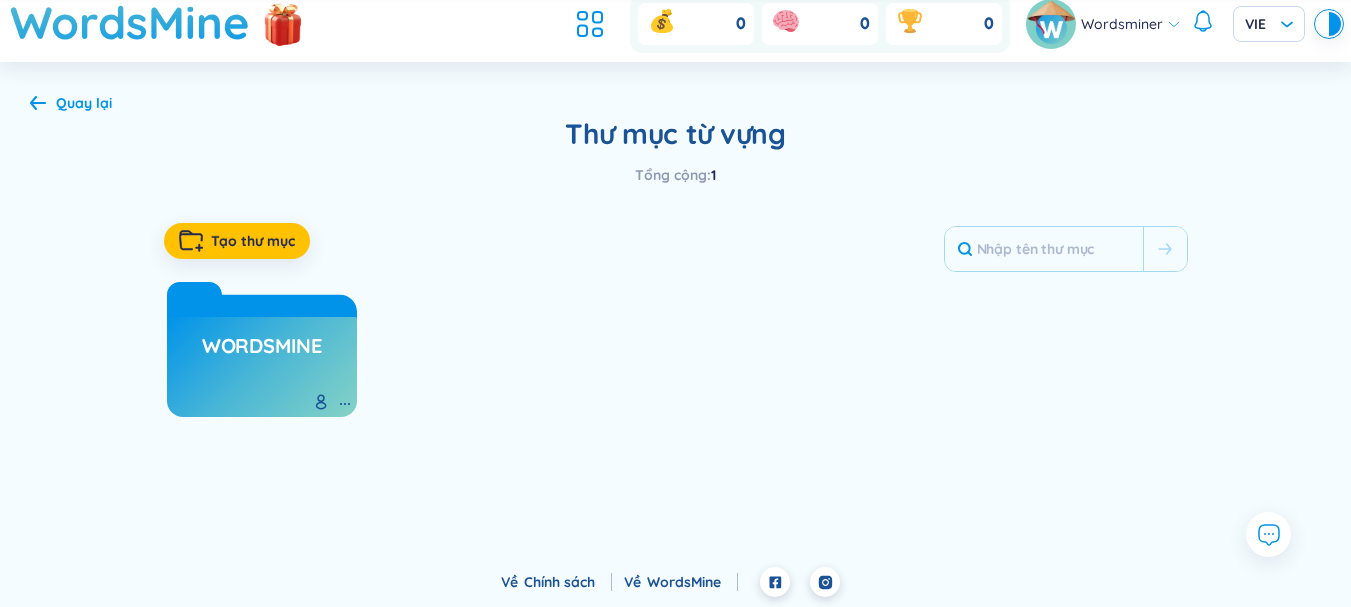 click on "WordsMine" at bounding box center (262, 367) 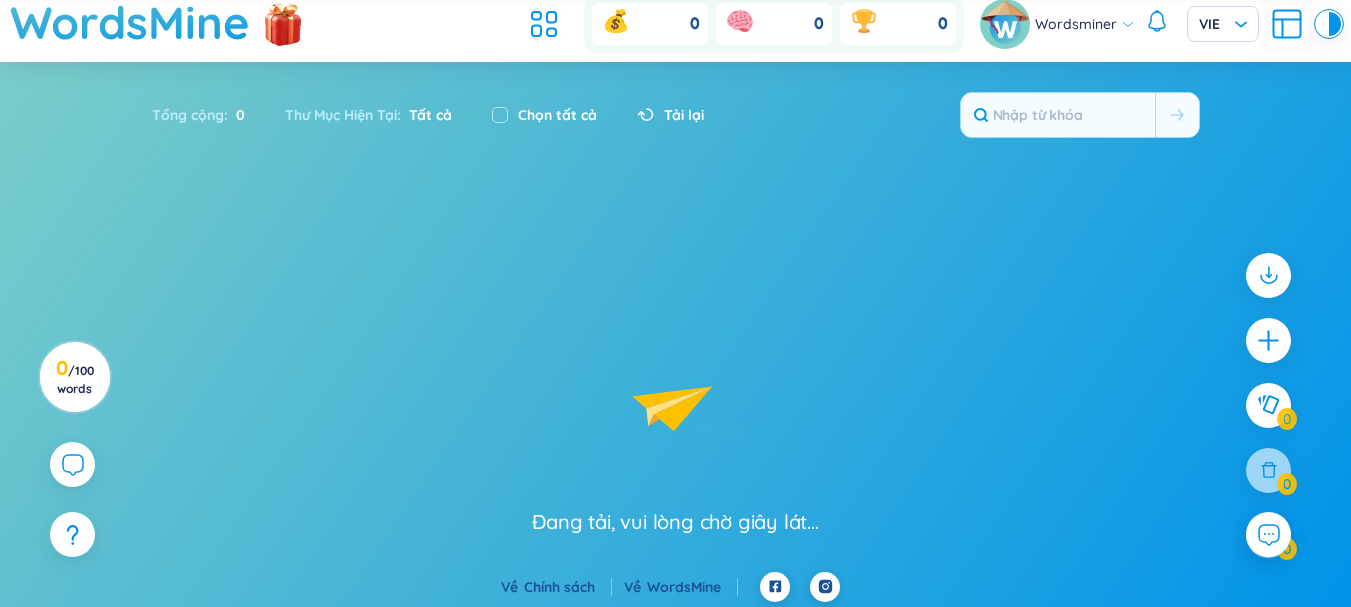 scroll, scrollTop: 0, scrollLeft: 0, axis: both 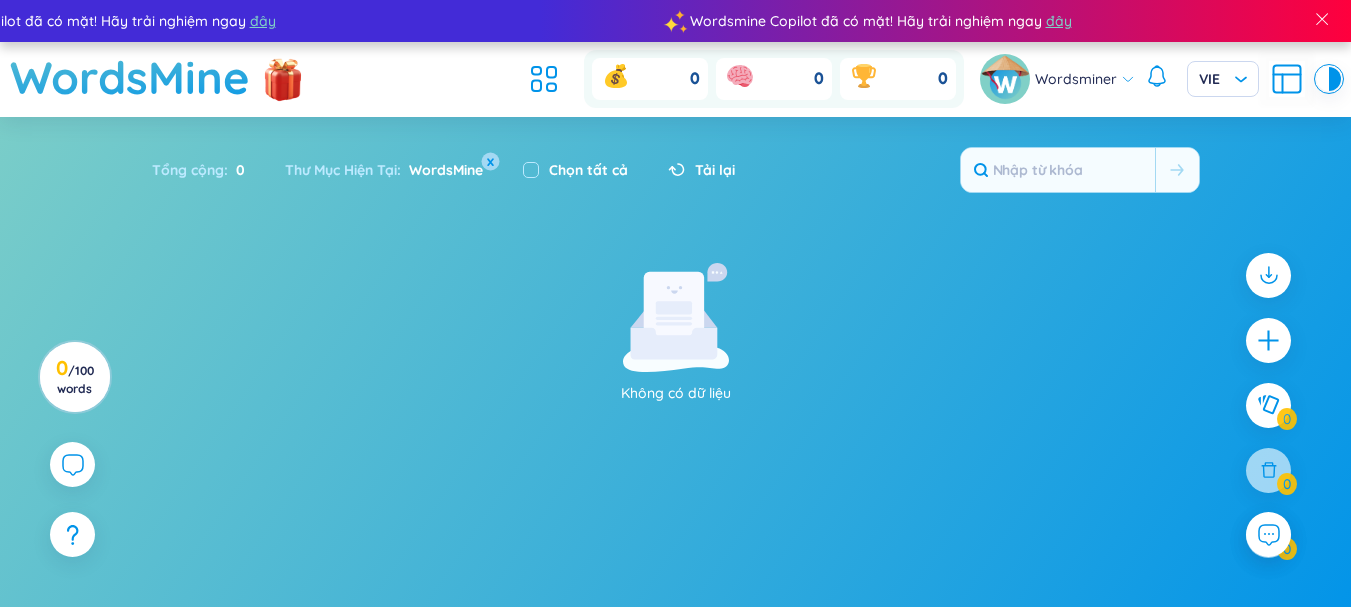 click on "x" at bounding box center (490, 161) 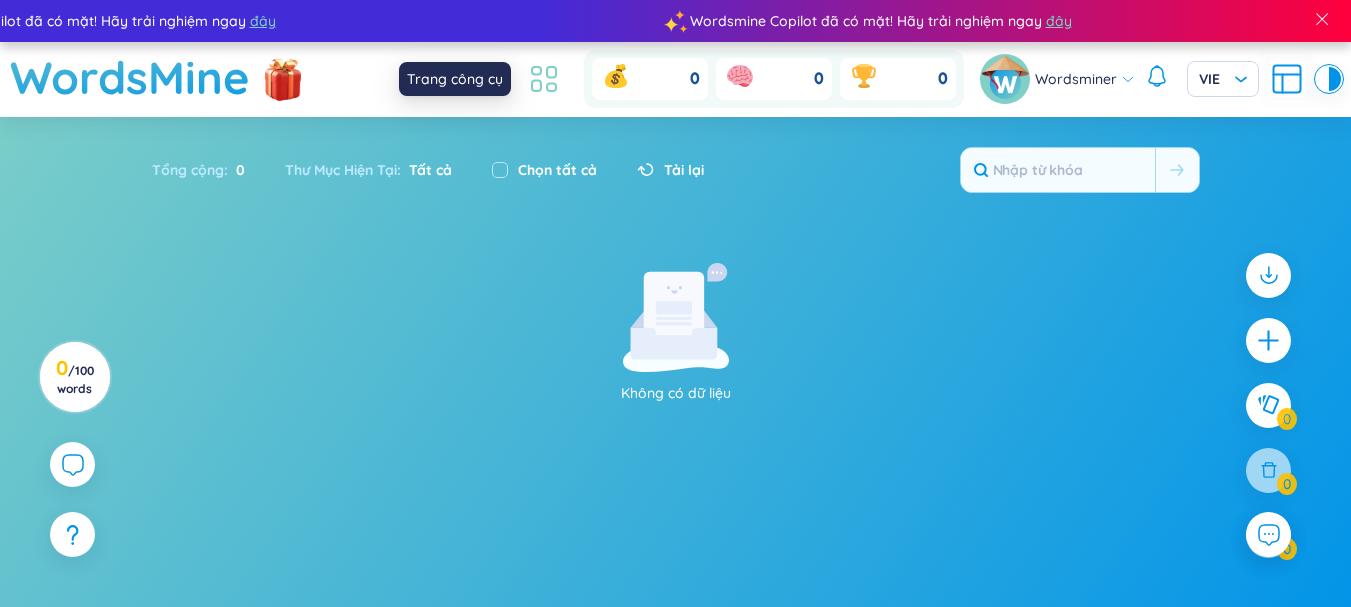click 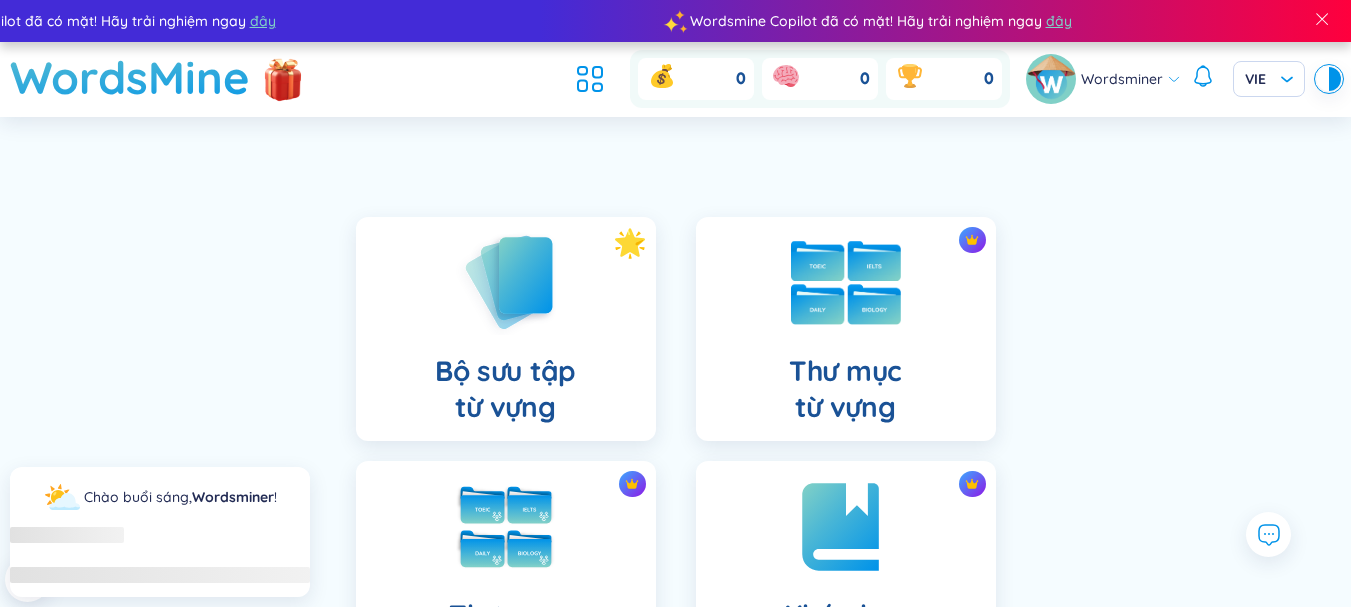 click at bounding box center [846, 283] 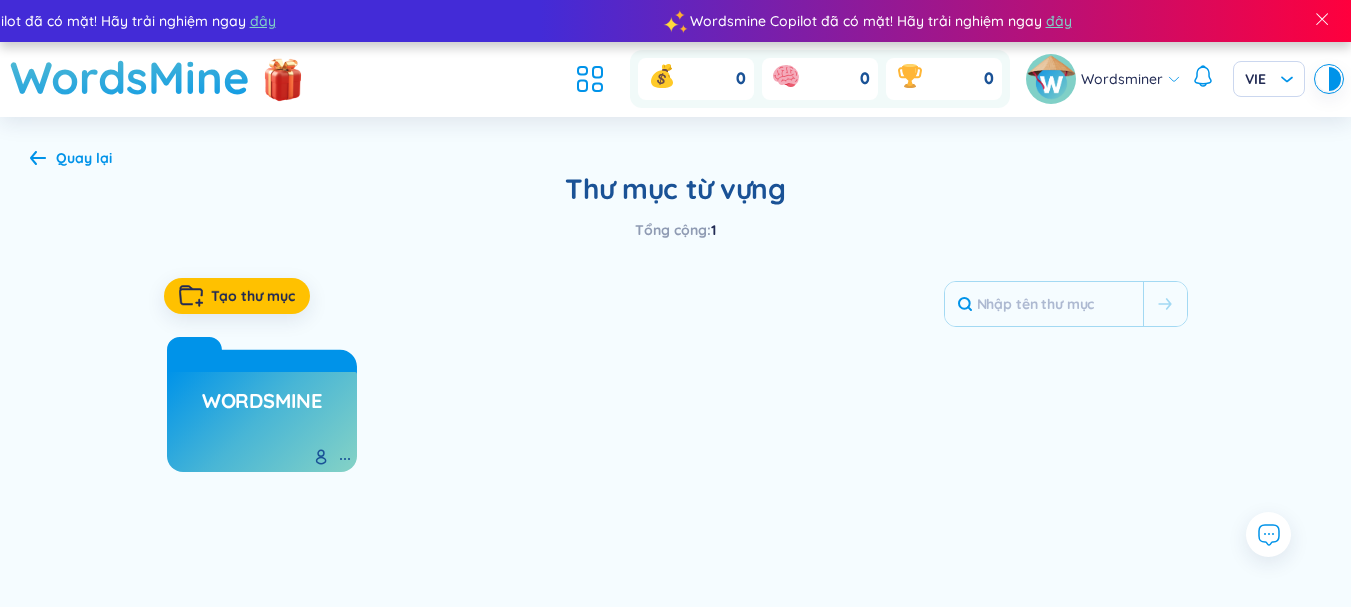 drag, startPoint x: 280, startPoint y: 406, endPoint x: 341, endPoint y: 462, distance: 82.80701 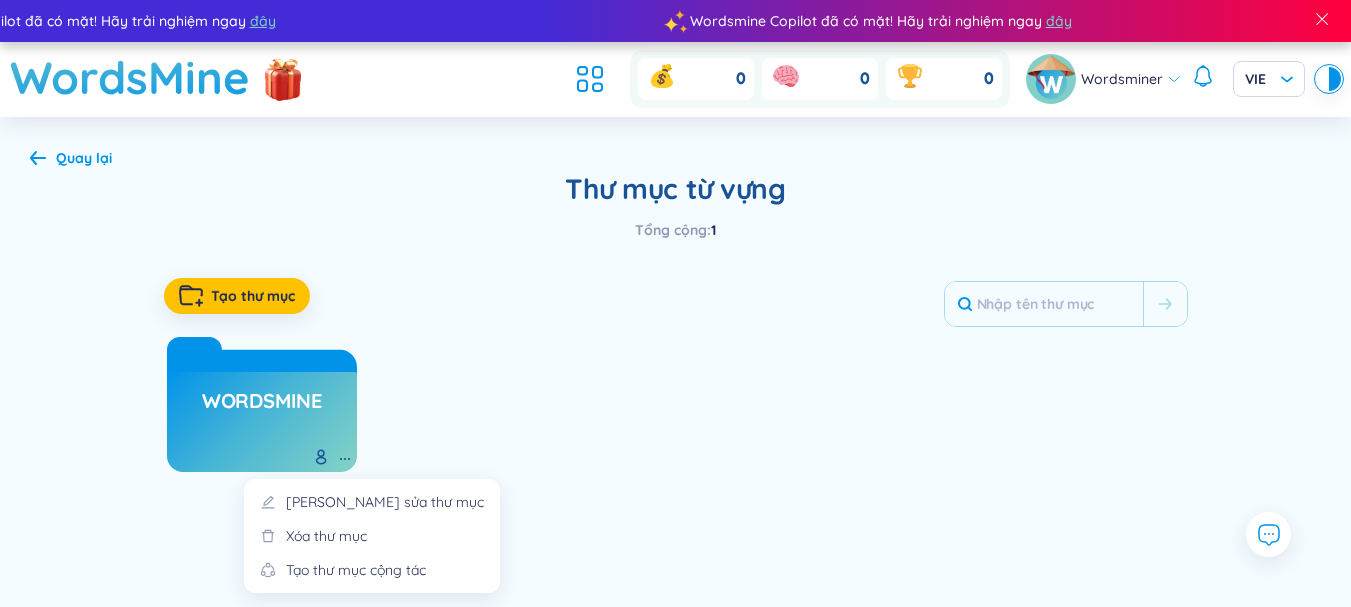 click 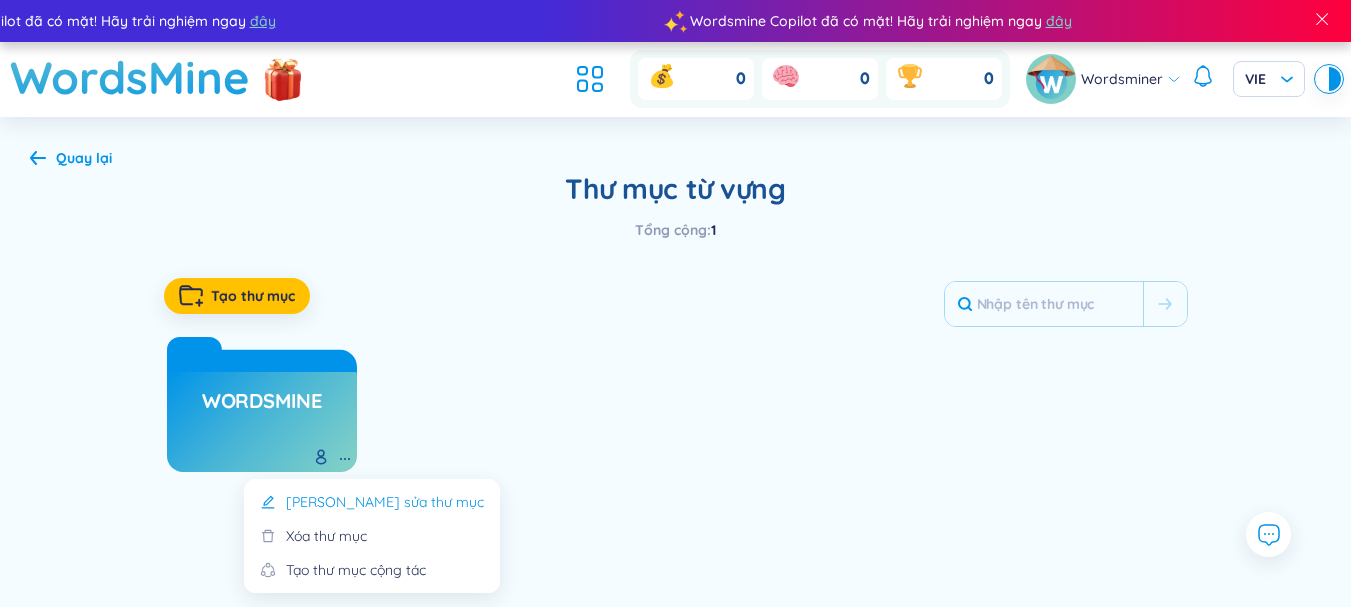 click on "[PERSON_NAME] sửa thư mục" at bounding box center (385, 502) 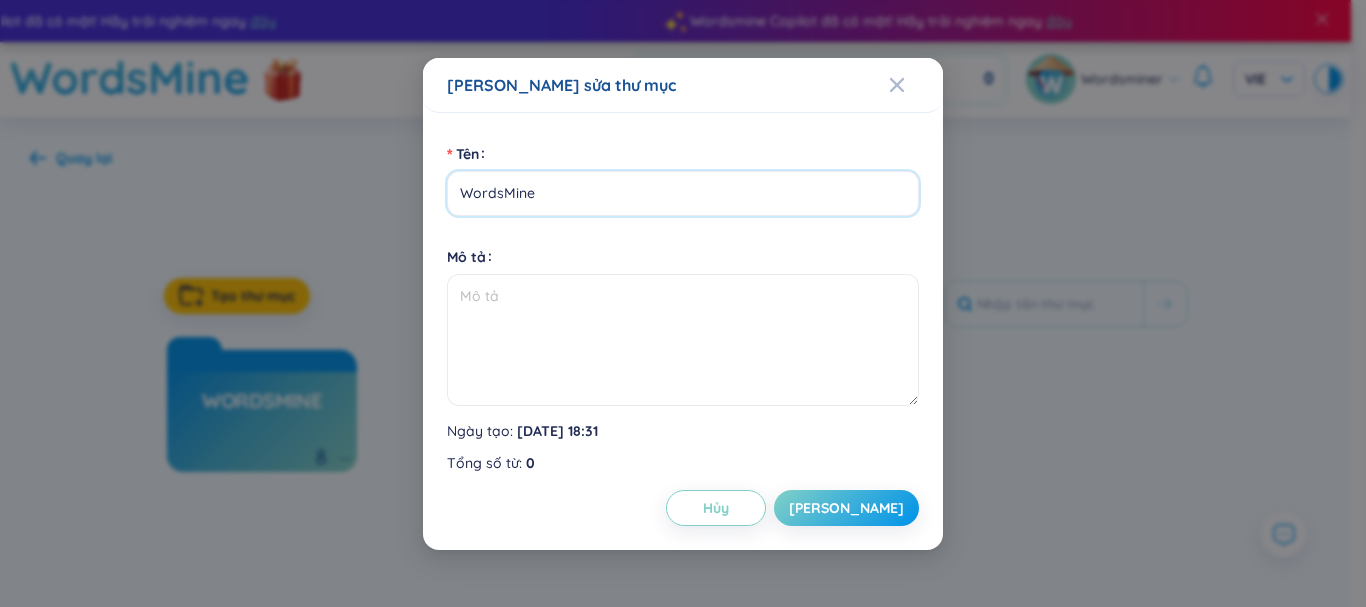 drag, startPoint x: 477, startPoint y: 218, endPoint x: 403, endPoint y: 204, distance: 75.31268 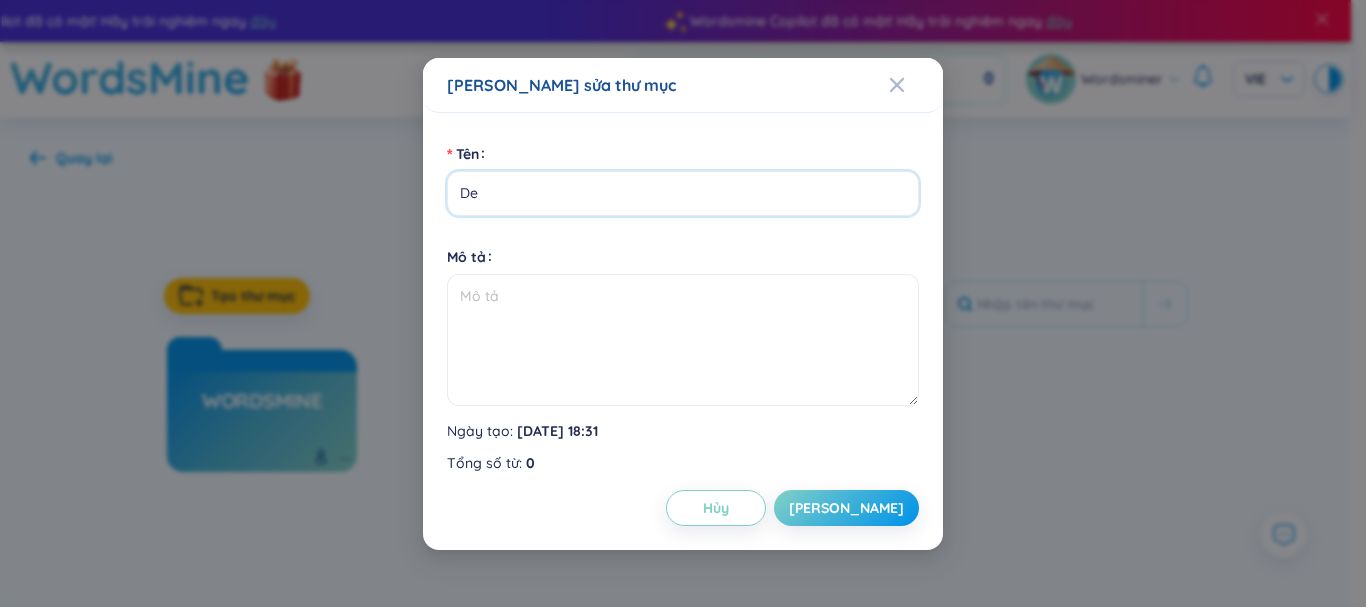 type on "D" 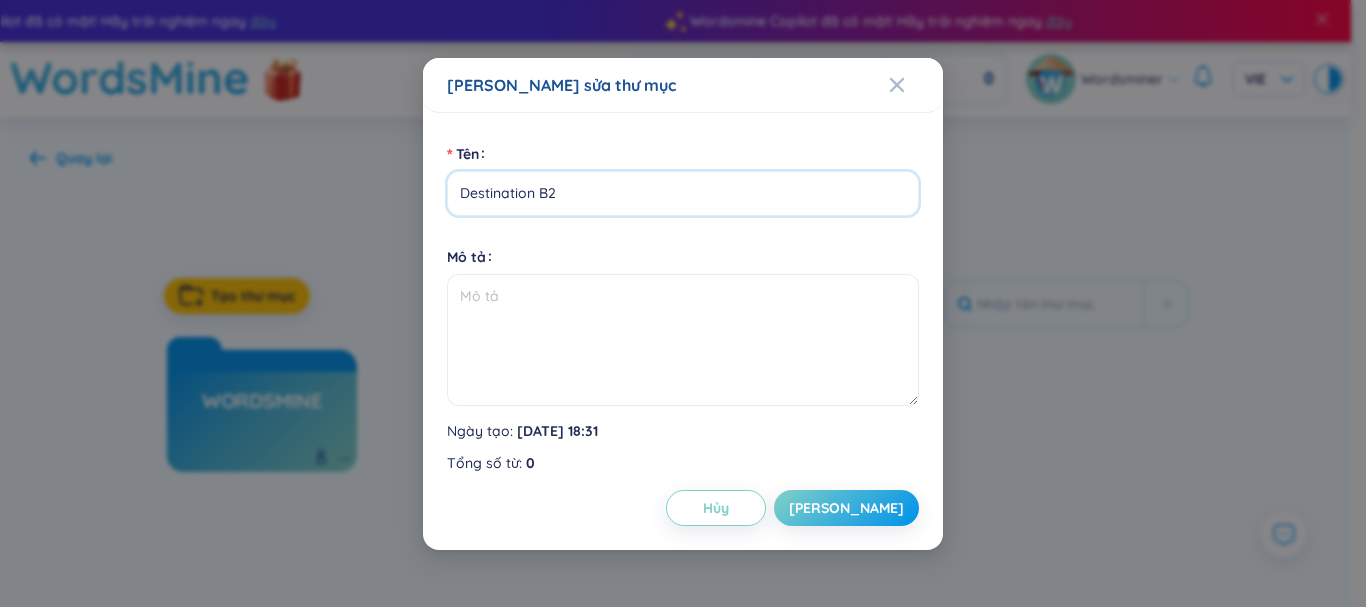 type on "Destination B2" 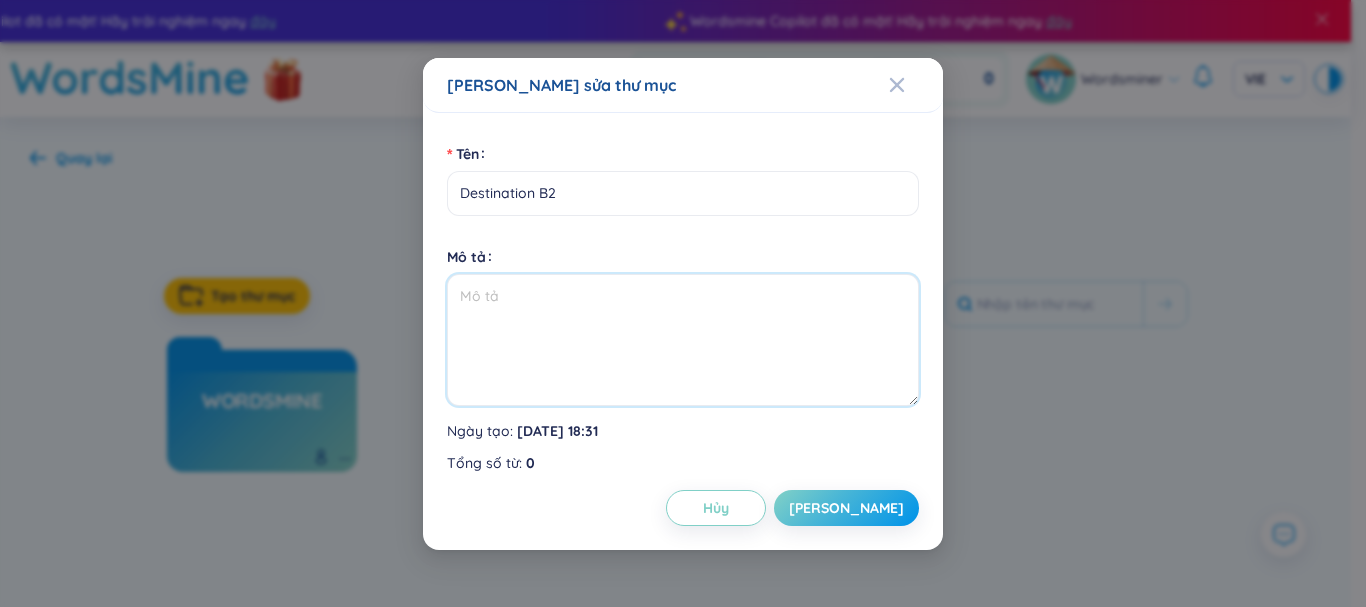 click on "Mô tả" at bounding box center (683, 340) 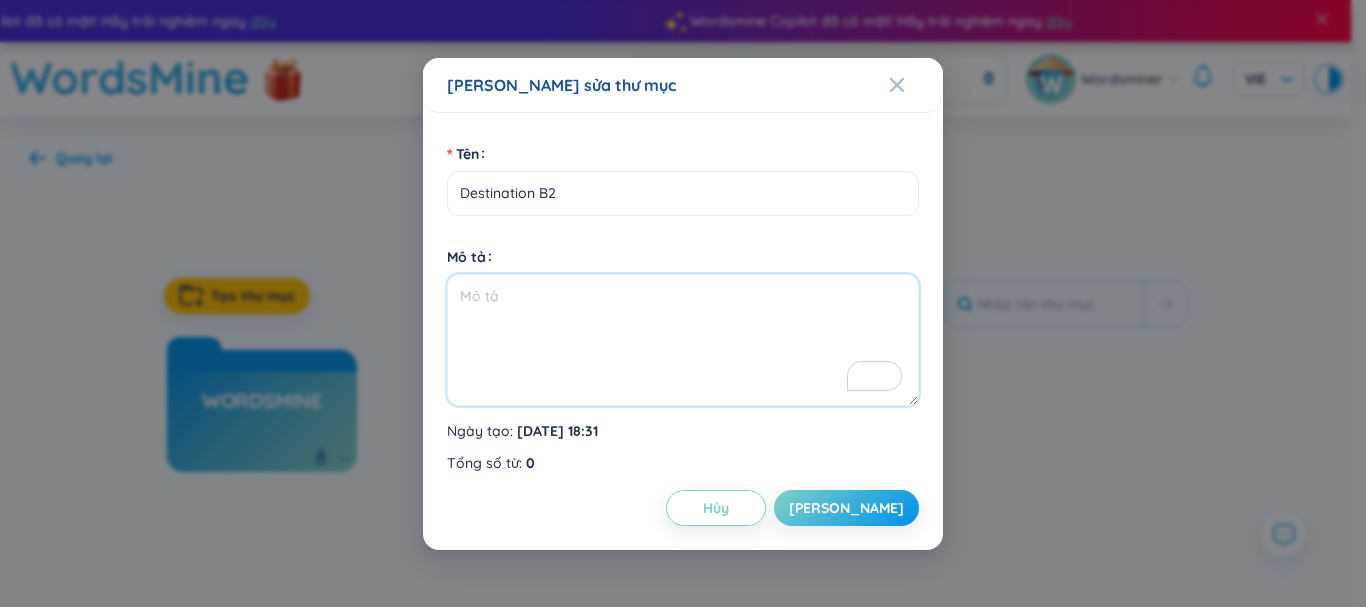 type on "v" 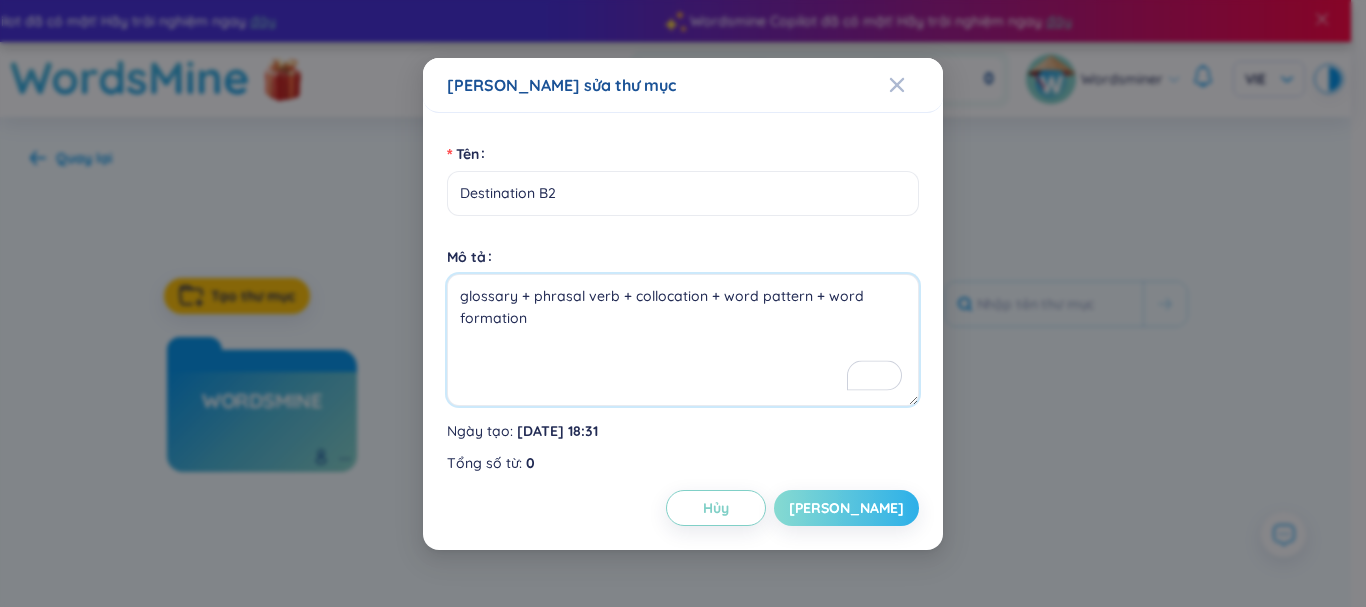 type on "glossary + phrasal verb + collocation + word pattern + word formation" 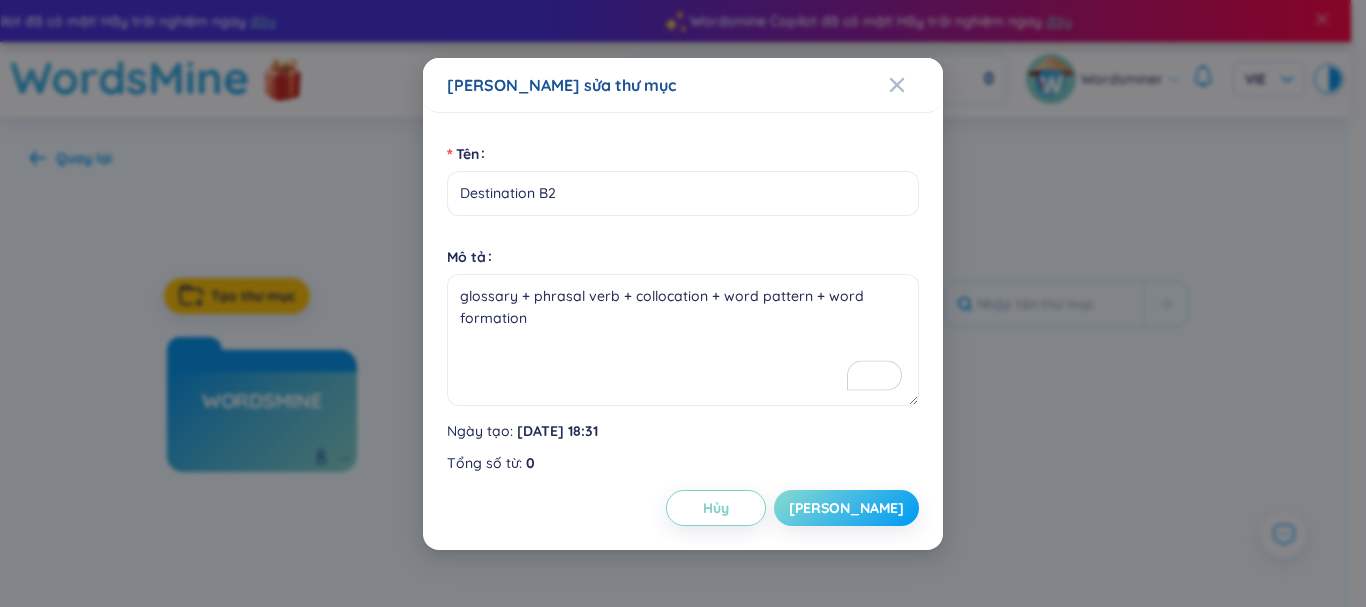 click on "[PERSON_NAME]" at bounding box center (846, 508) 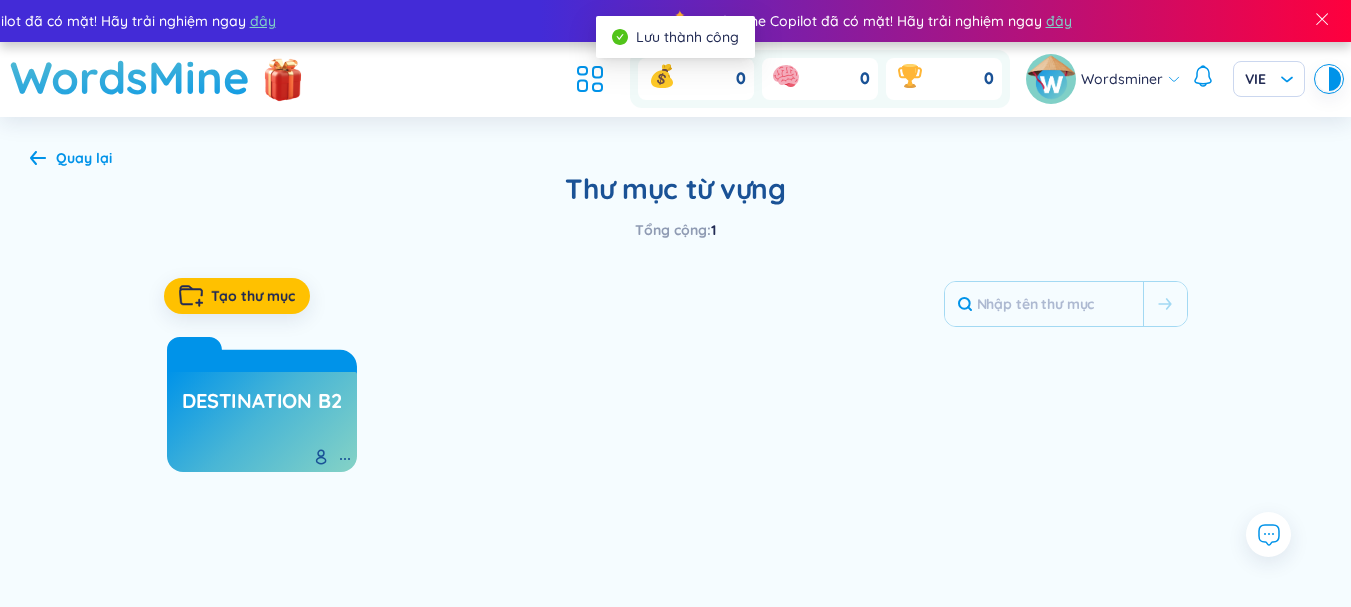 click on "Destination B2" at bounding box center (262, 422) 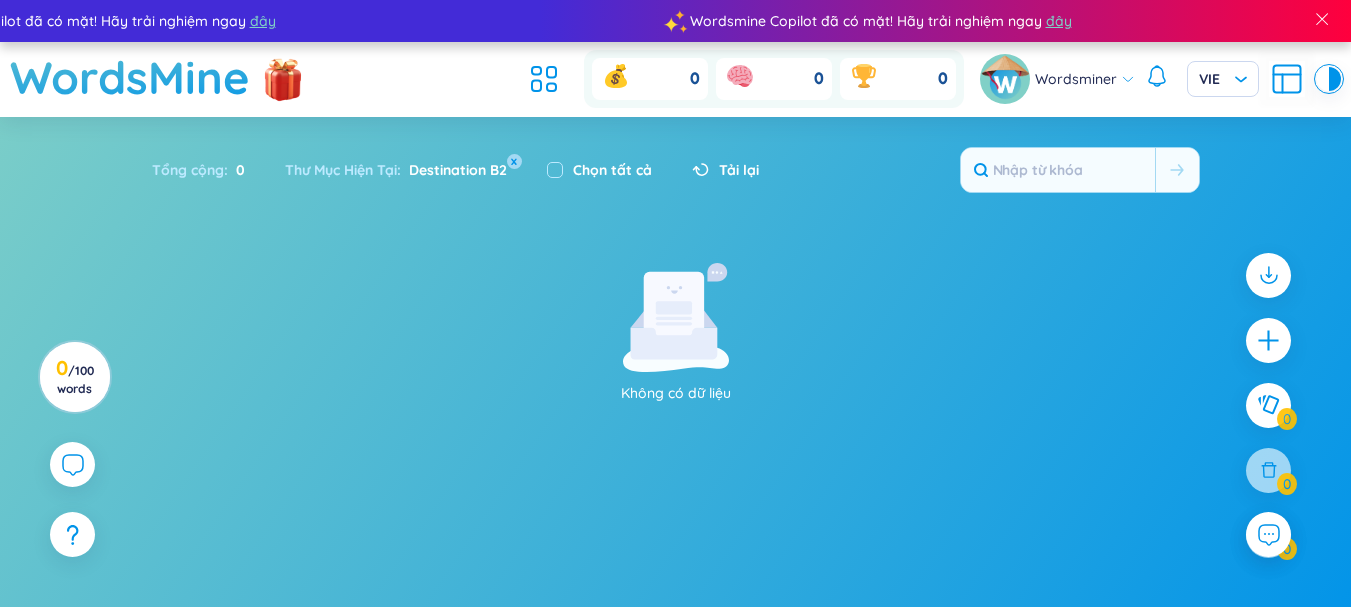 click on "Destination B2" at bounding box center [454, 170] 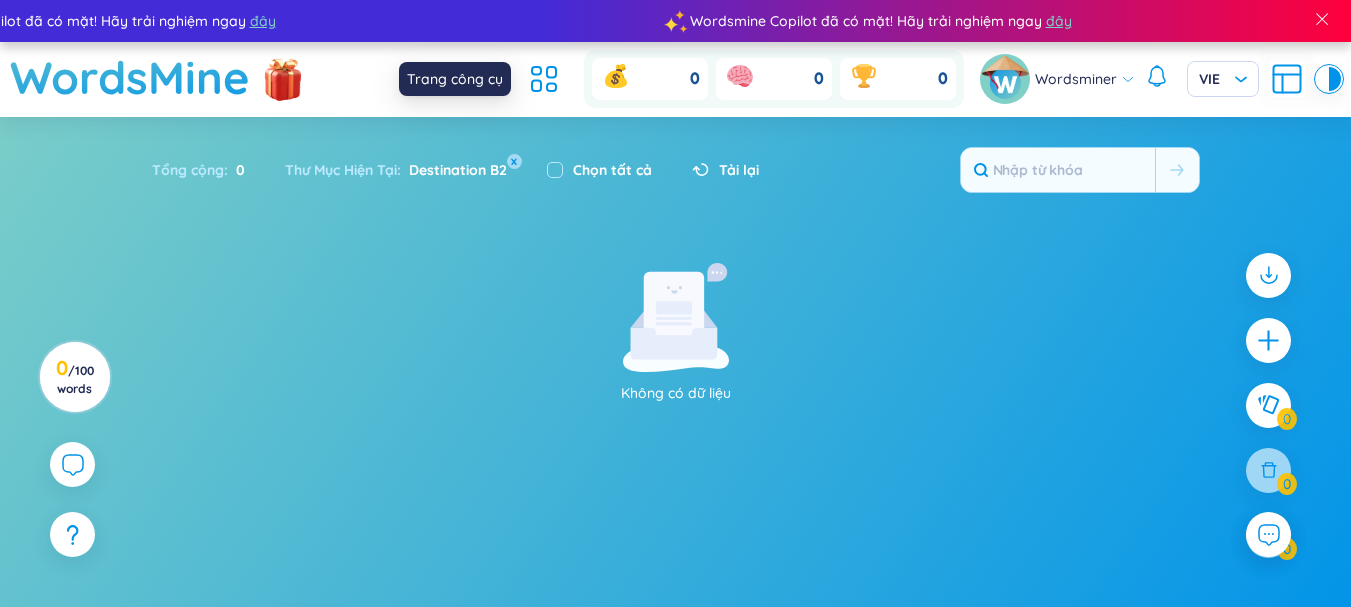 click 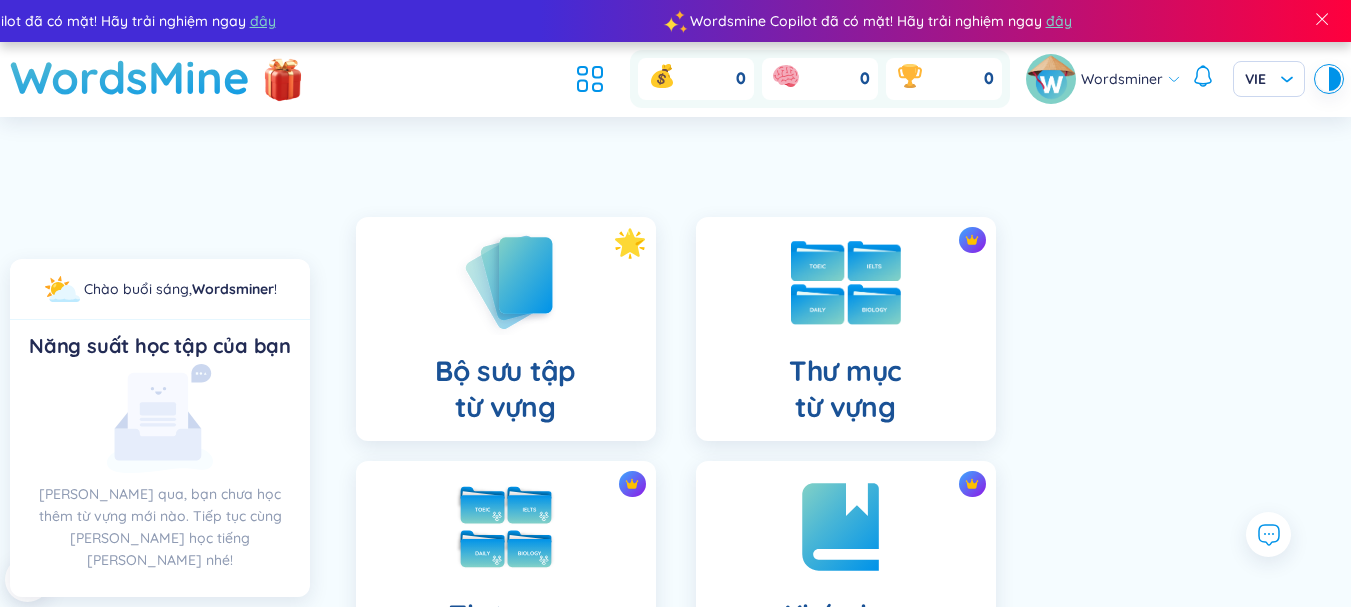 scroll, scrollTop: 100, scrollLeft: 0, axis: vertical 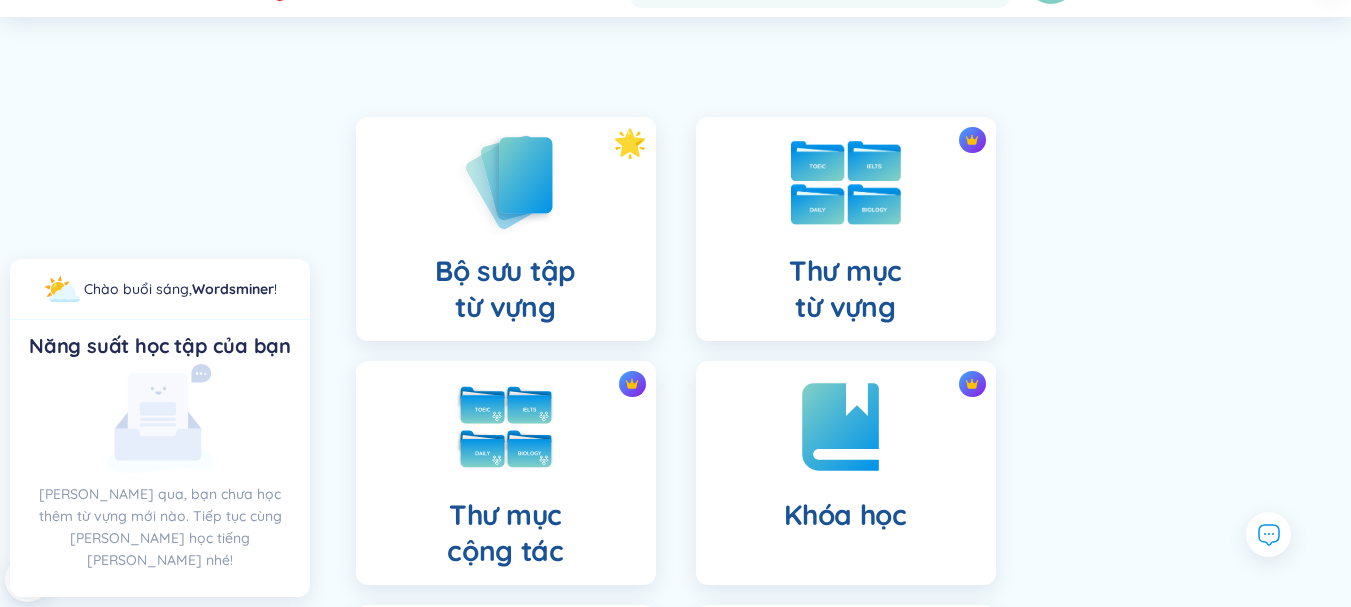 click on "Thư mục từ vựng" at bounding box center [846, 229] 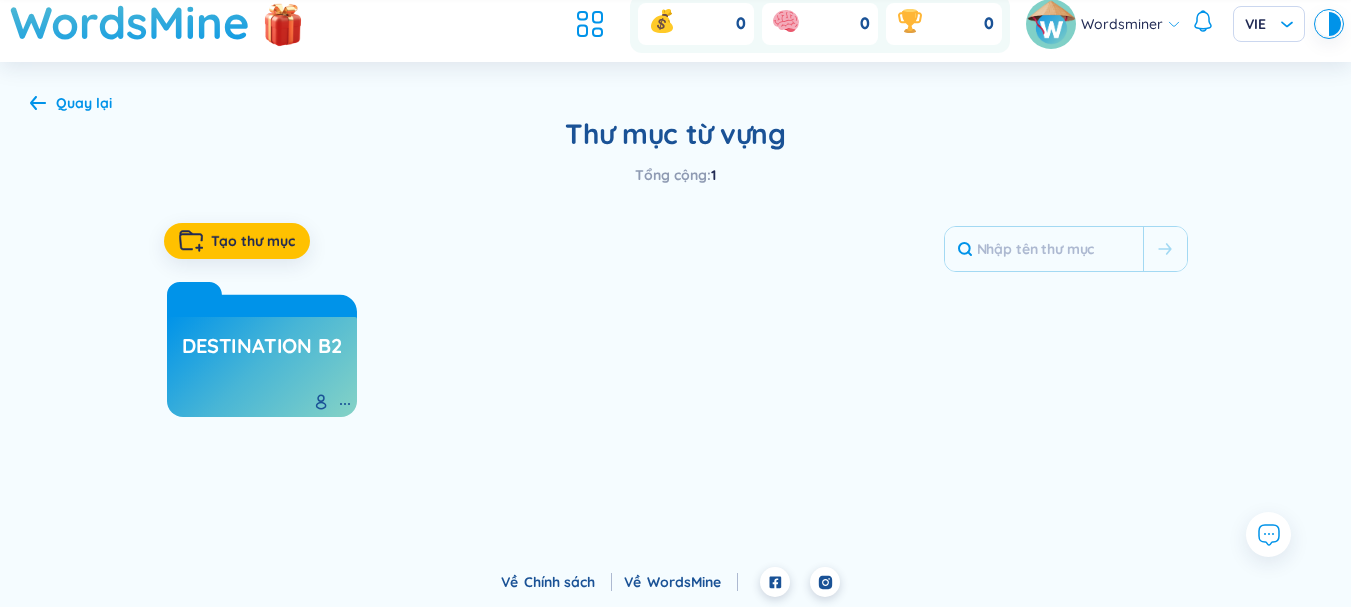 scroll, scrollTop: 0, scrollLeft: 0, axis: both 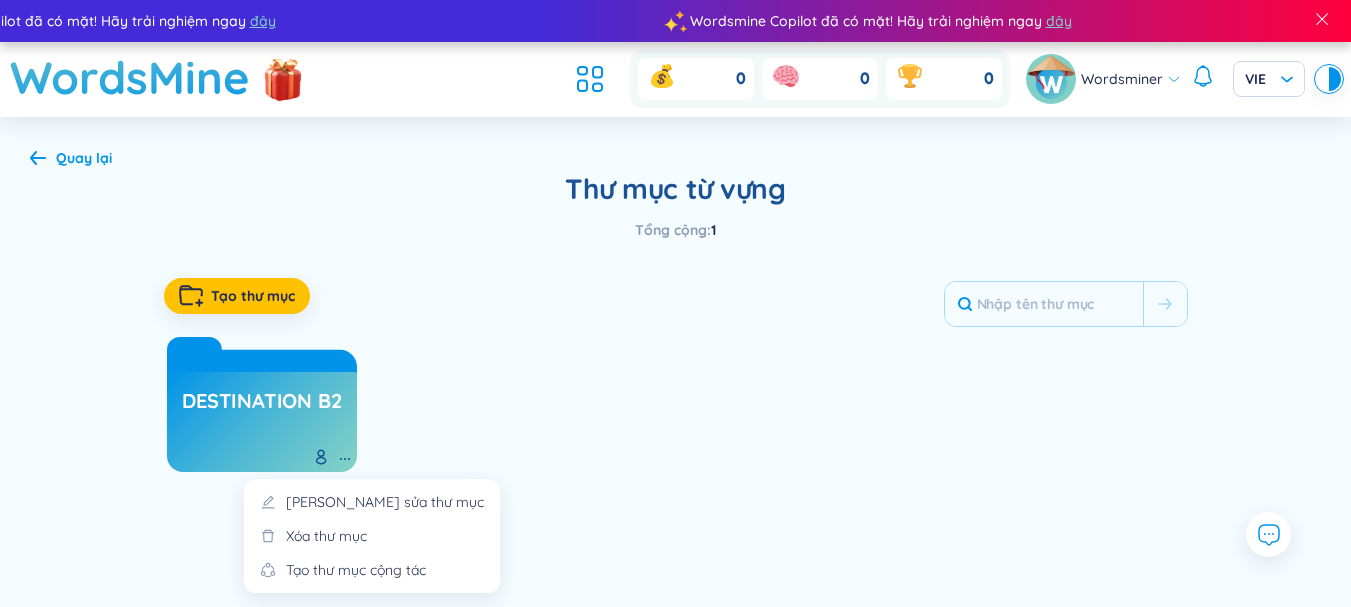 click 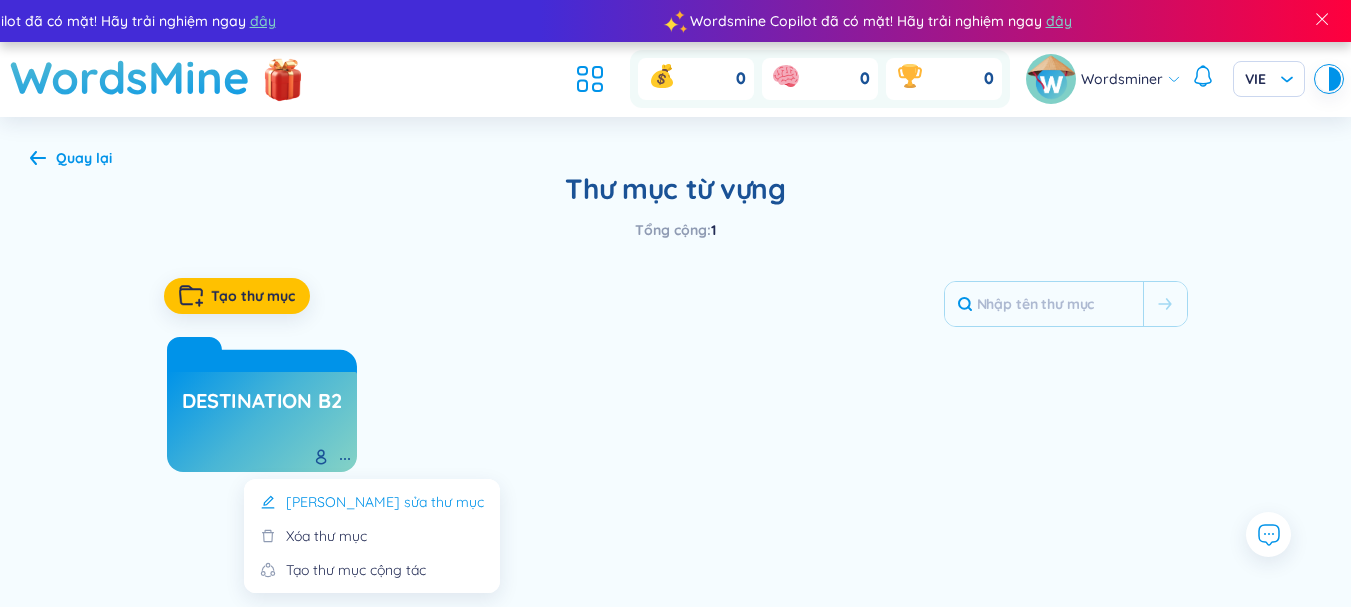 click on "[PERSON_NAME] sửa thư mục" at bounding box center (385, 502) 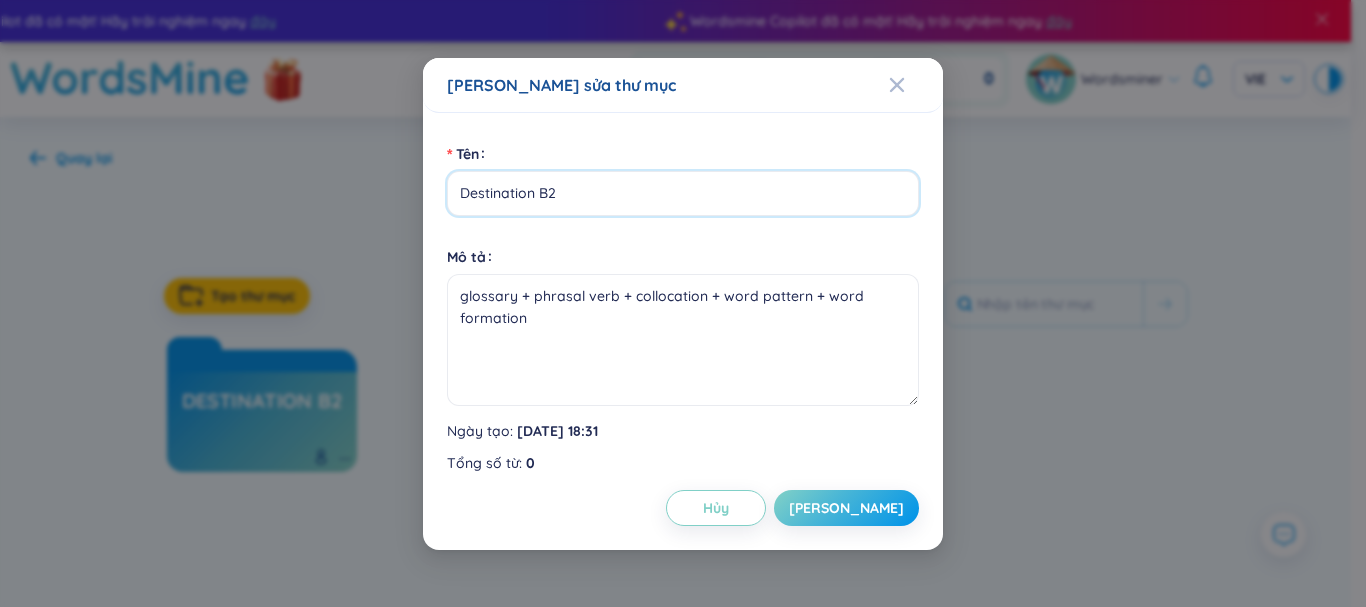 drag, startPoint x: 573, startPoint y: 188, endPoint x: 477, endPoint y: 191, distance: 96.04687 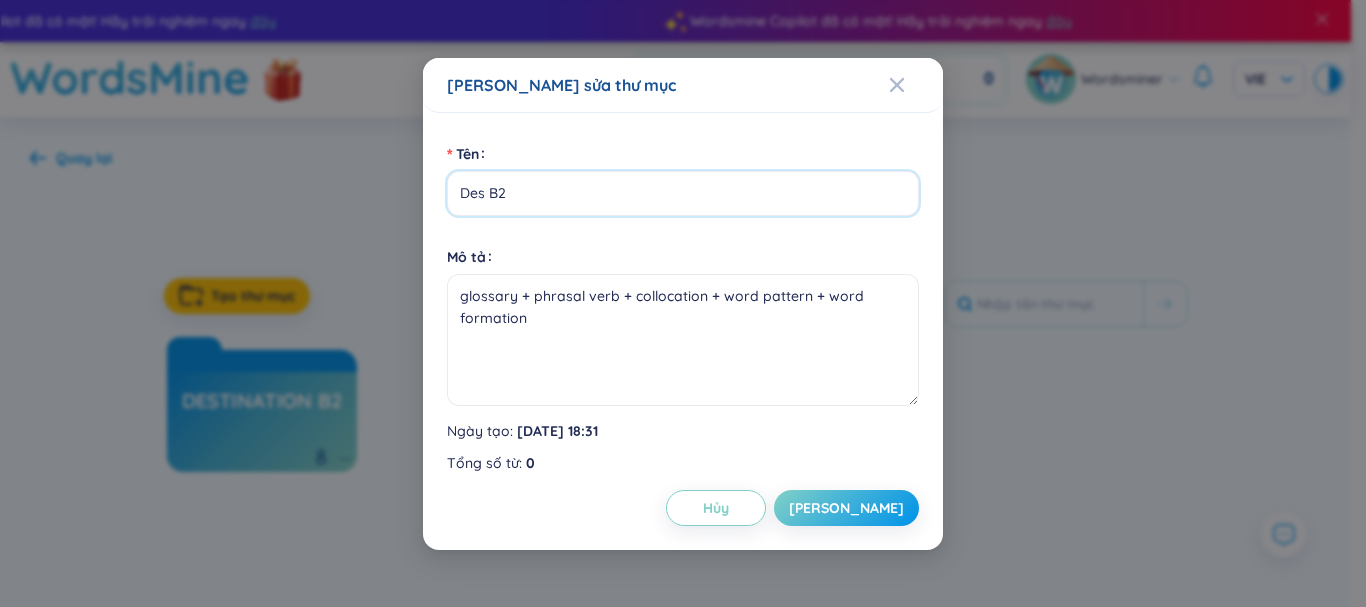click on "Des B2" at bounding box center [683, 193] 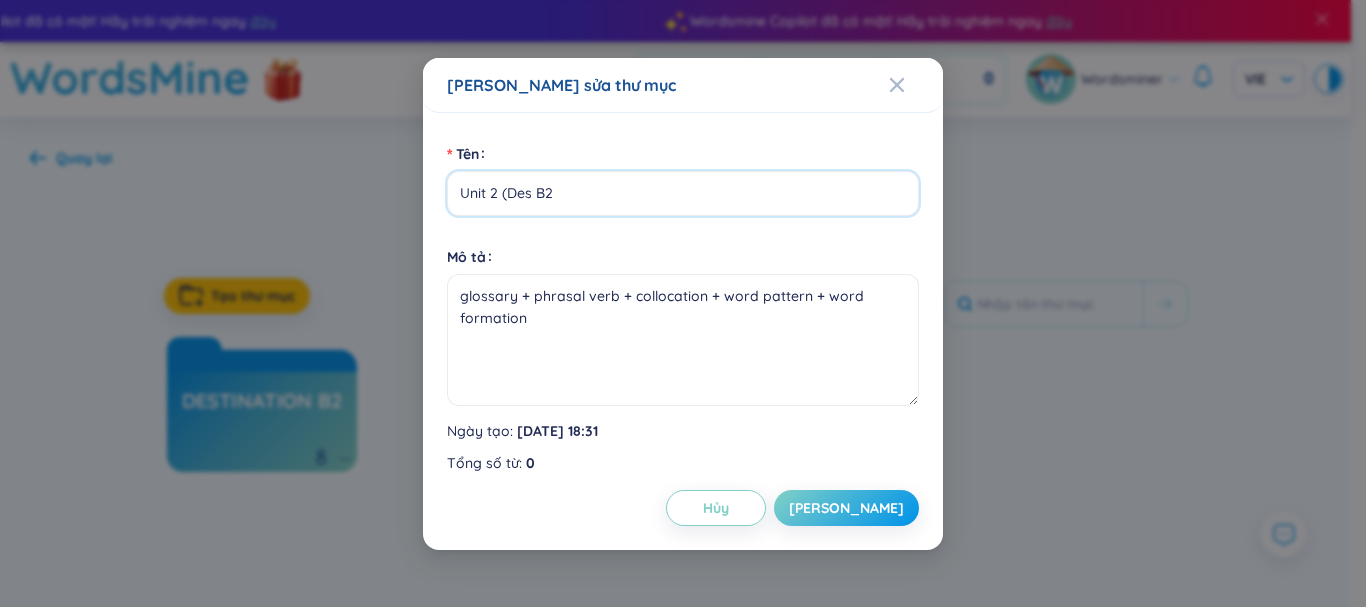 click on "Unit 2 (Des B2" at bounding box center (683, 193) 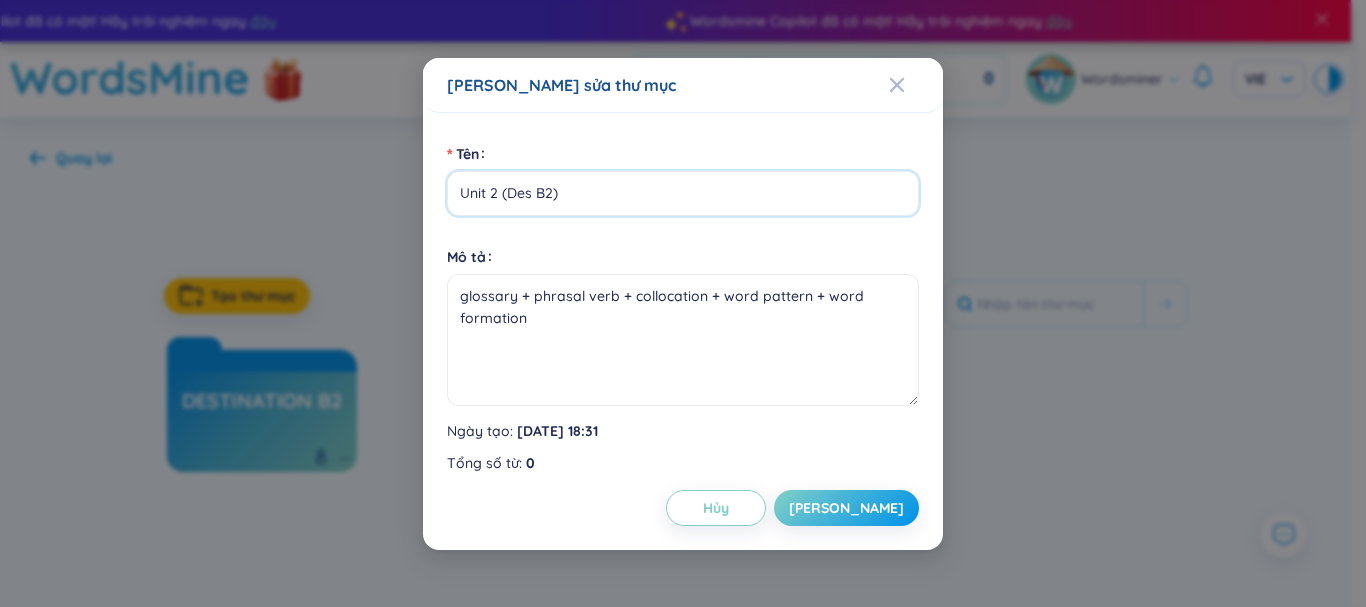 click on "Unit 2 (Des B2)" at bounding box center [683, 193] 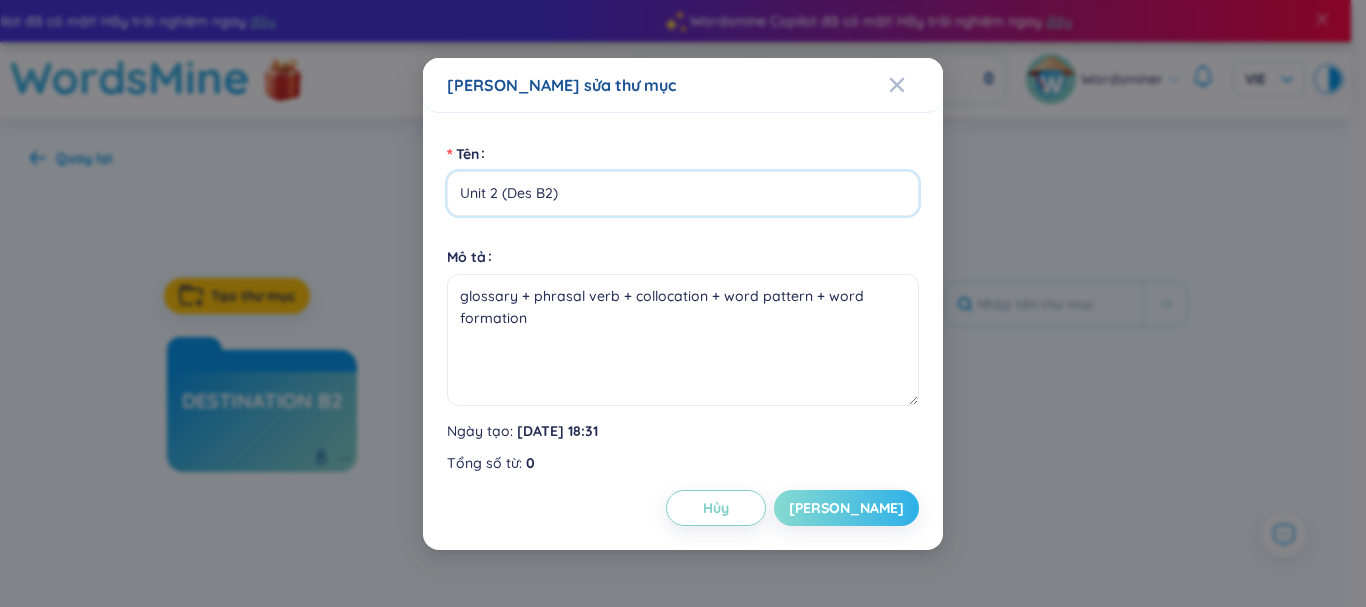 type on "Unit 2 (Des B2)" 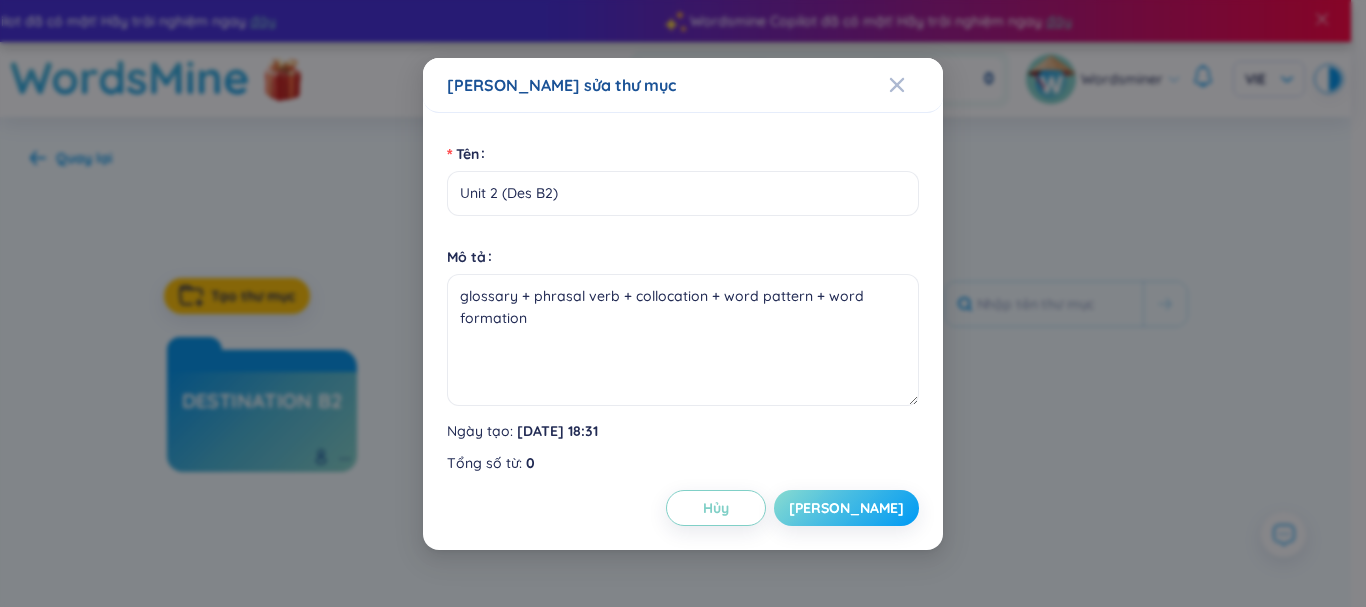 click on "[PERSON_NAME]" at bounding box center (846, 508) 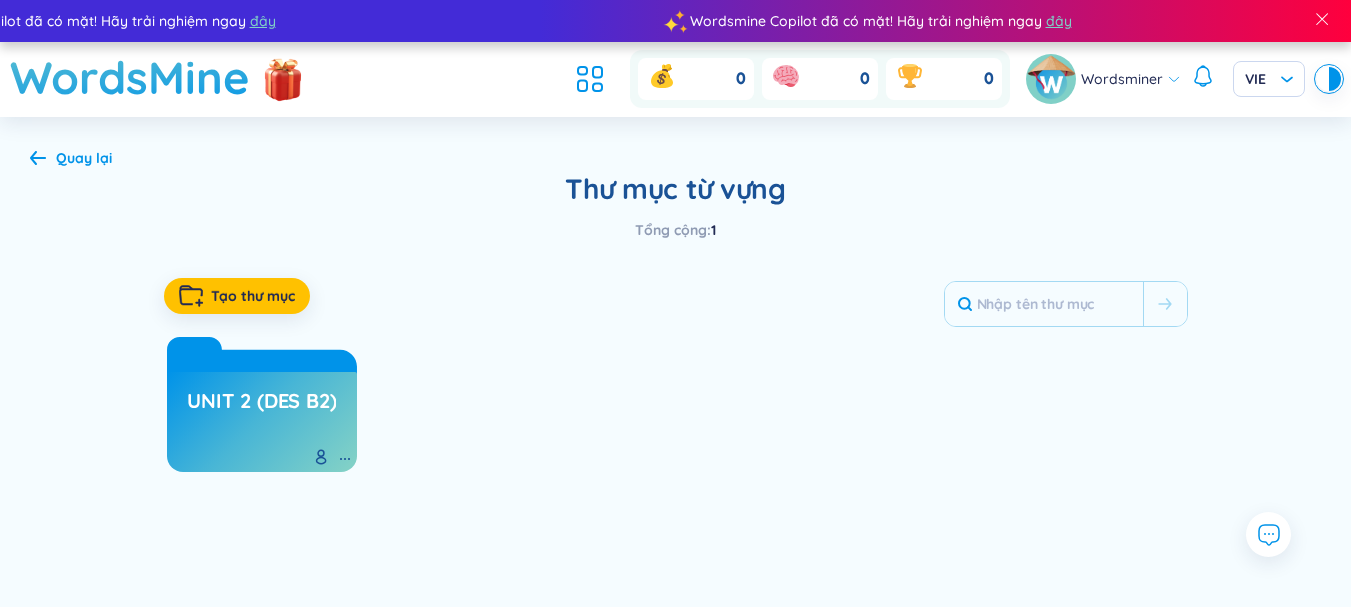 click on "Unit 2 (Des B2)" at bounding box center (261, 406) 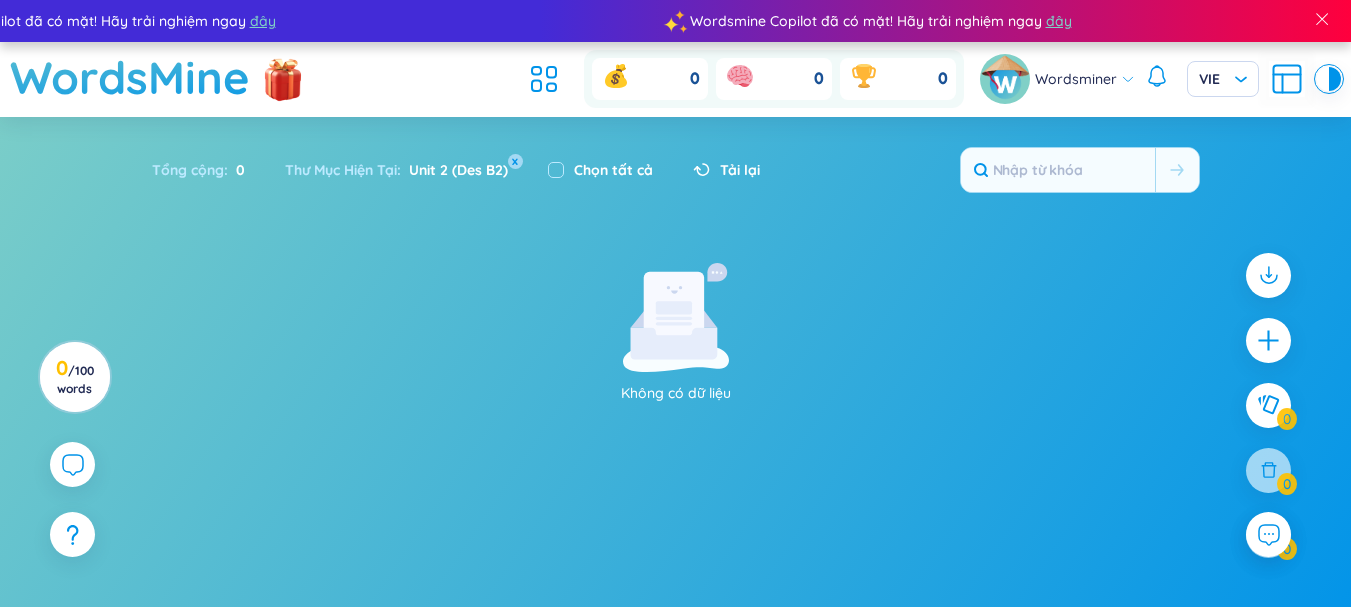click on "Thư Mục [PERSON_NAME] :     Unit 2 (Des B2) x" at bounding box center (396, 170) 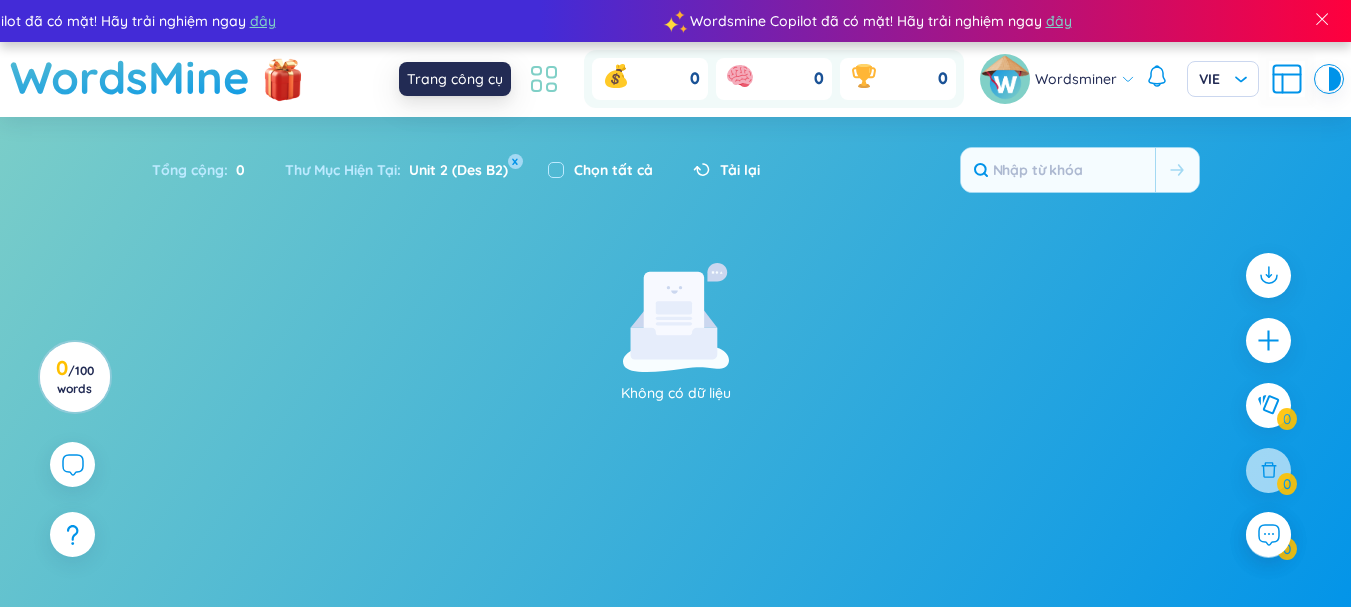click 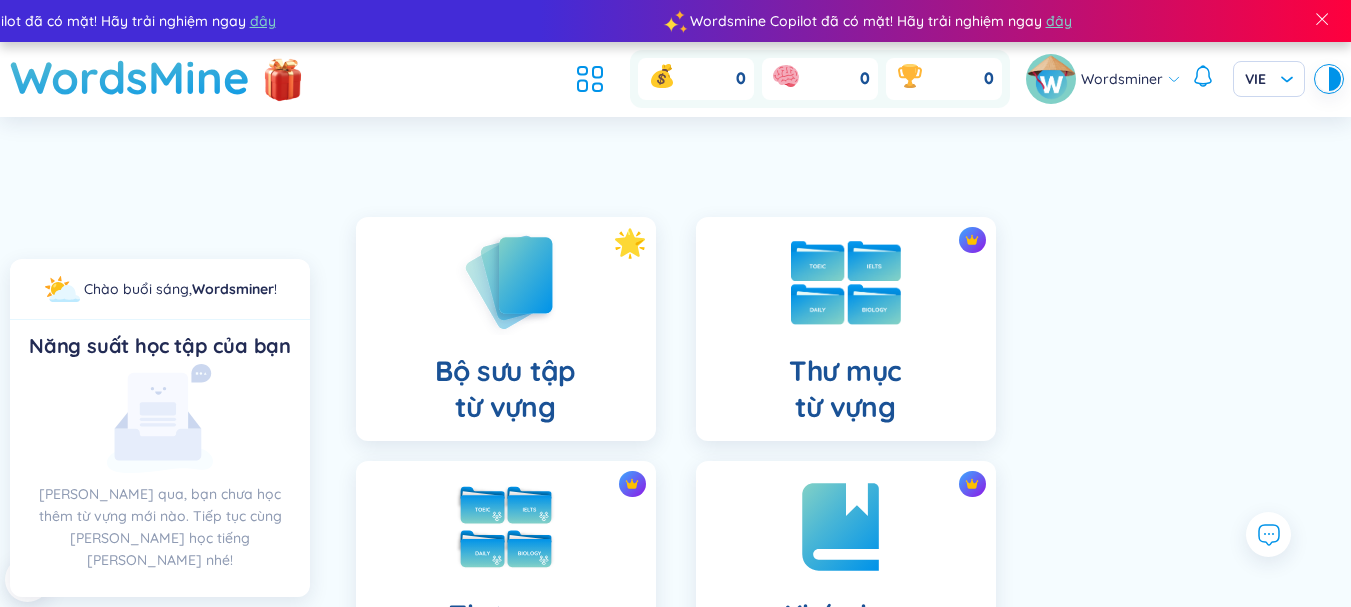 click on "Thư mục từ vựng" at bounding box center (846, 329) 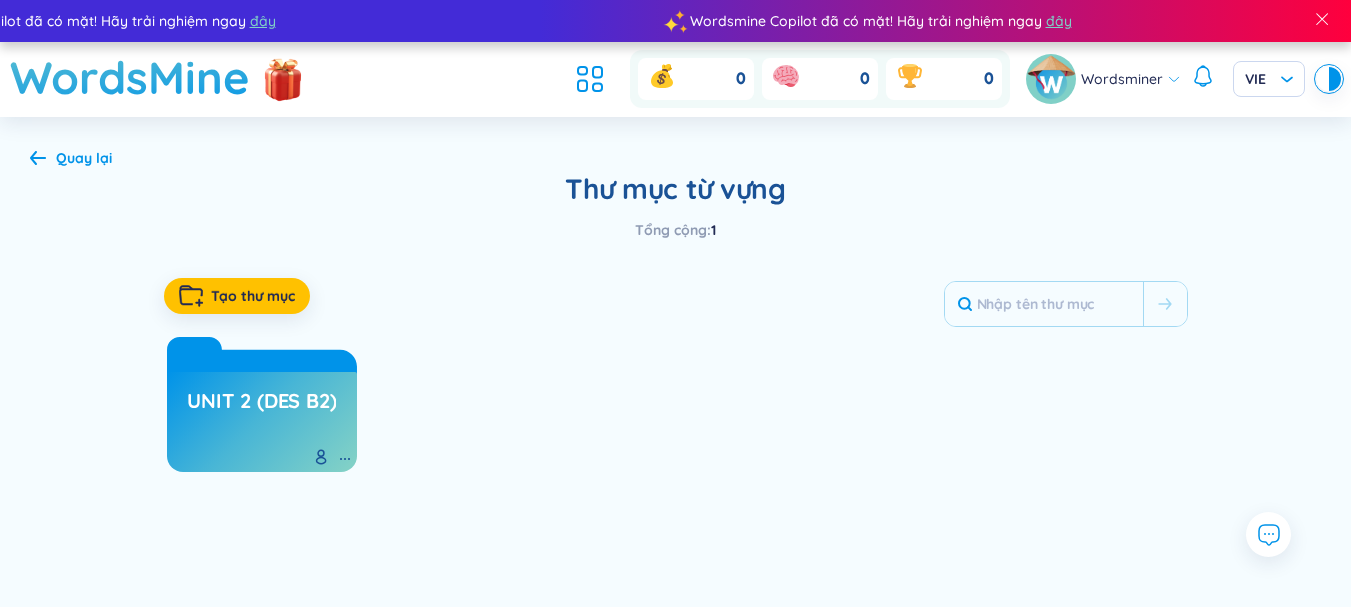 click on "Quay lại" at bounding box center (84, 158) 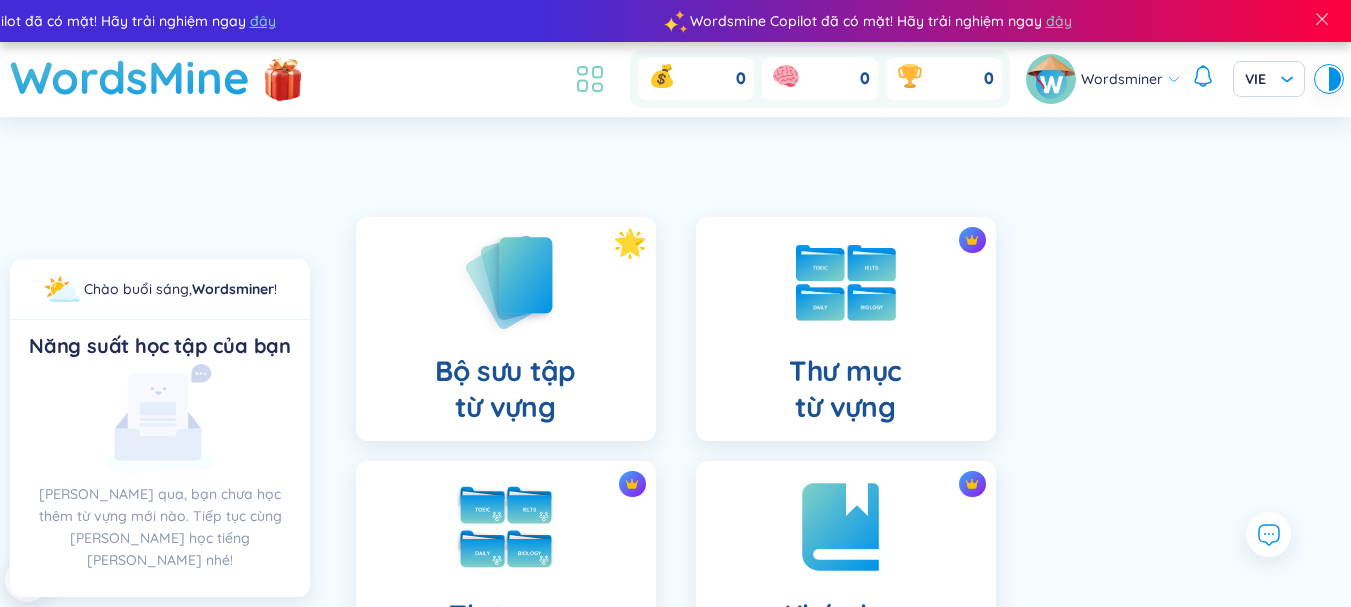 click 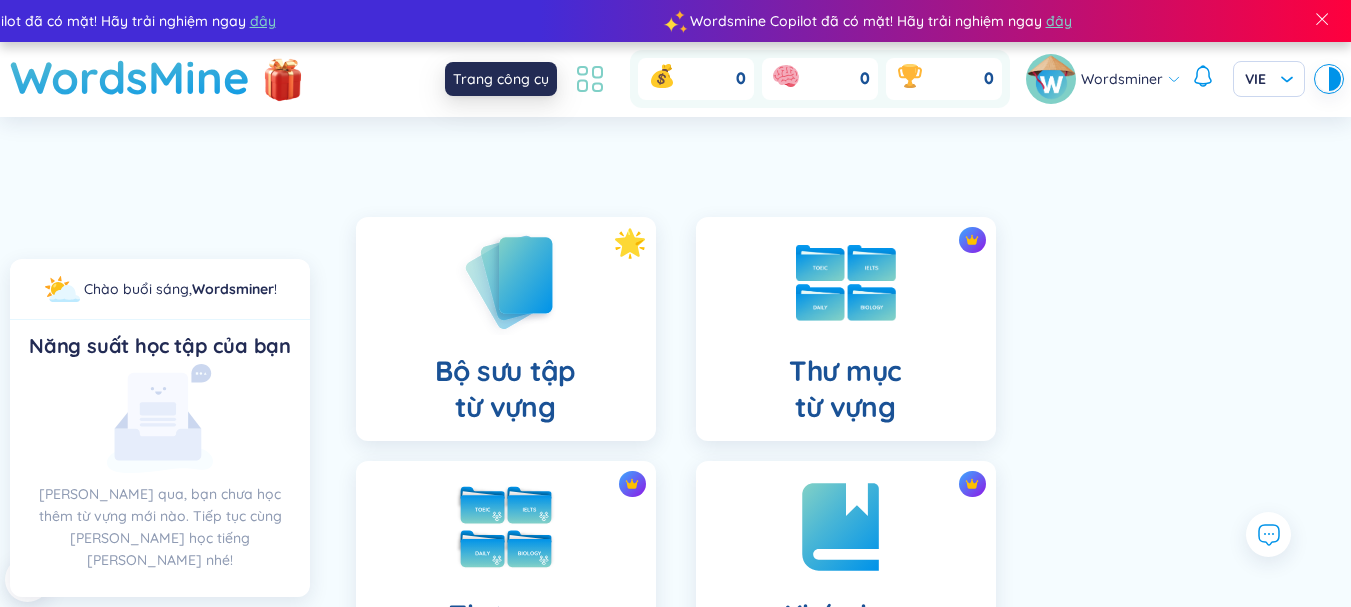 click 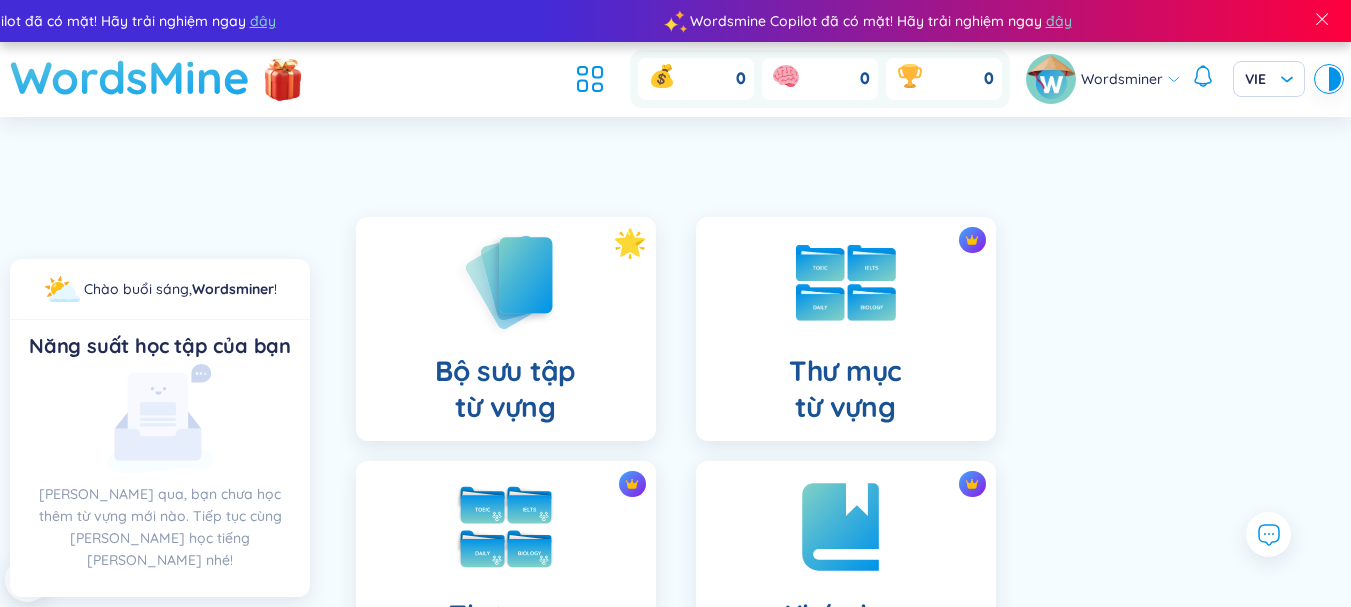 click on "WordsMine" at bounding box center [130, 77] 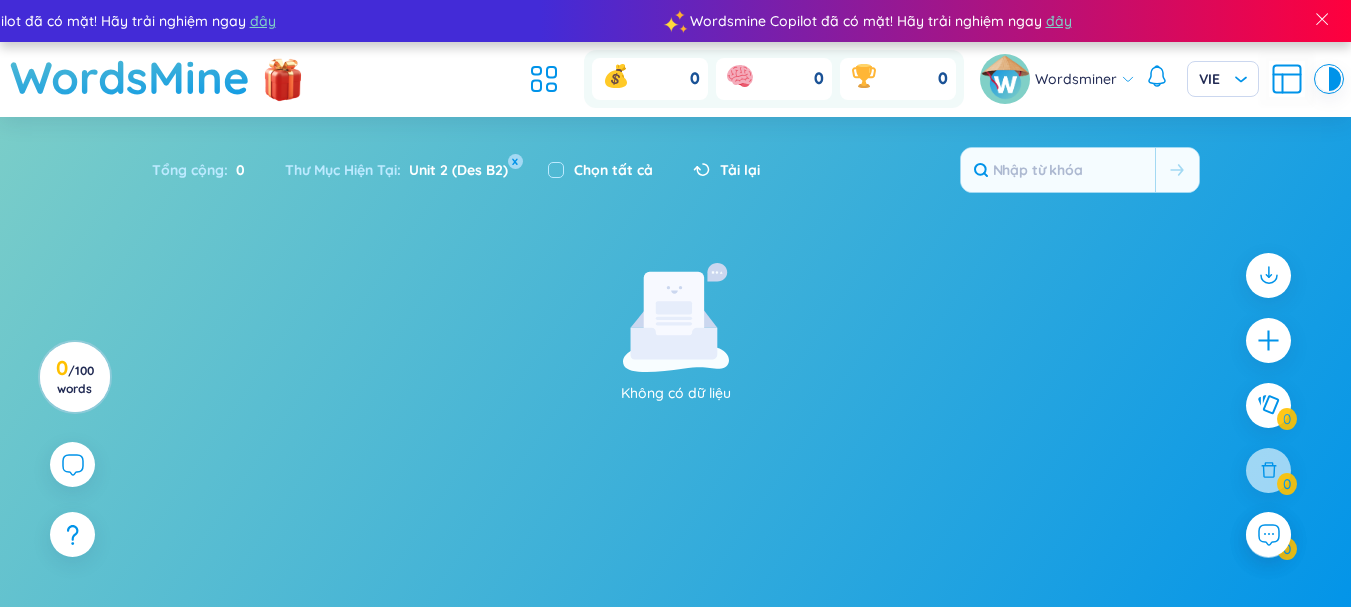 click on "Thư Mục [PERSON_NAME] :     Unit 2 (Des B2) x" at bounding box center [396, 170] 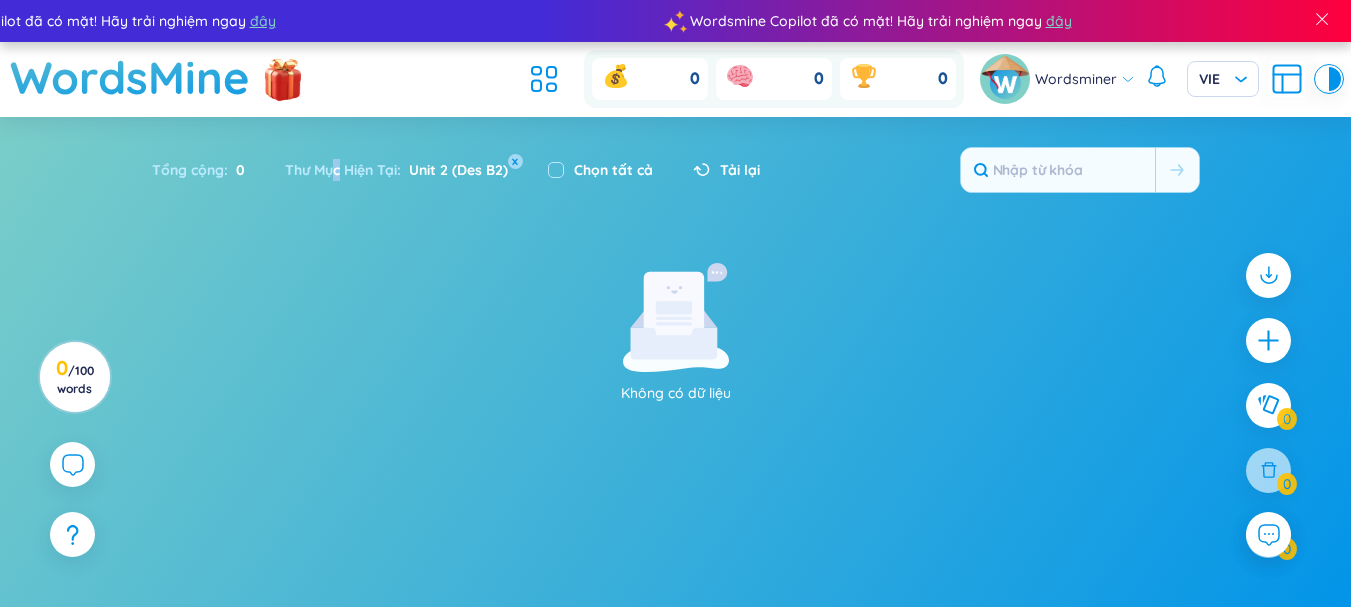 click on "Thư Mục [PERSON_NAME] :     Unit 2 (Des B2) x" at bounding box center [396, 170] 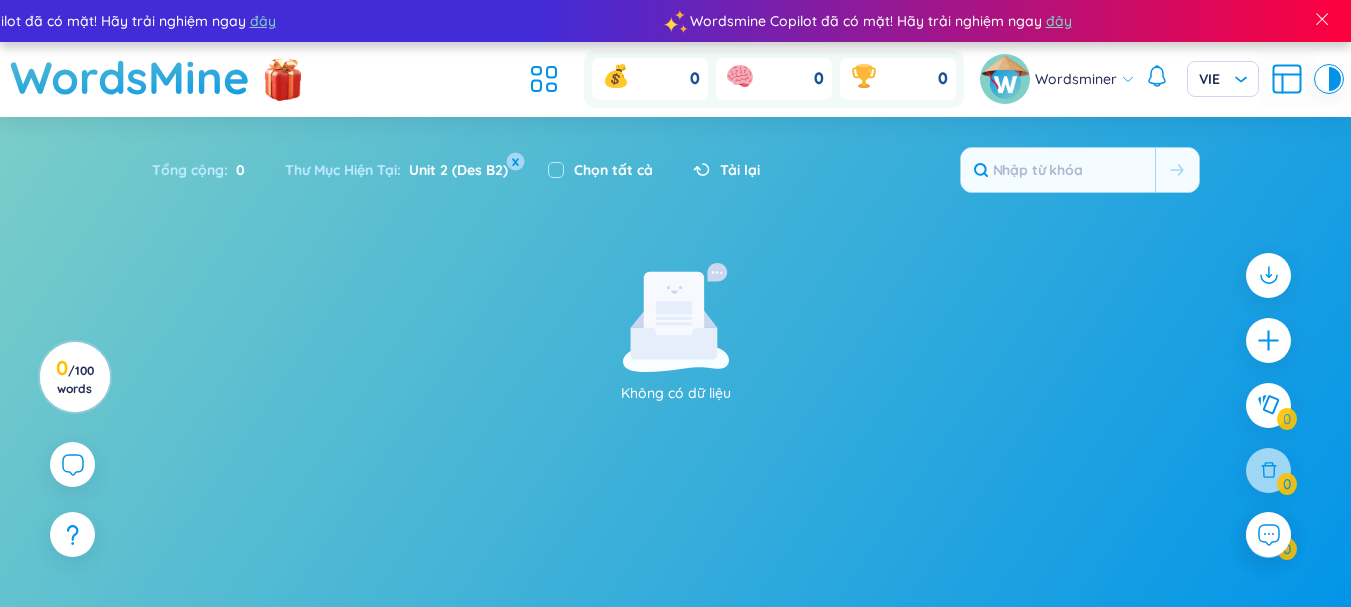 click on "x" at bounding box center [515, 161] 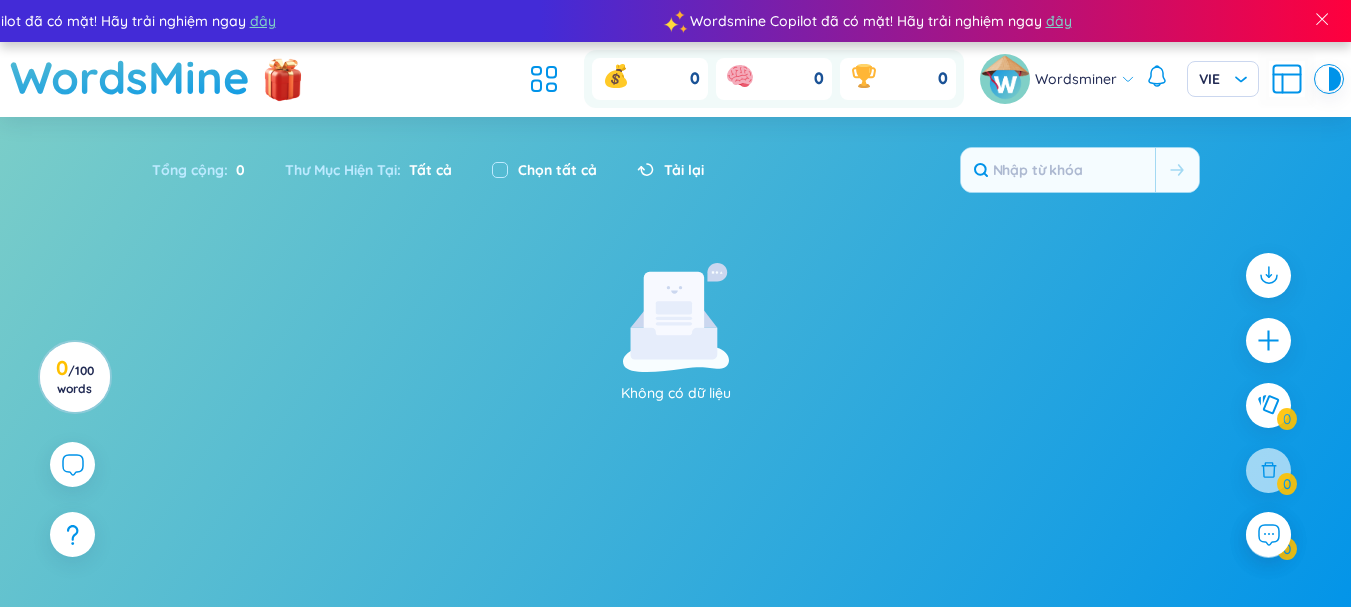 click on "Tất cả" at bounding box center [426, 170] 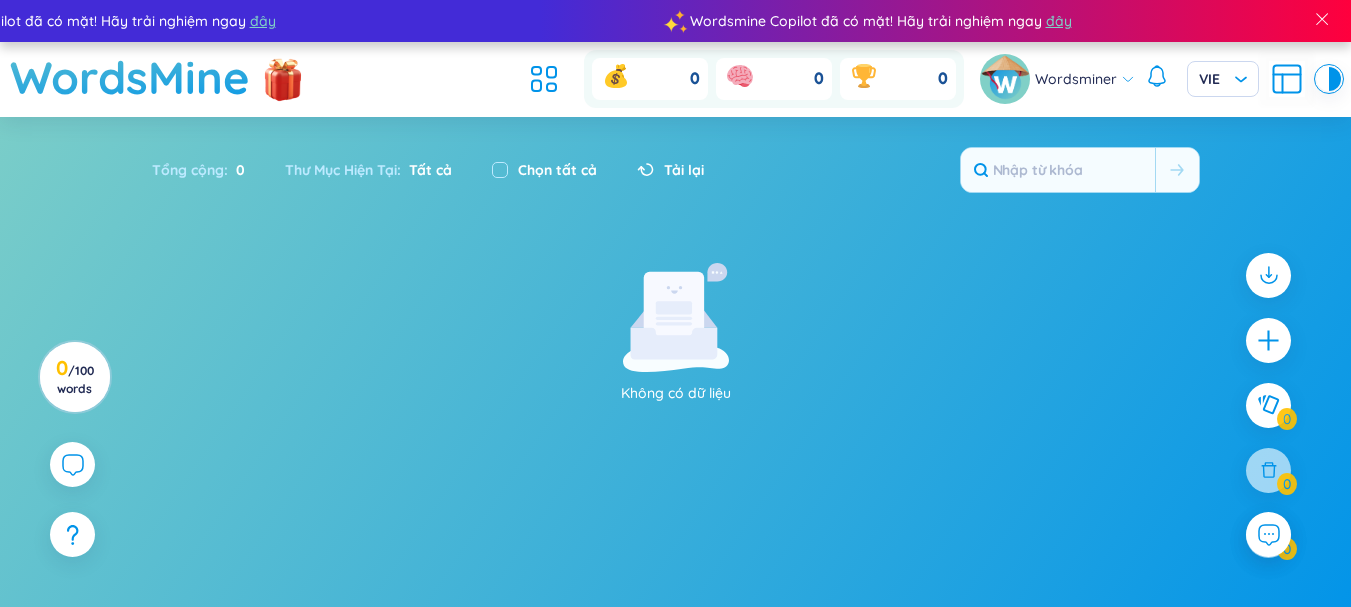 click on "Tất cả" at bounding box center [426, 170] 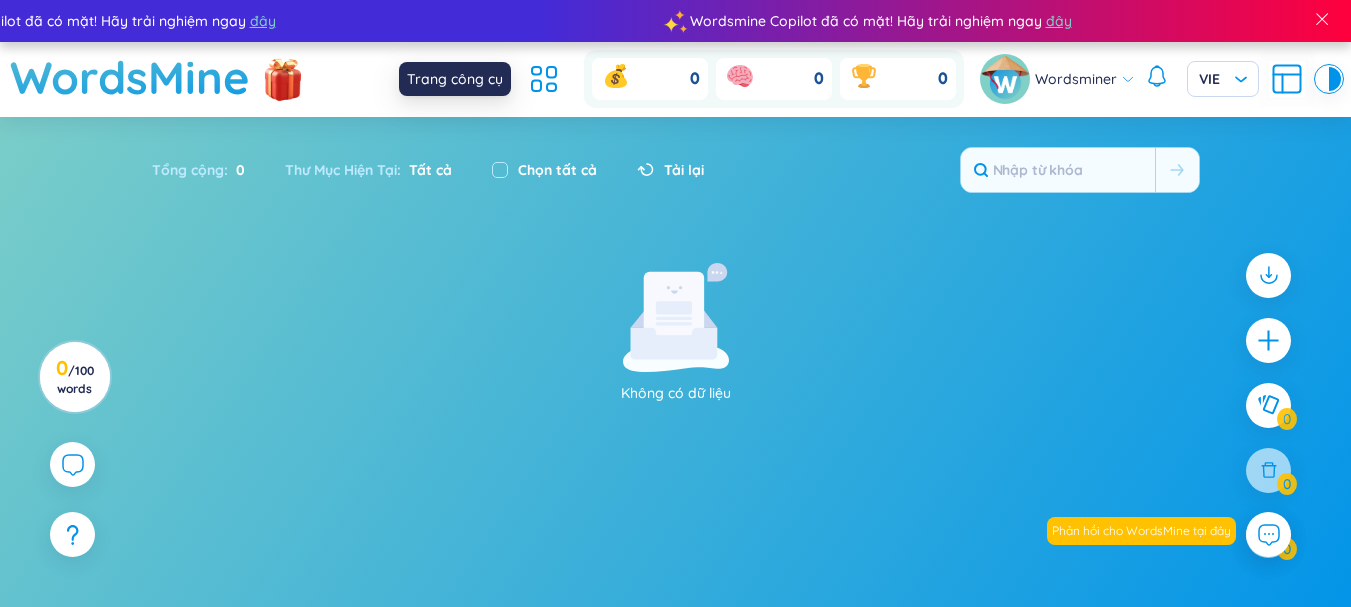 click 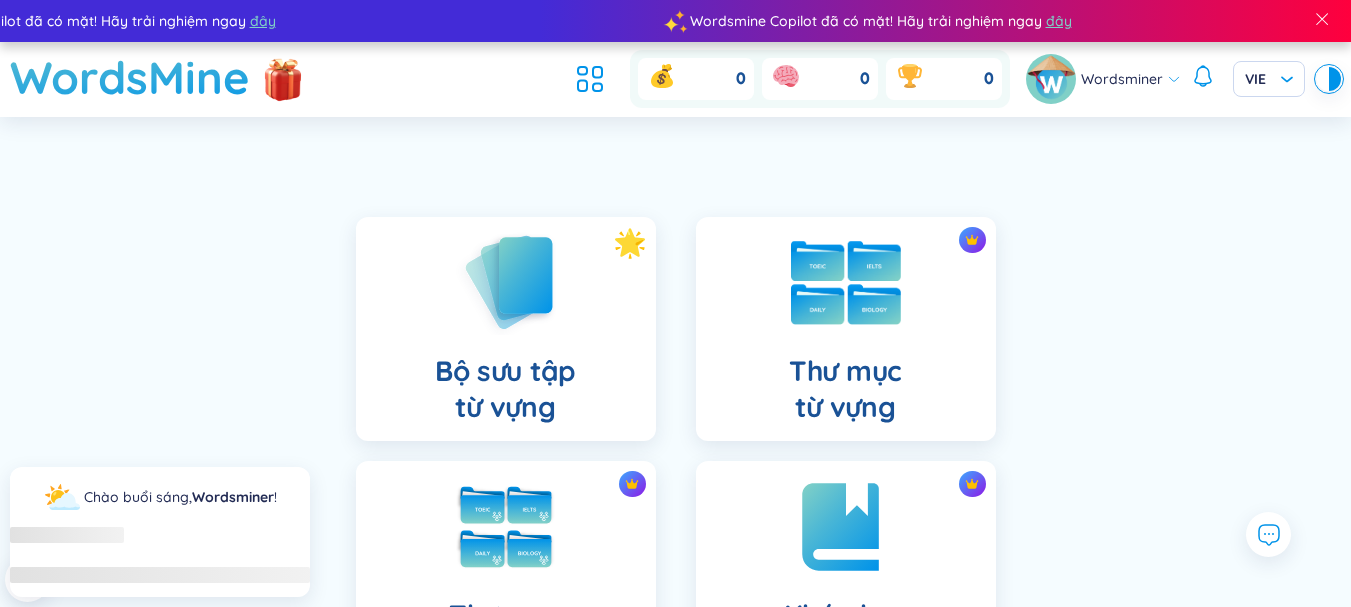 click on "Thư mục từ vựng" at bounding box center (846, 329) 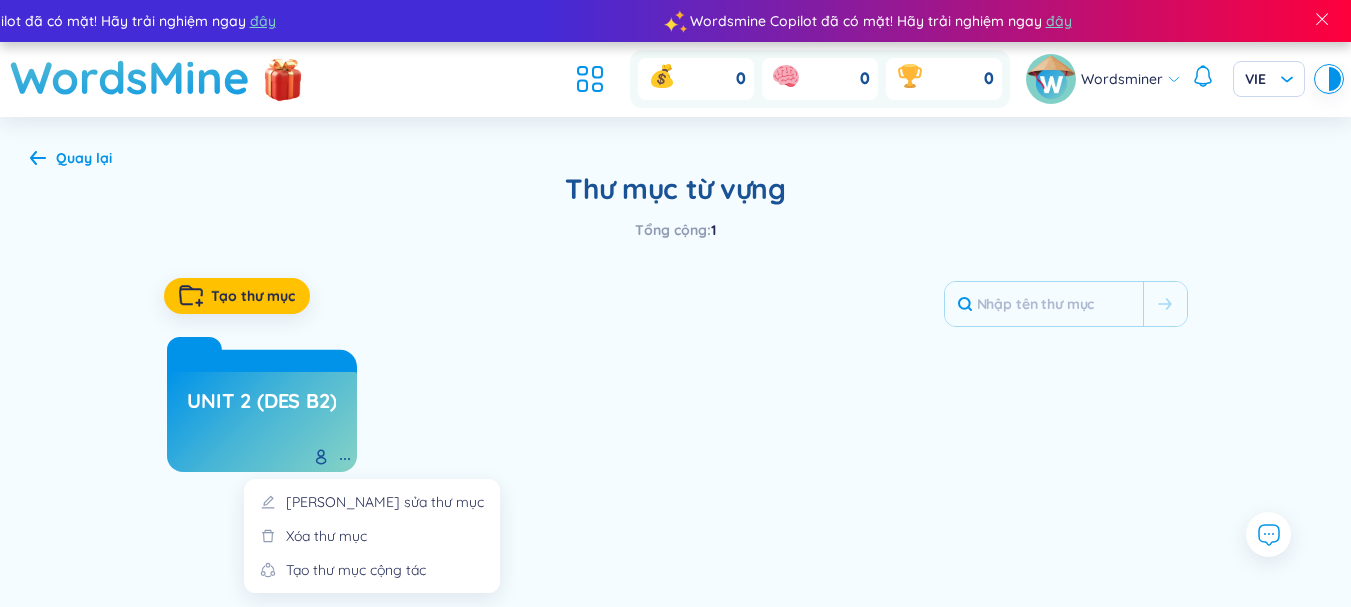 click 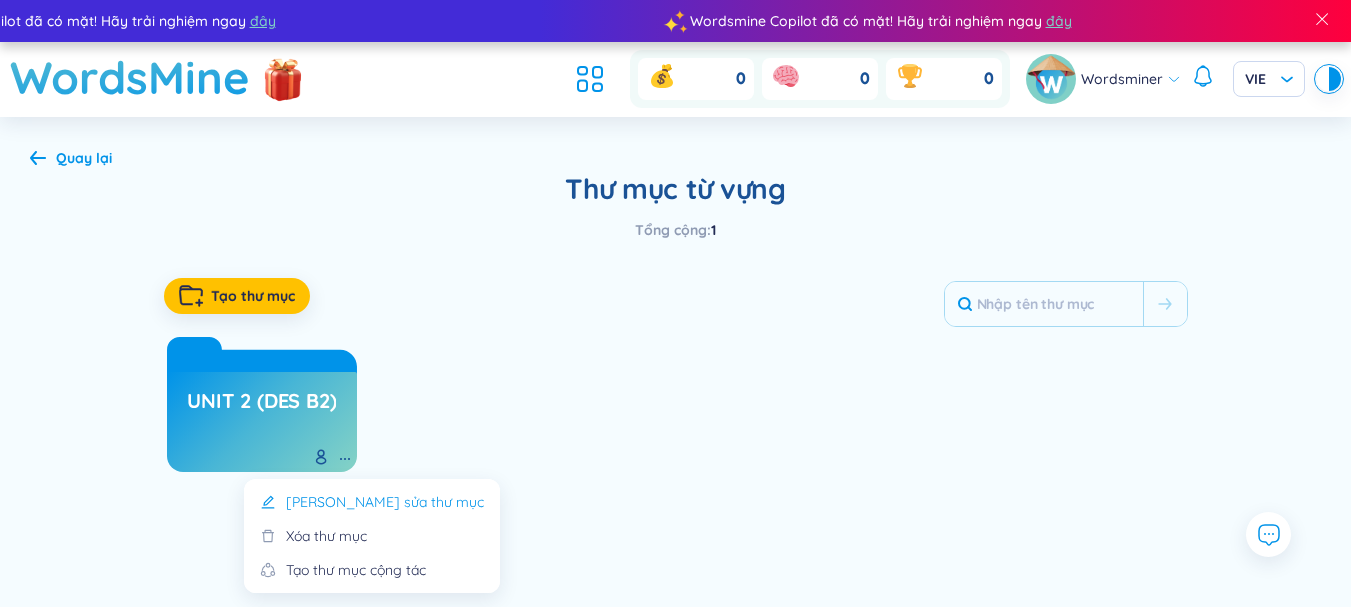 click on "[PERSON_NAME] sửa thư mục" at bounding box center (385, 502) 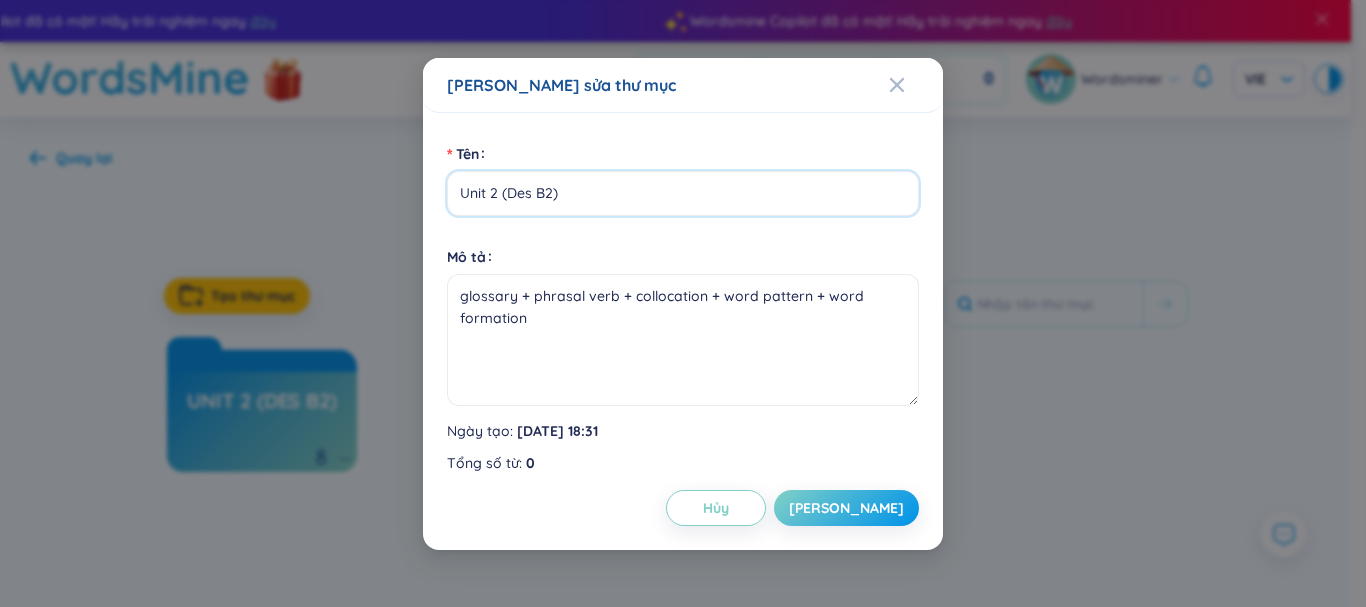 drag, startPoint x: 572, startPoint y: 196, endPoint x: 453, endPoint y: 204, distance: 119.26861 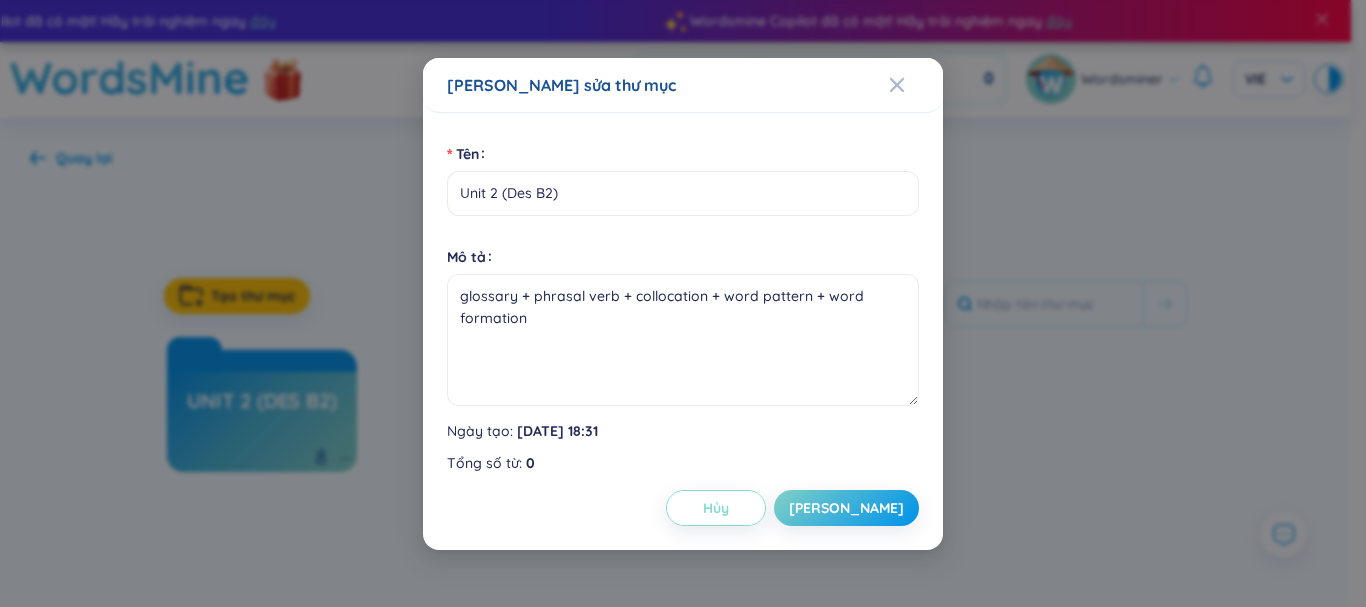 click on "Hủy" at bounding box center [716, 508] 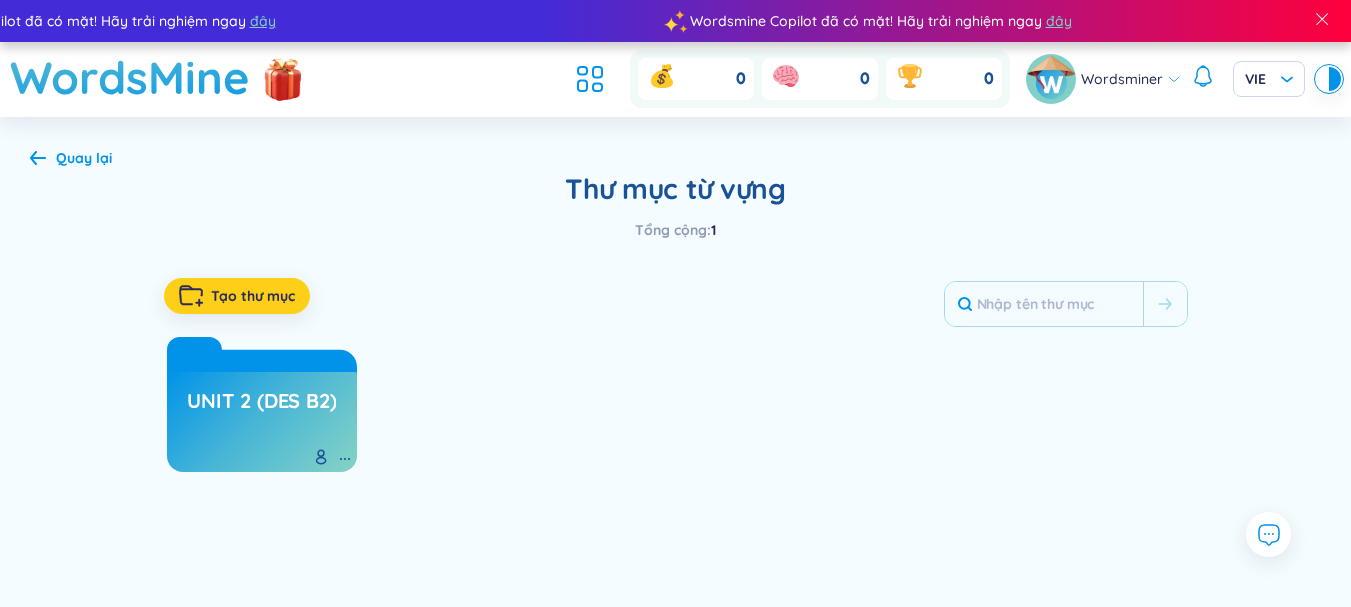 click on "Tạo thư mục" at bounding box center (253, 296) 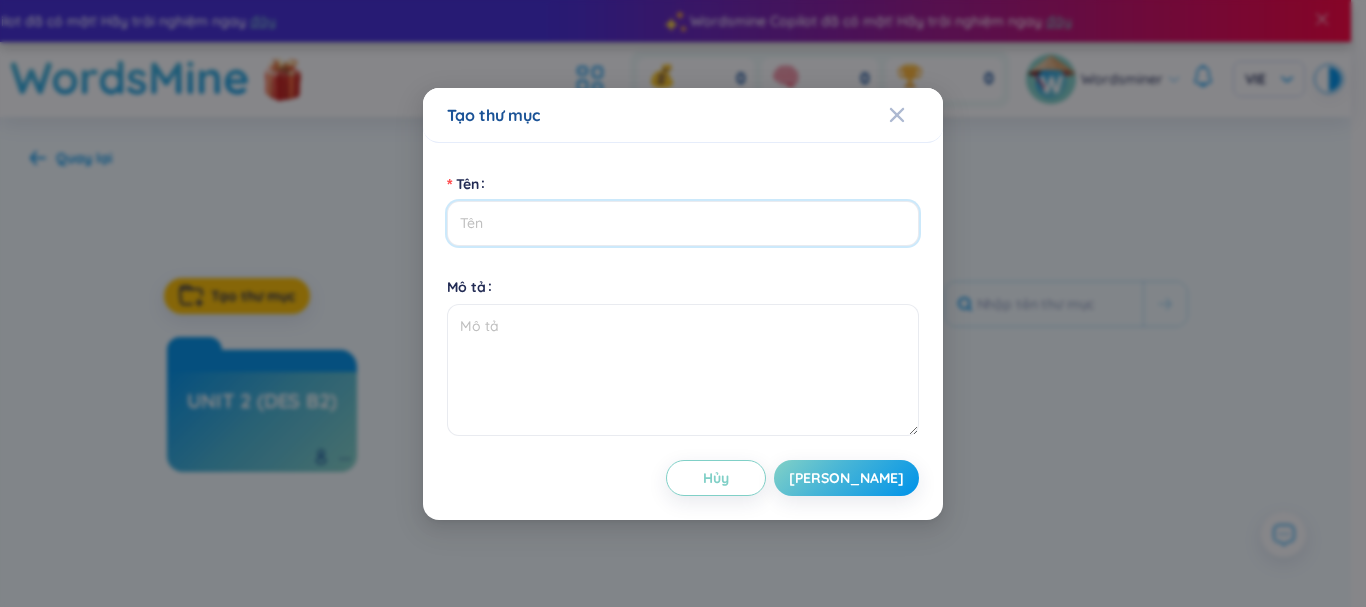 paste on "Unit 2 (Des B2)" 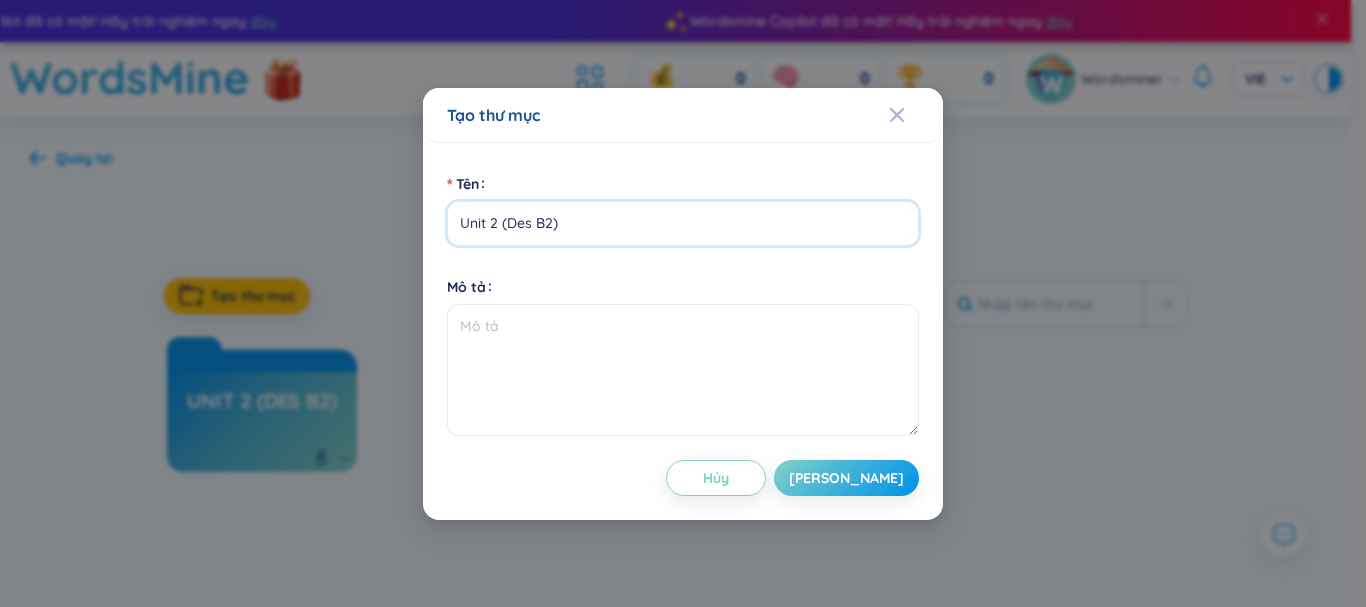 click on "Unit 2 (Des B2)" at bounding box center [683, 223] 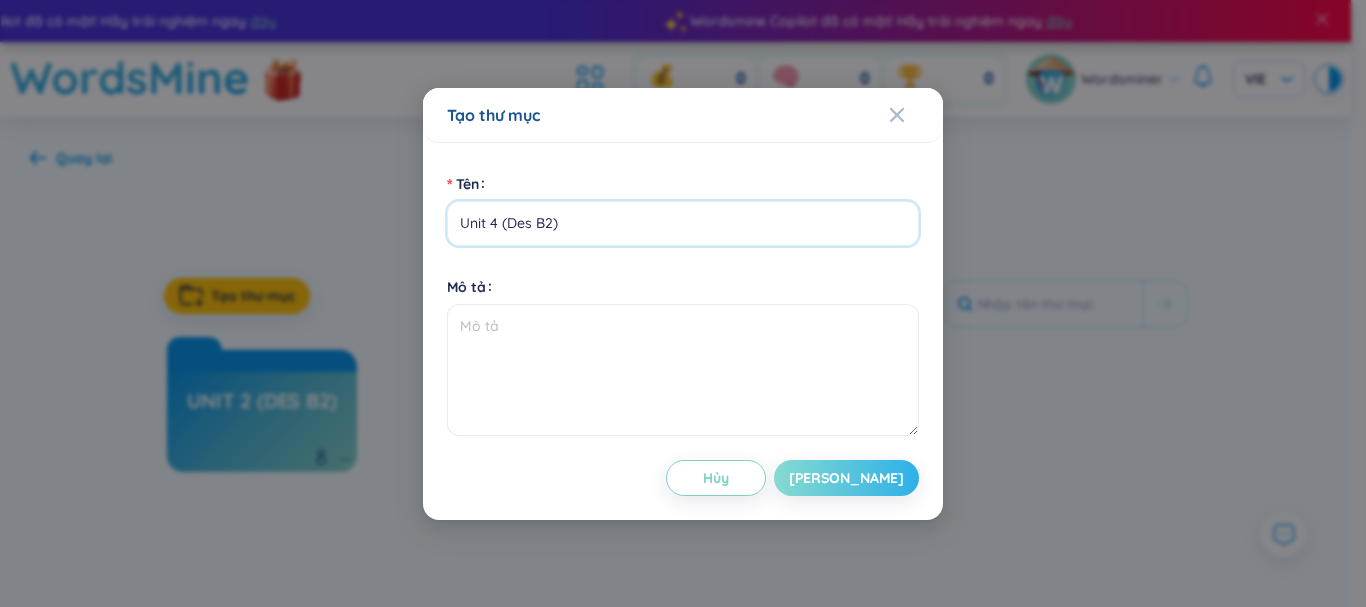 type on "Unit 4 (Des B2)" 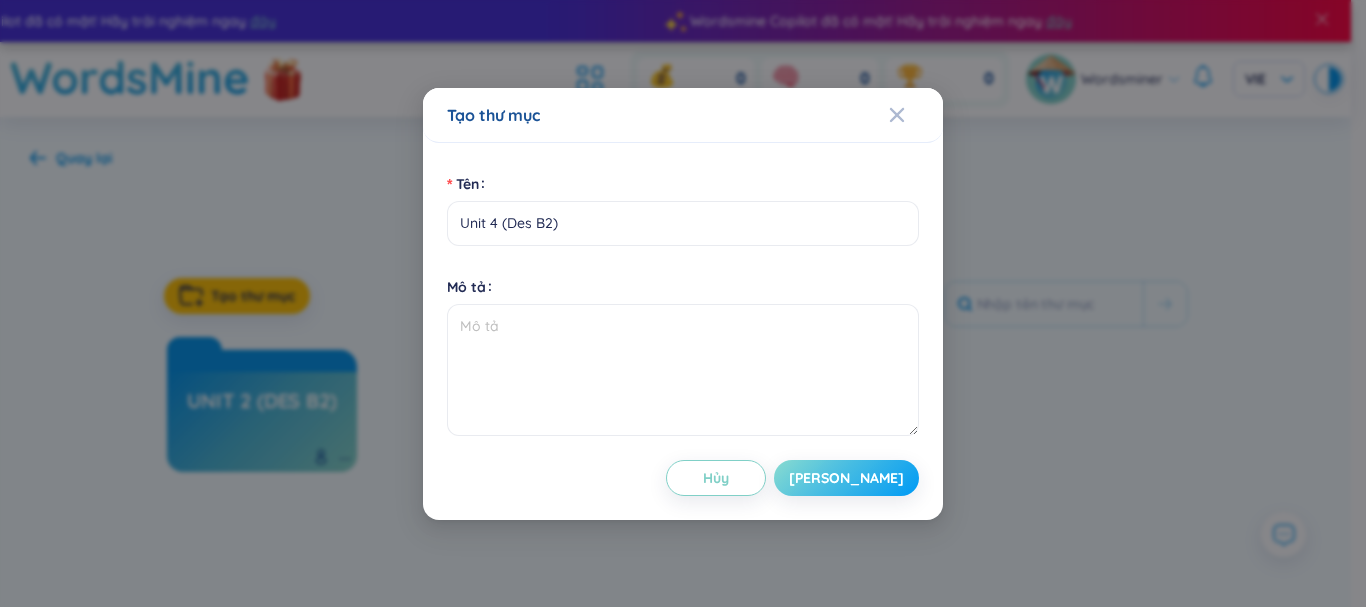 click on "[PERSON_NAME]" at bounding box center (846, 478) 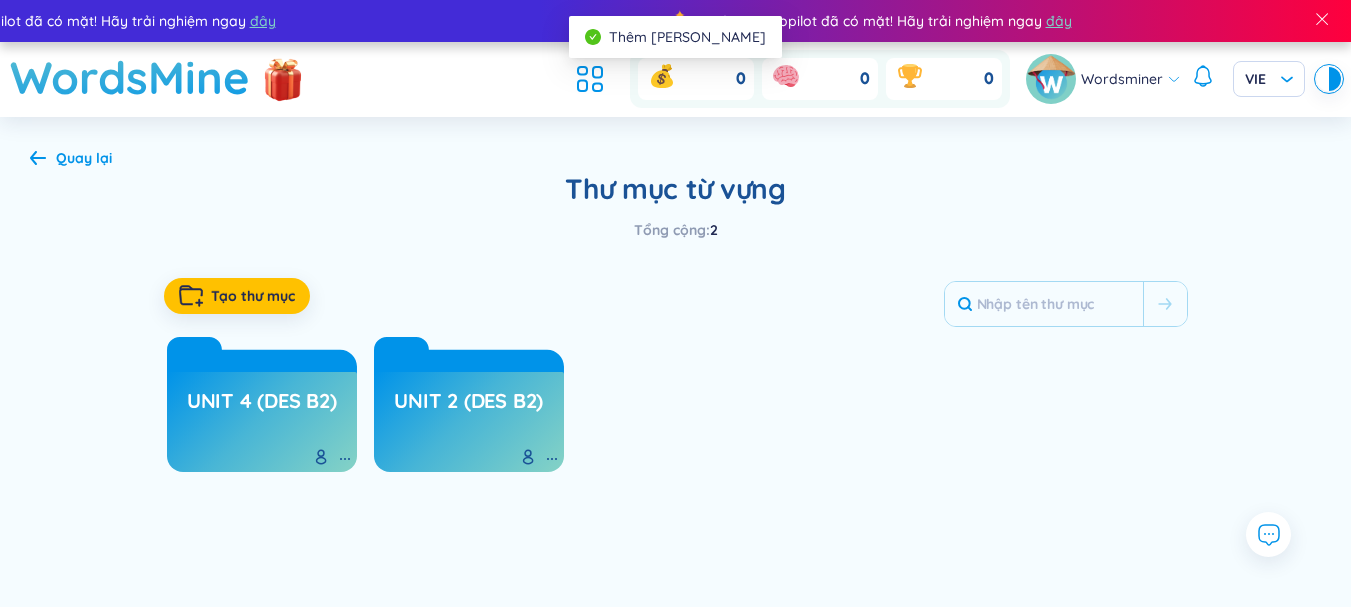 click on "Unit 4 (Des B2)" at bounding box center (262, 422) 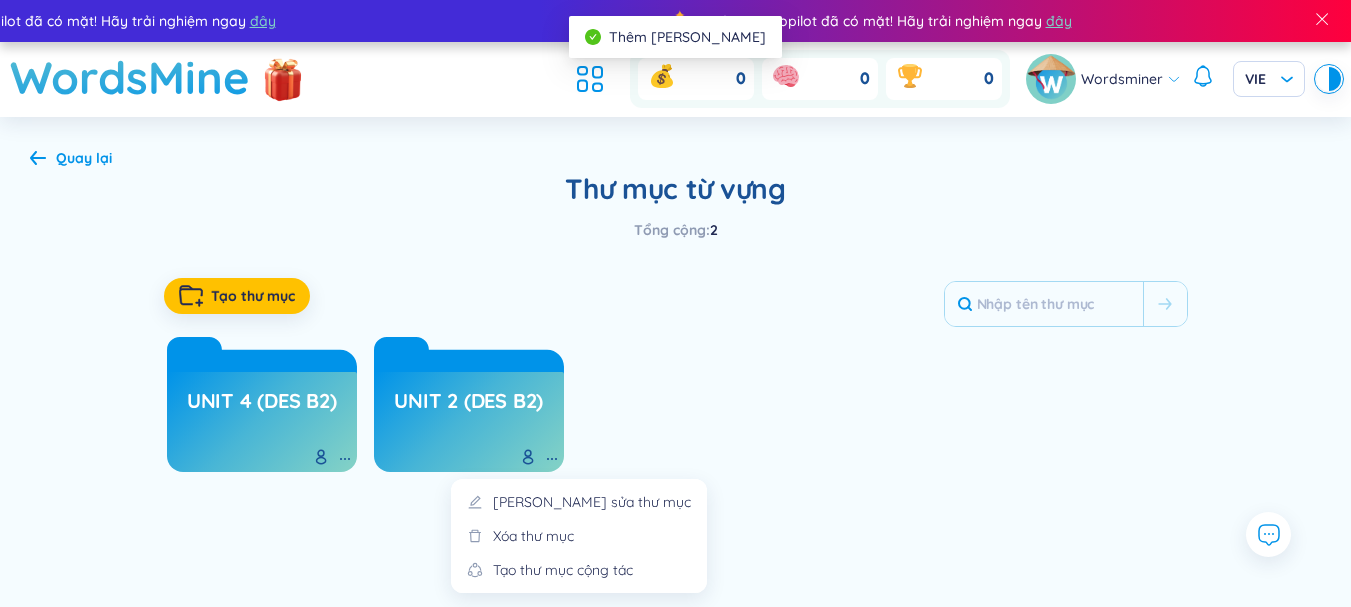 click 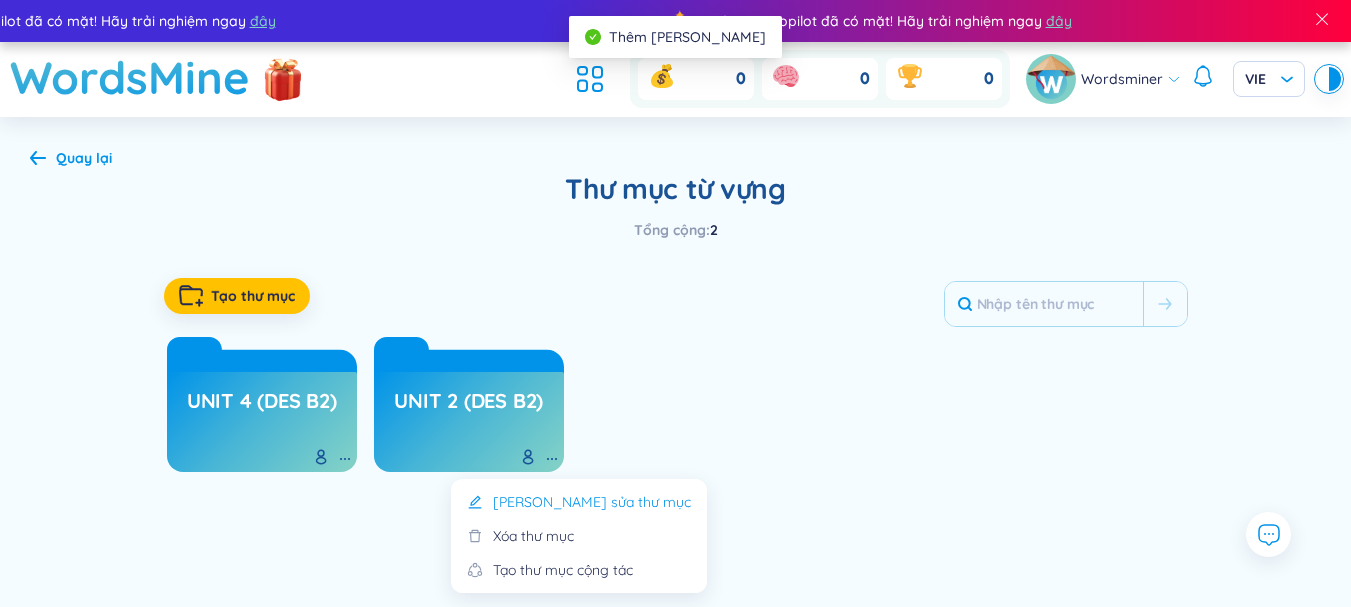 click on "[PERSON_NAME] sửa thư mục" at bounding box center [592, 502] 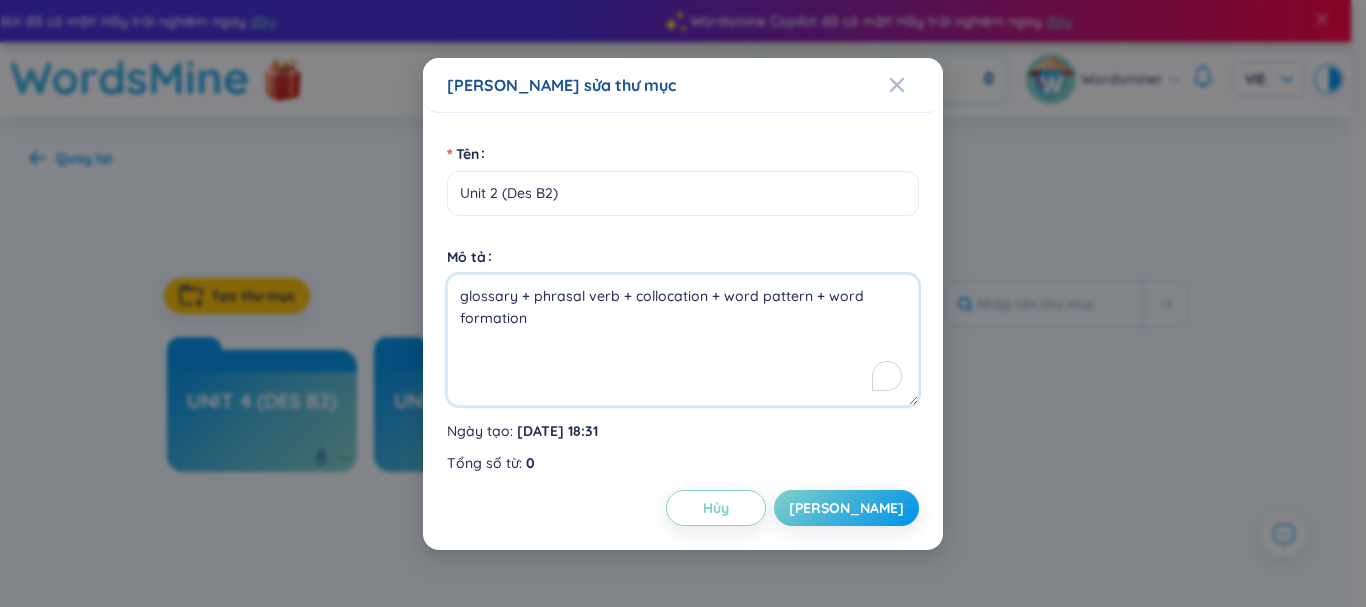 drag, startPoint x: 542, startPoint y: 316, endPoint x: 449, endPoint y: 283, distance: 98.681305 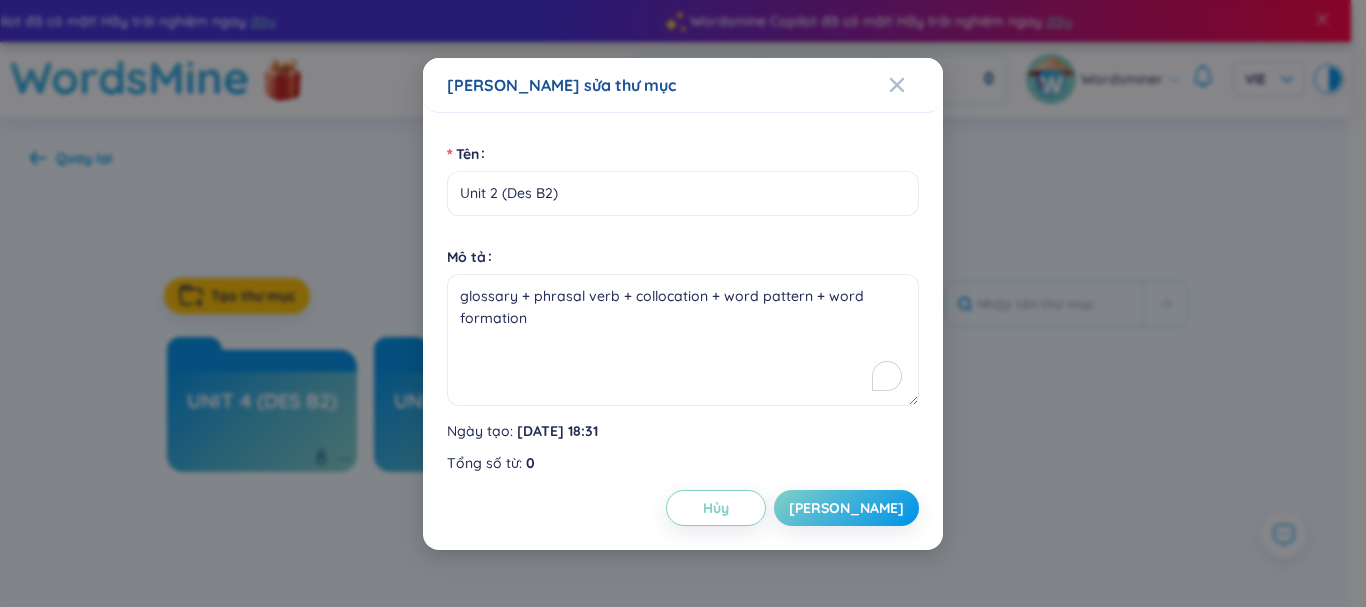 click on "[PERSON_NAME] sửa thư mục Tên Unit 2 (Des B2) Mô tả glossary + phrasal verb + collocation + word pattern + word formation Ngày tạo :   [DATE] 18:31 Tổng số từ :   0 [PERSON_NAME]" at bounding box center (683, 303) 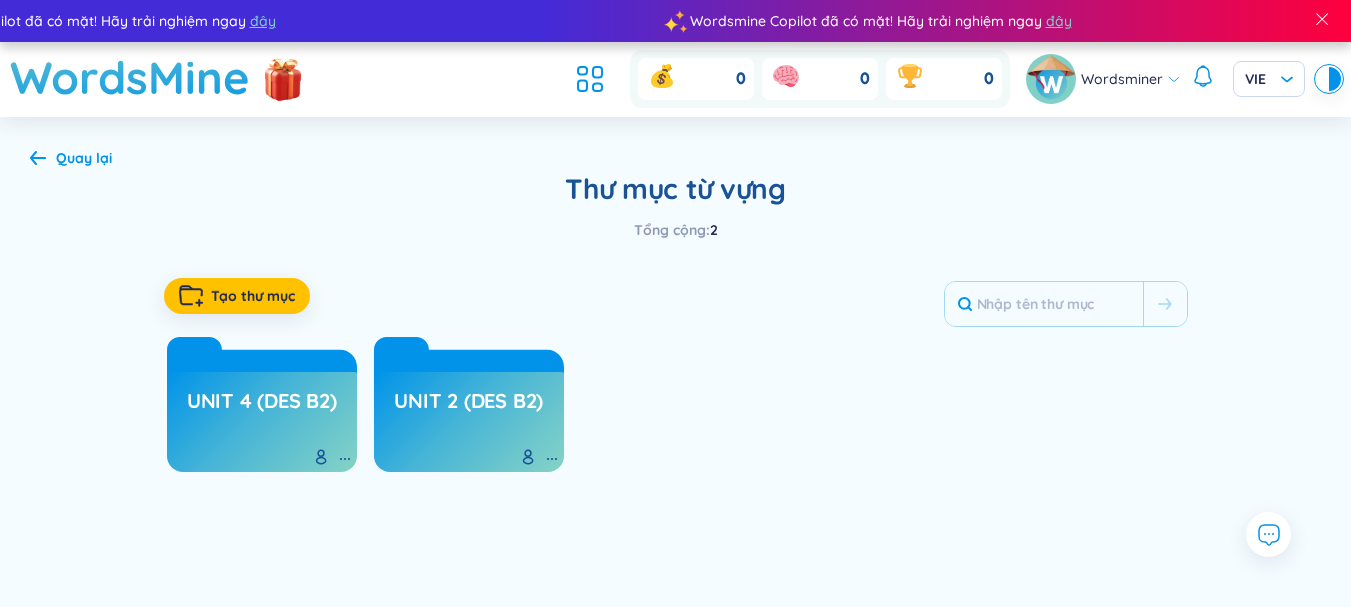 click on "Unit 4 (Des B2)" at bounding box center [262, 406] 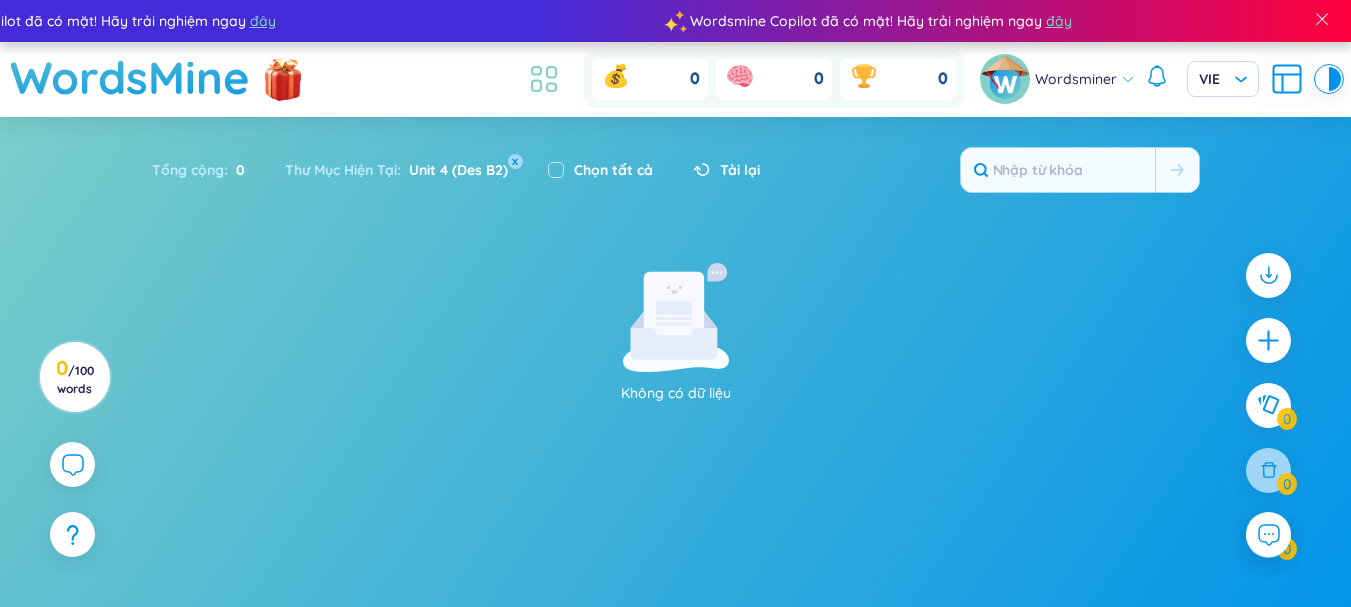 click 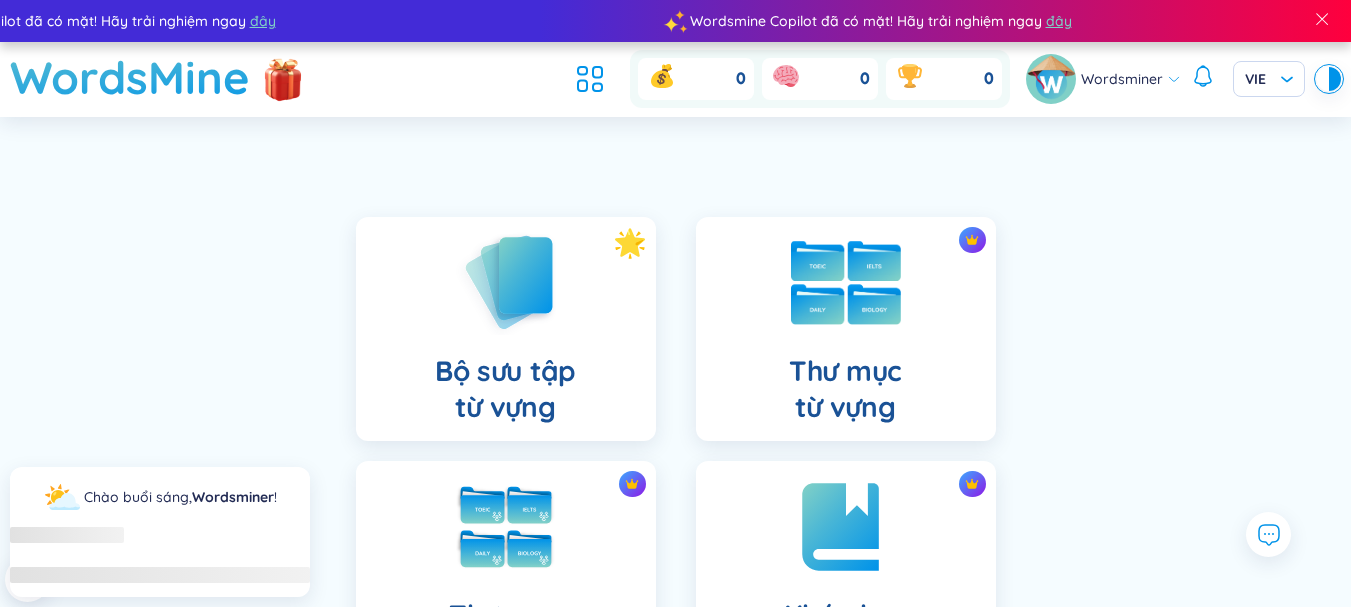 click at bounding box center [846, 283] 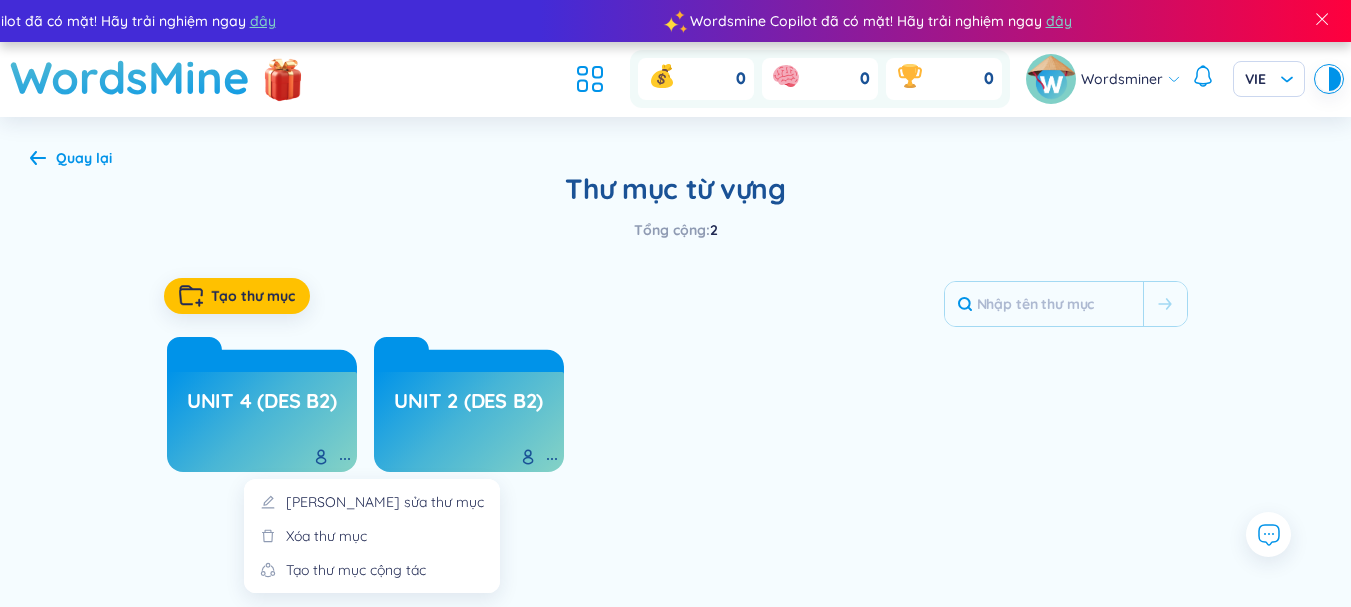 click 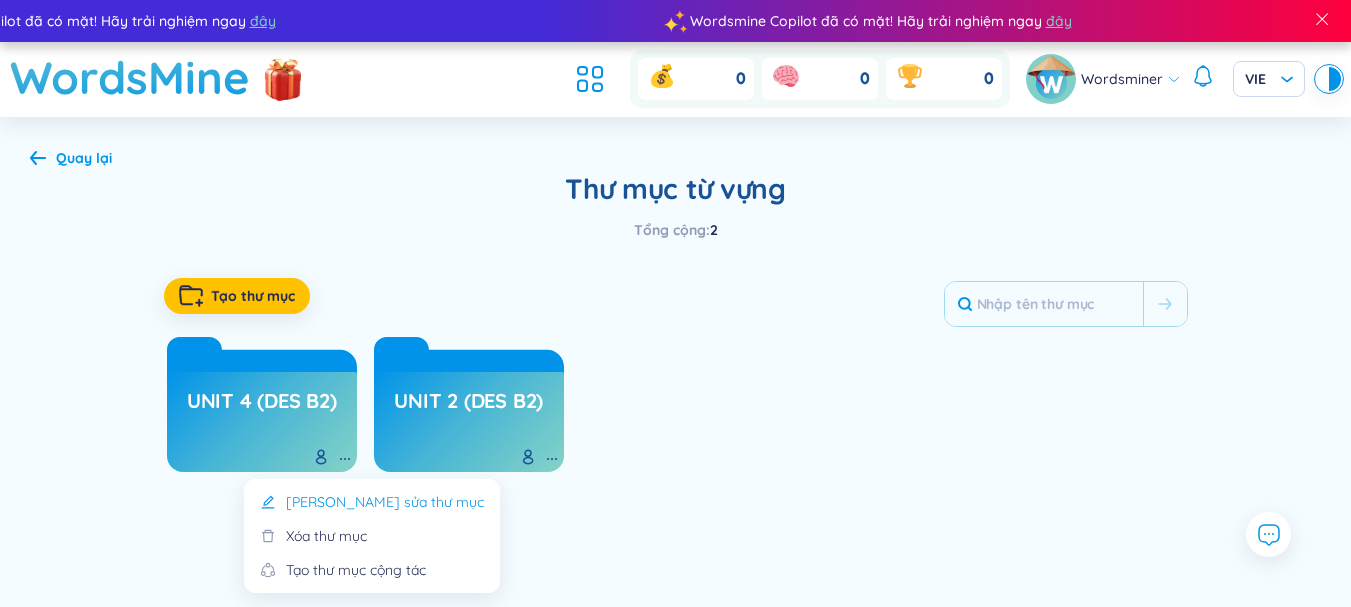 click on "[PERSON_NAME] sửa thư mục" at bounding box center (385, 502) 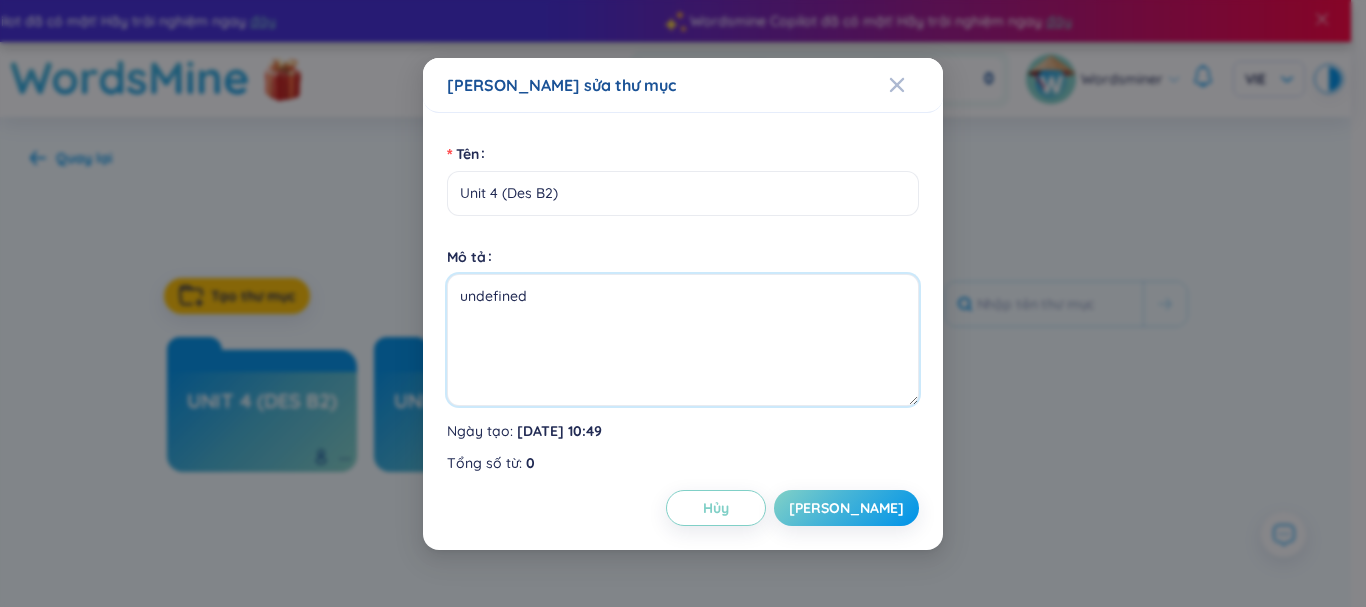 click on "undefined" at bounding box center [683, 340] 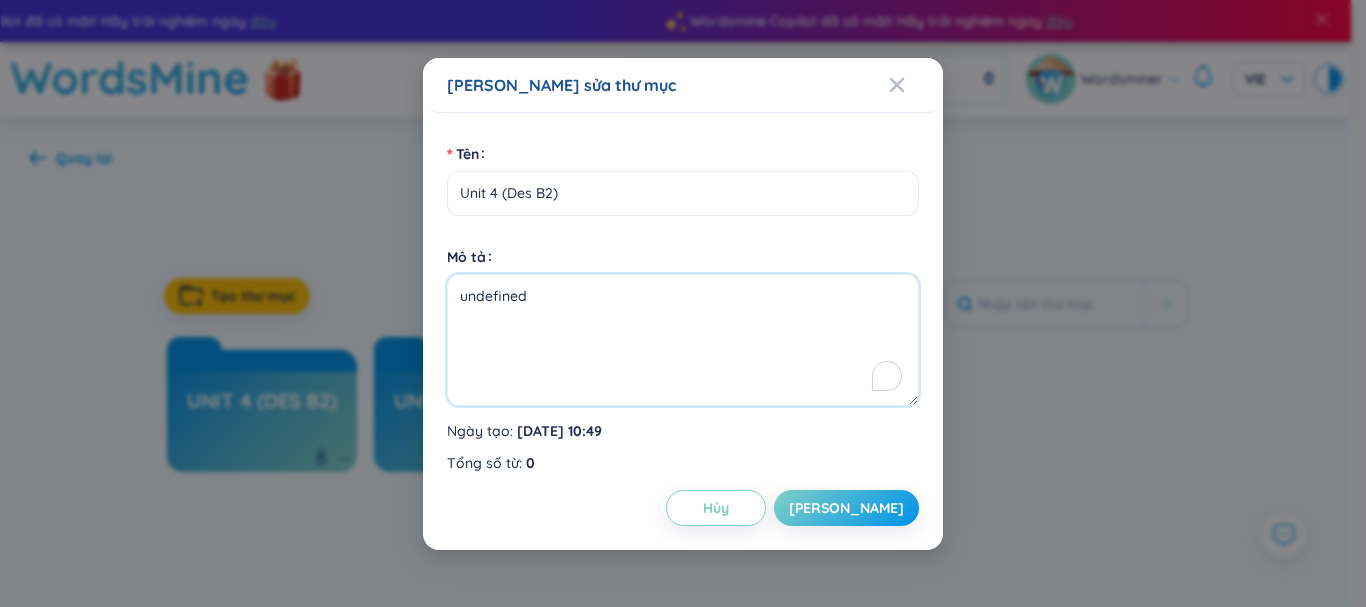 drag, startPoint x: 545, startPoint y: 303, endPoint x: 442, endPoint y: 307, distance: 103.077644 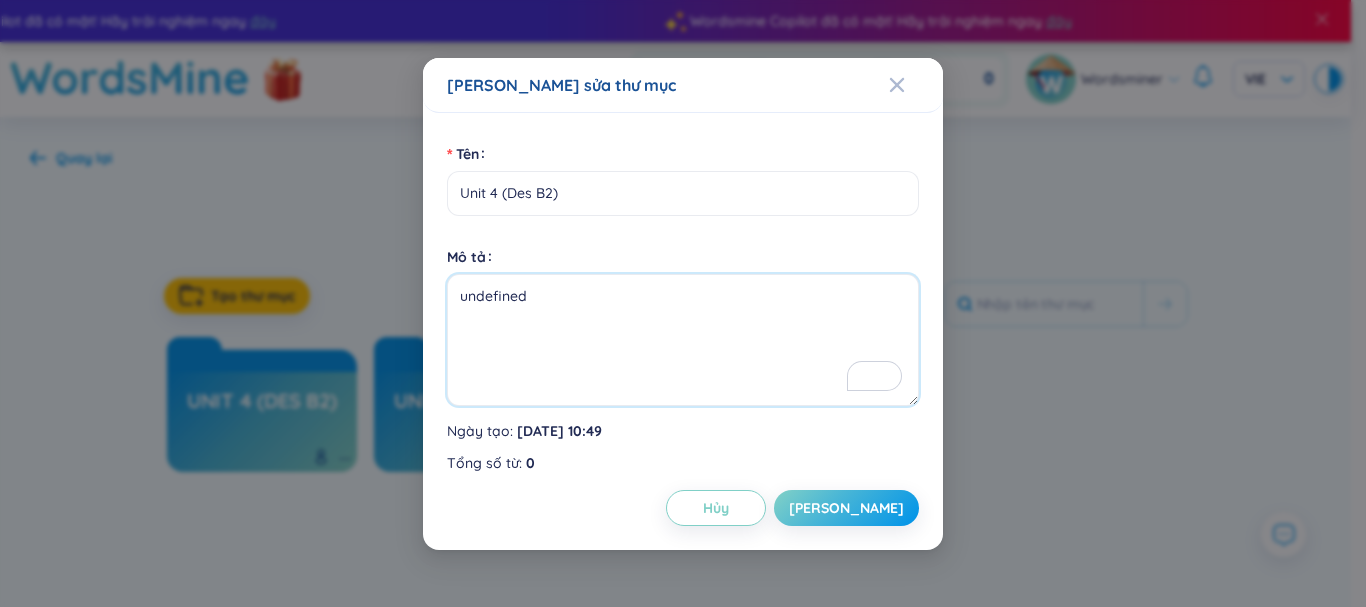 paste on "glossary + phrasal verb + collocation + word pattern + word formation" 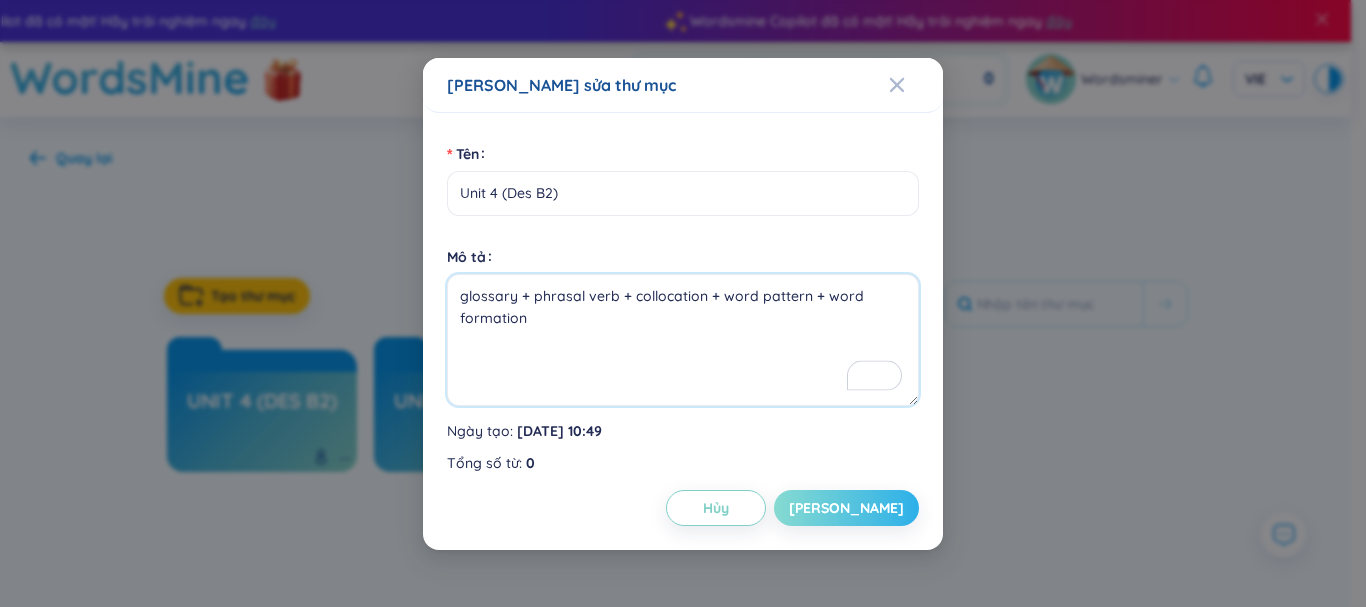 type on "glossary + phrasal verb + collocation + word pattern + word formation" 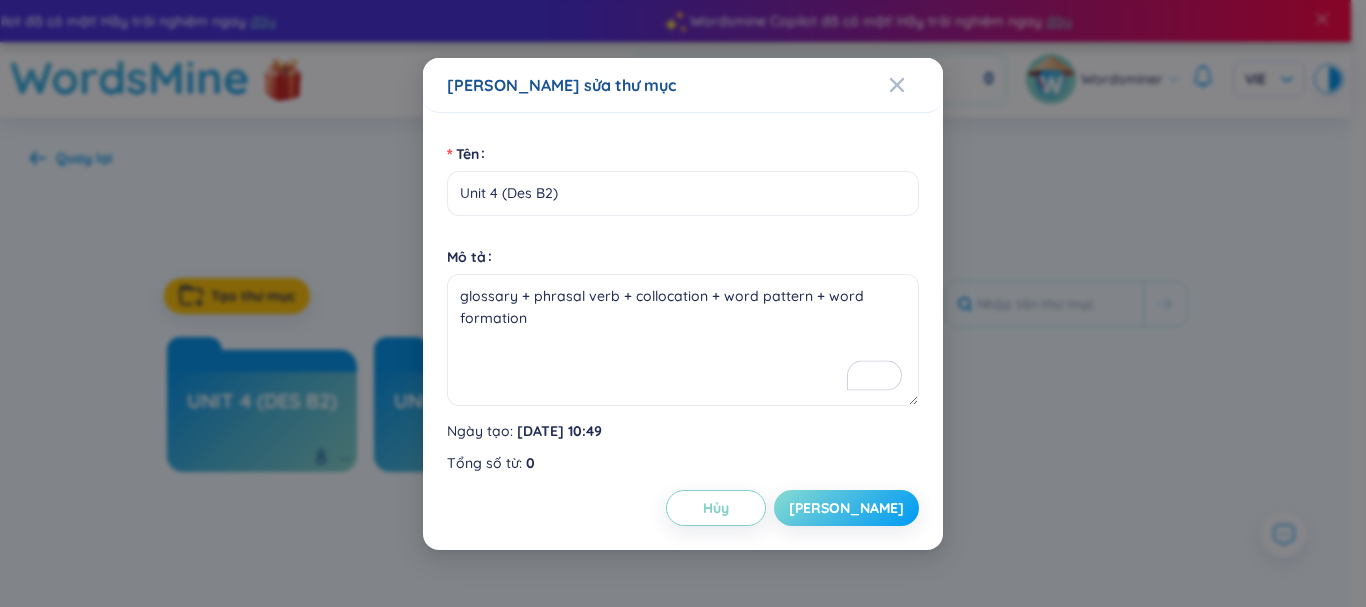 click on "[PERSON_NAME]" at bounding box center (846, 508) 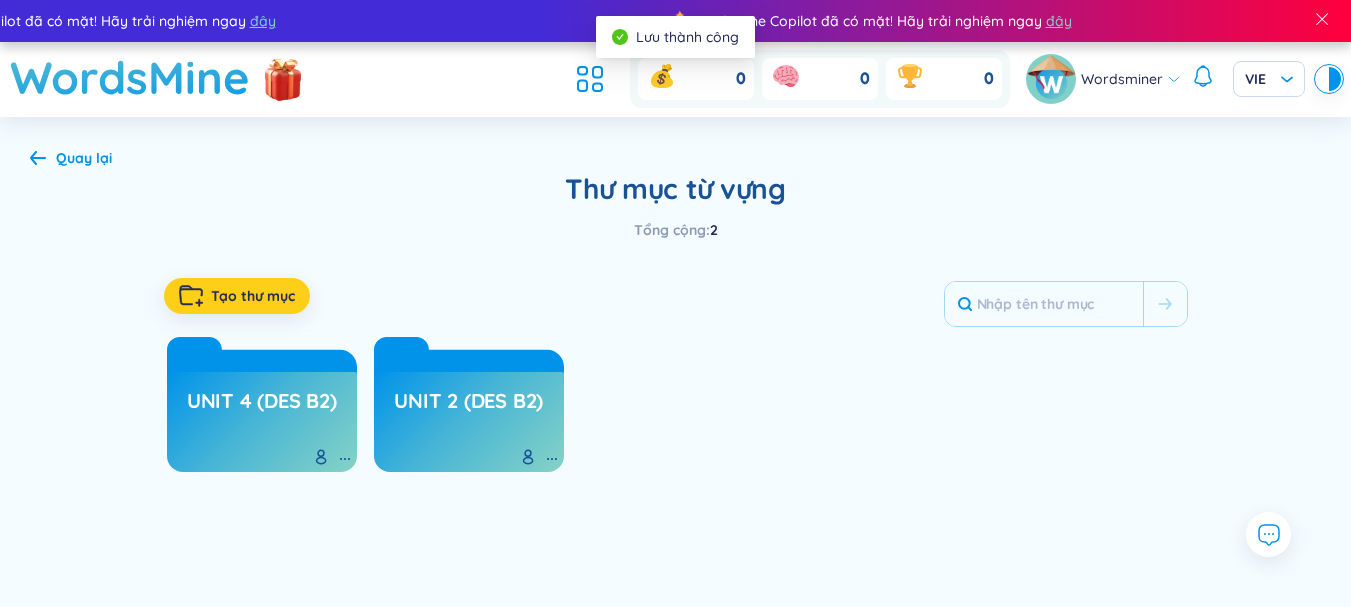 click on "Tạo thư mục" at bounding box center (253, 296) 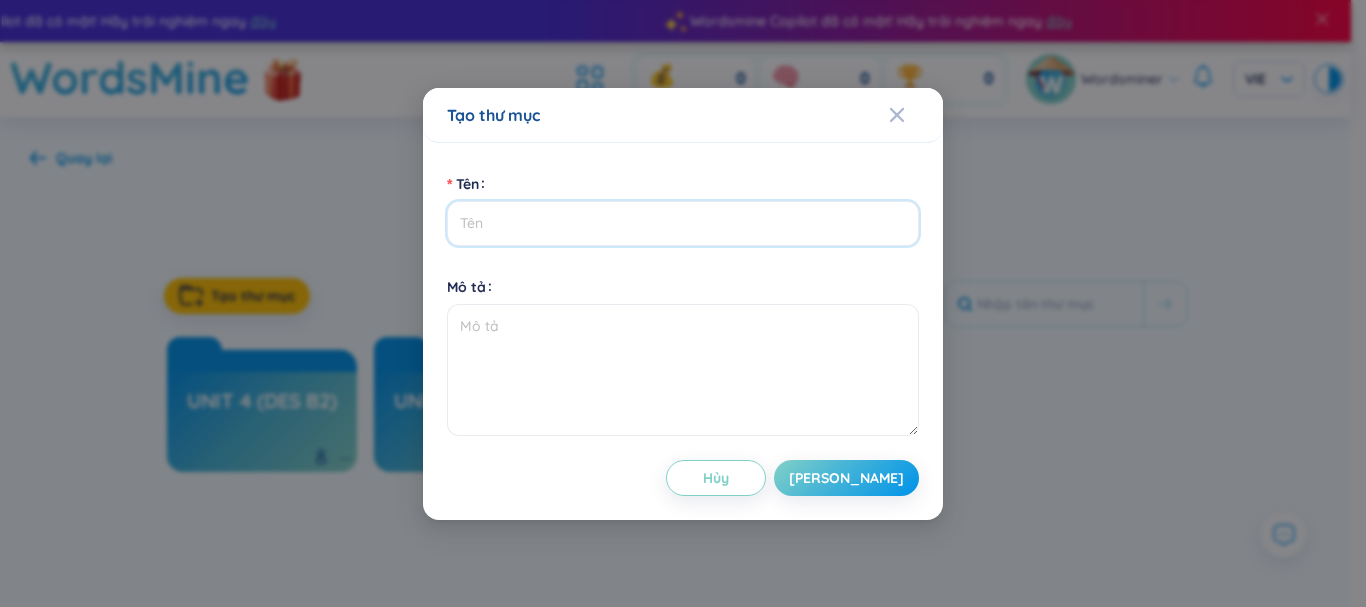 paste on "Unit 2 (Des B2)" 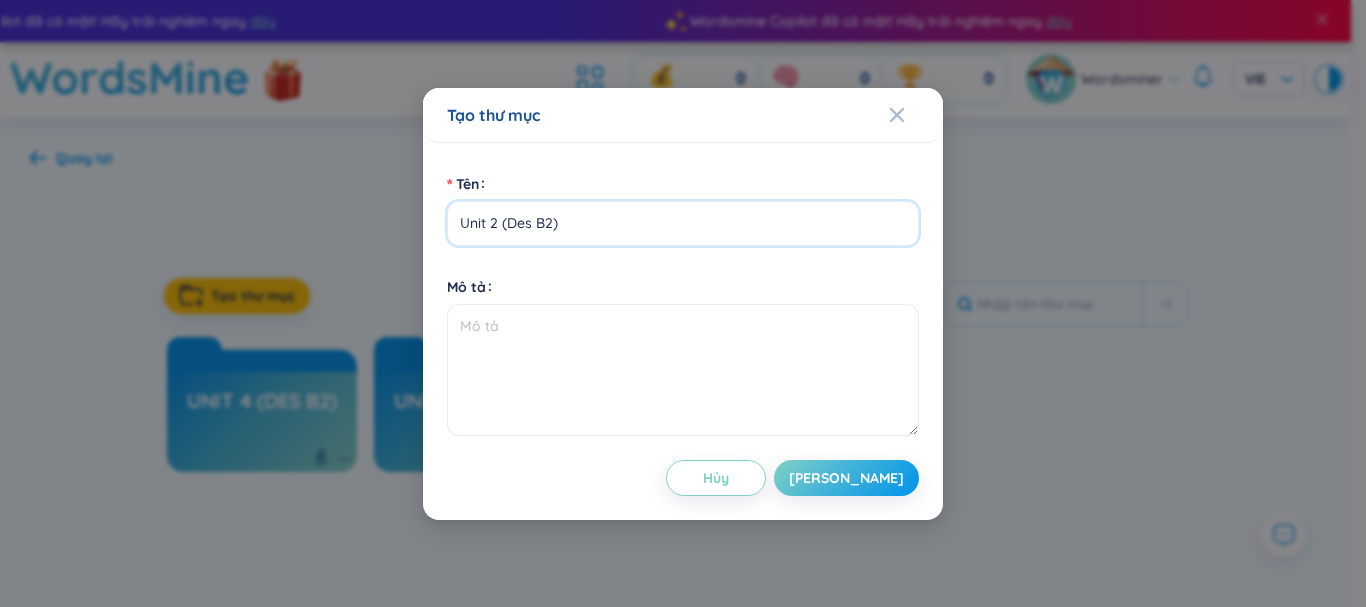 click on "Unit 2 (Des B2)" at bounding box center [683, 223] 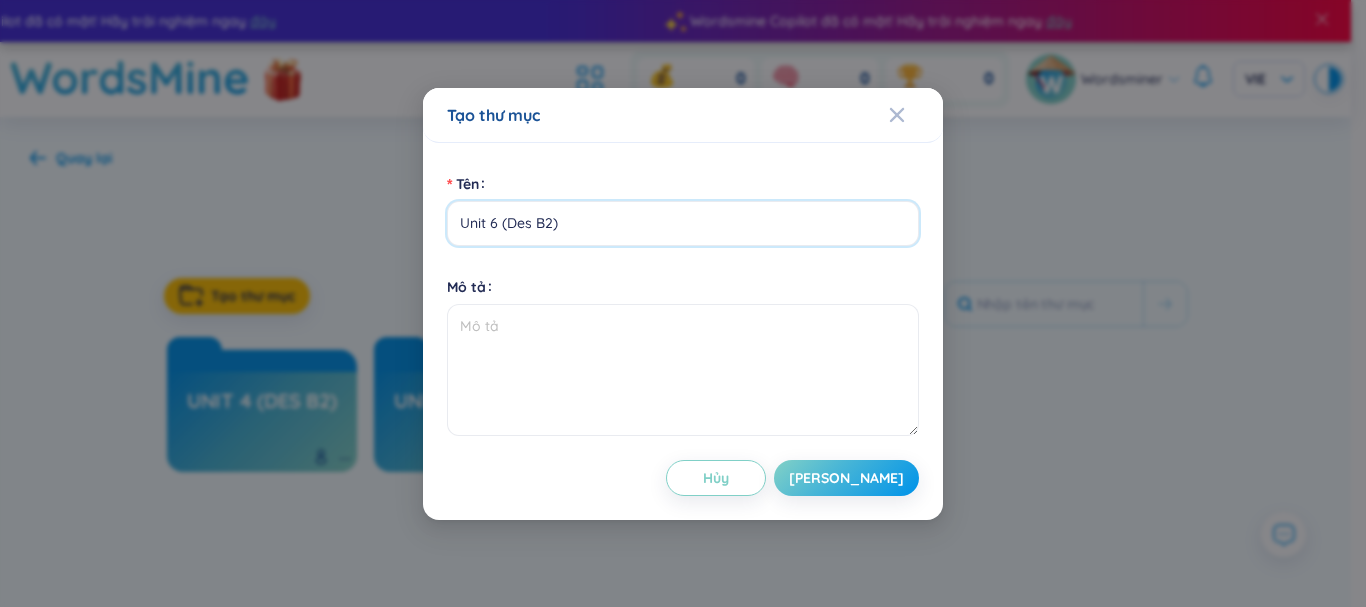 type on "Unit 6 (Des B2)" 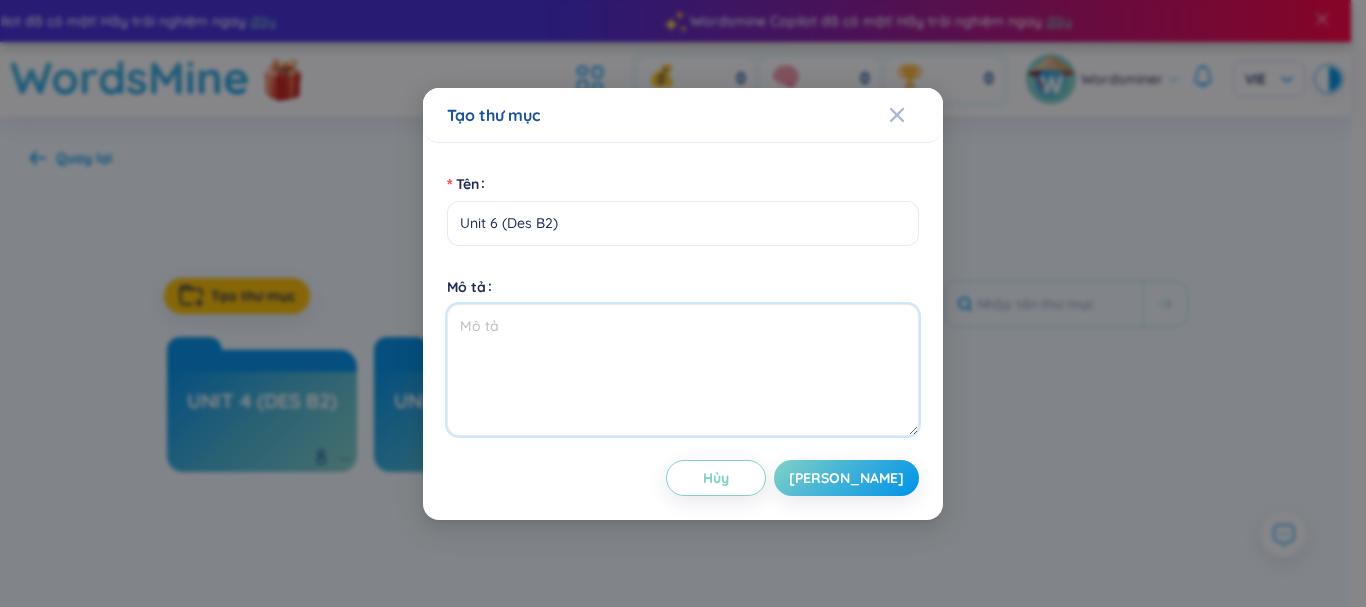 click on "Mô tả" at bounding box center [683, 370] 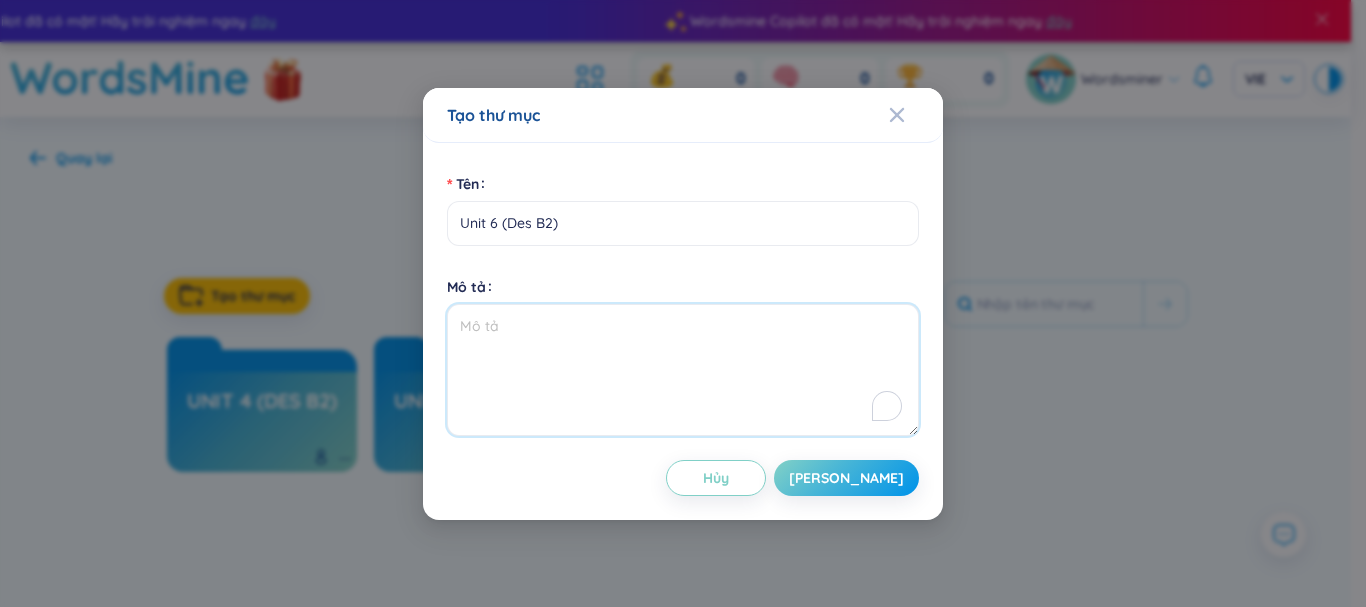 paste on "glossary + phrasal verb + collocation + word pattern + word formation" 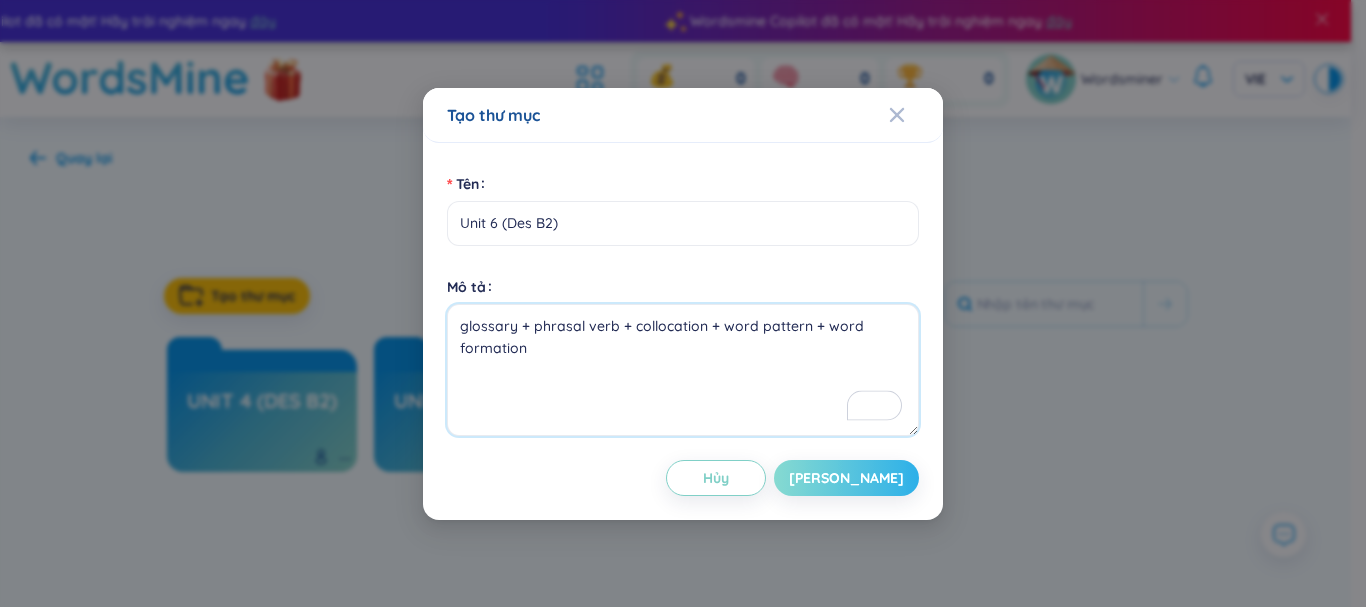 type on "glossary + phrasal verb + collocation + word pattern + word formation" 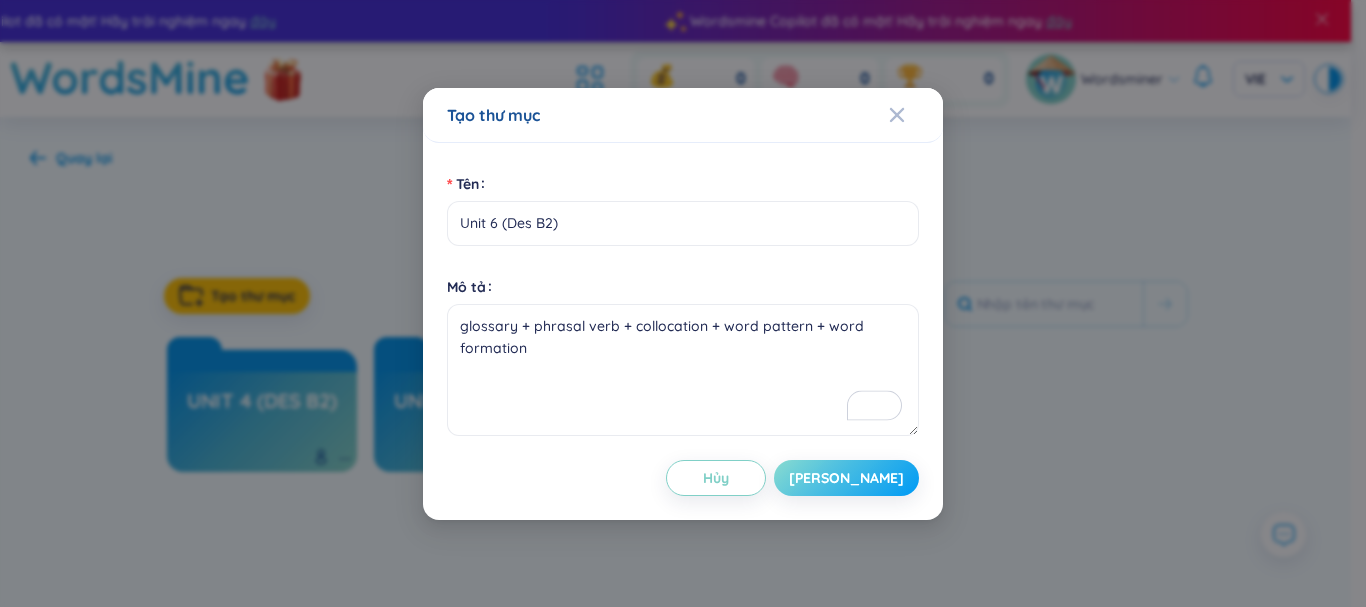 click on "[PERSON_NAME]" at bounding box center (846, 478) 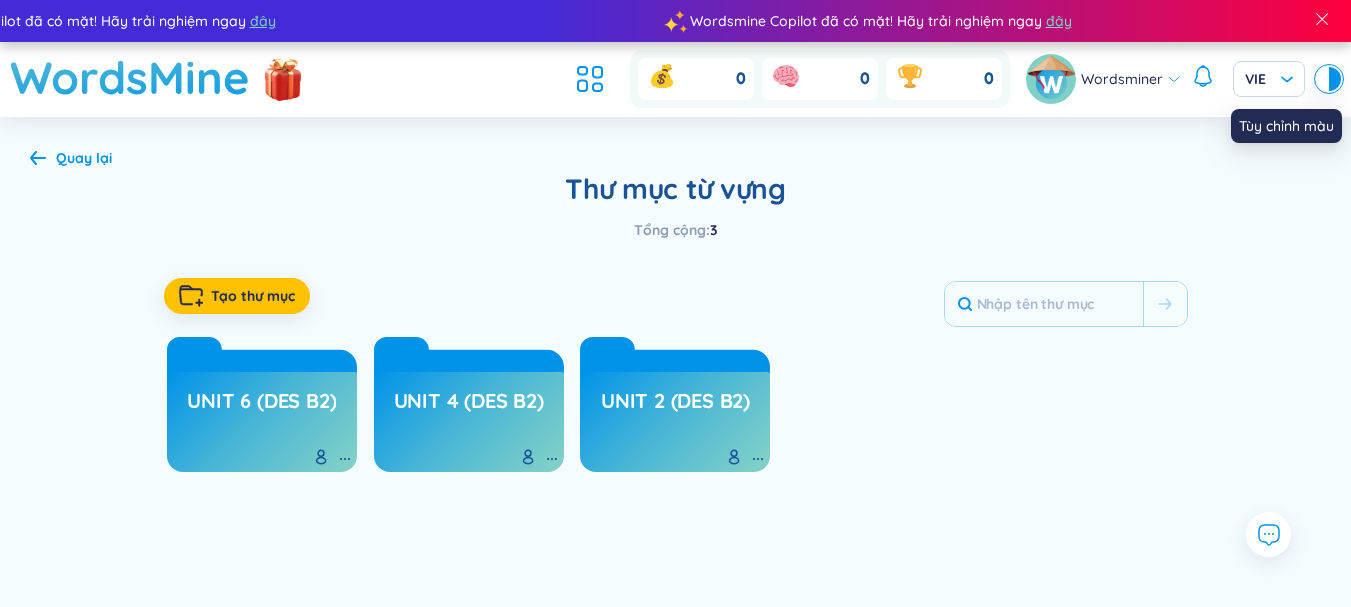 click at bounding box center [1323, 79] 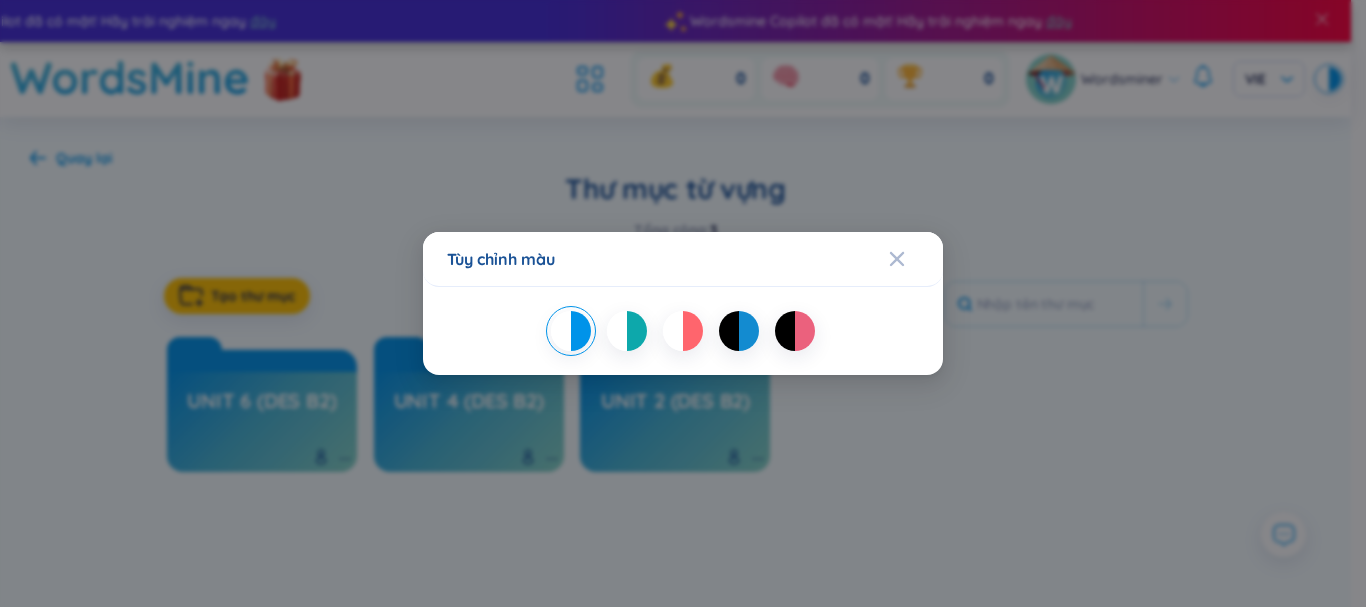 click at bounding box center [637, 331] 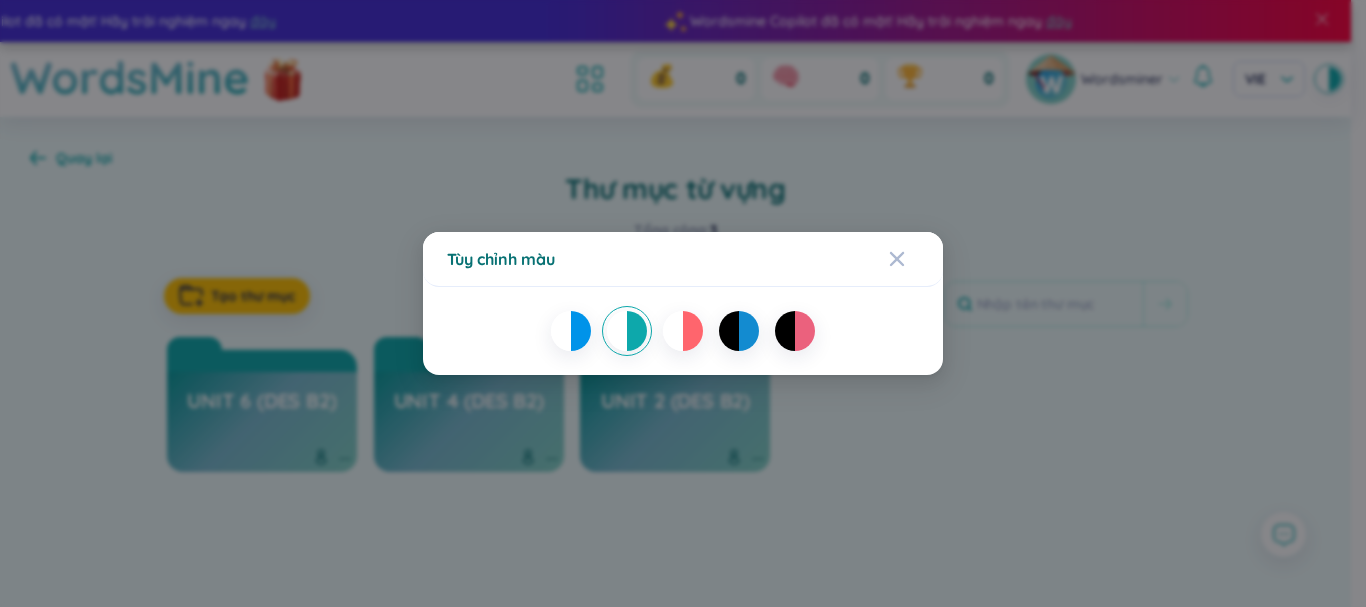 click at bounding box center [693, 331] 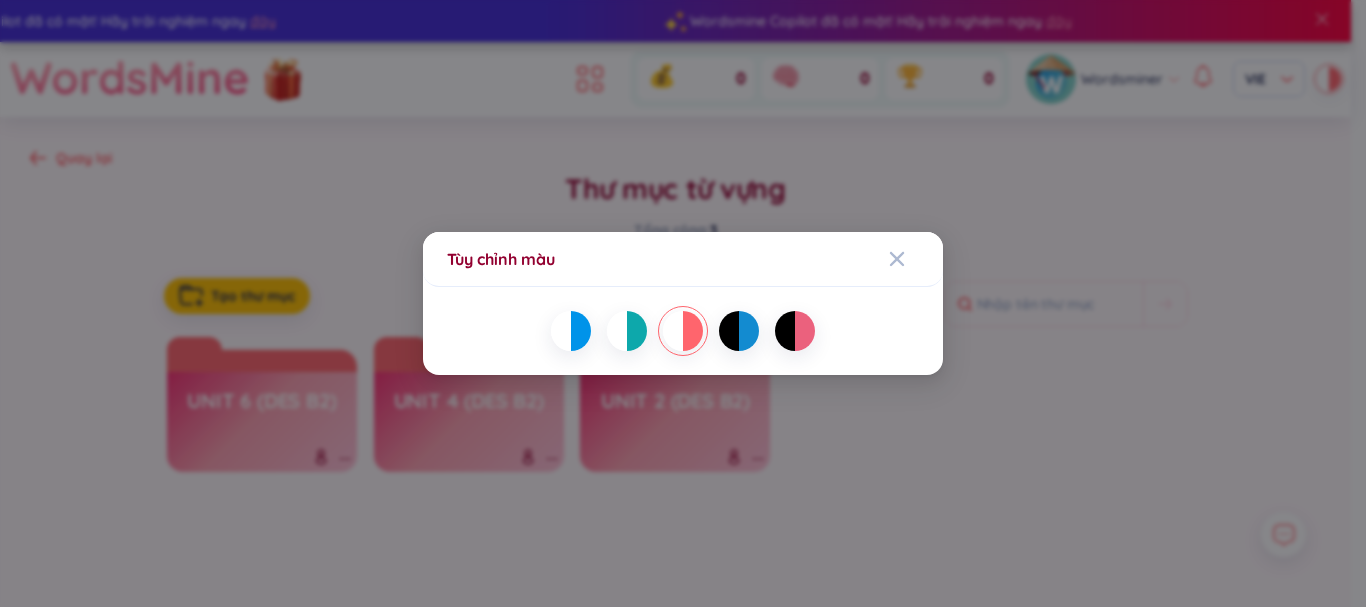 click at bounding box center (729, 331) 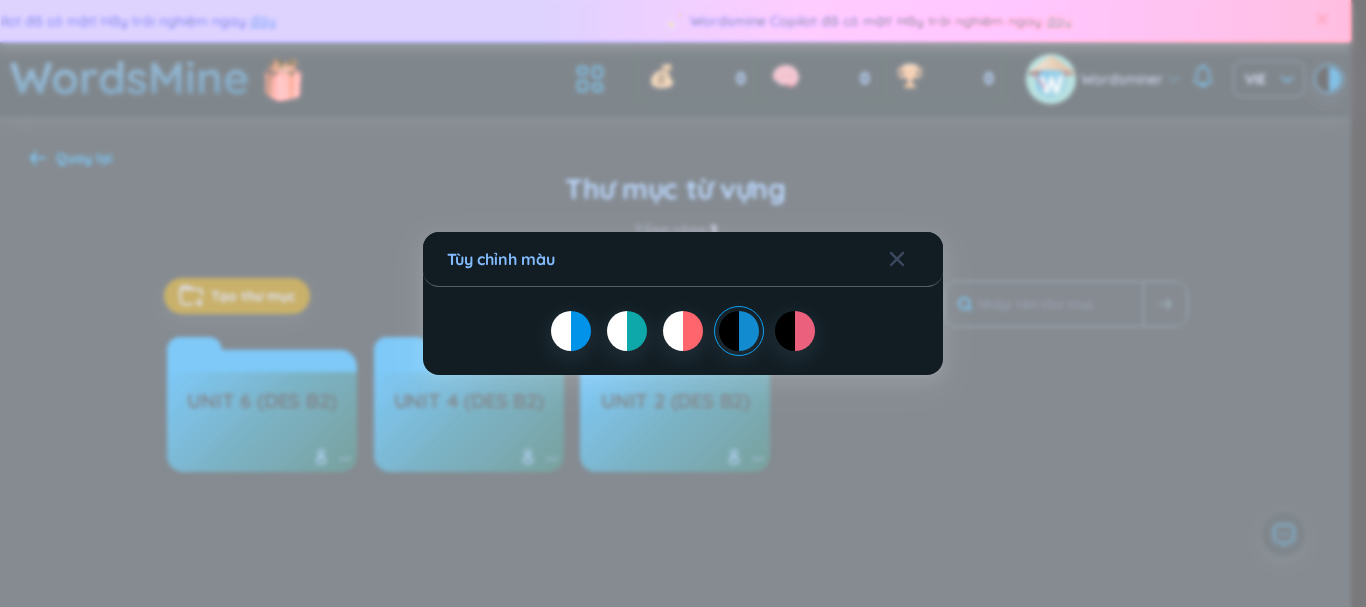 click at bounding box center (795, 331) 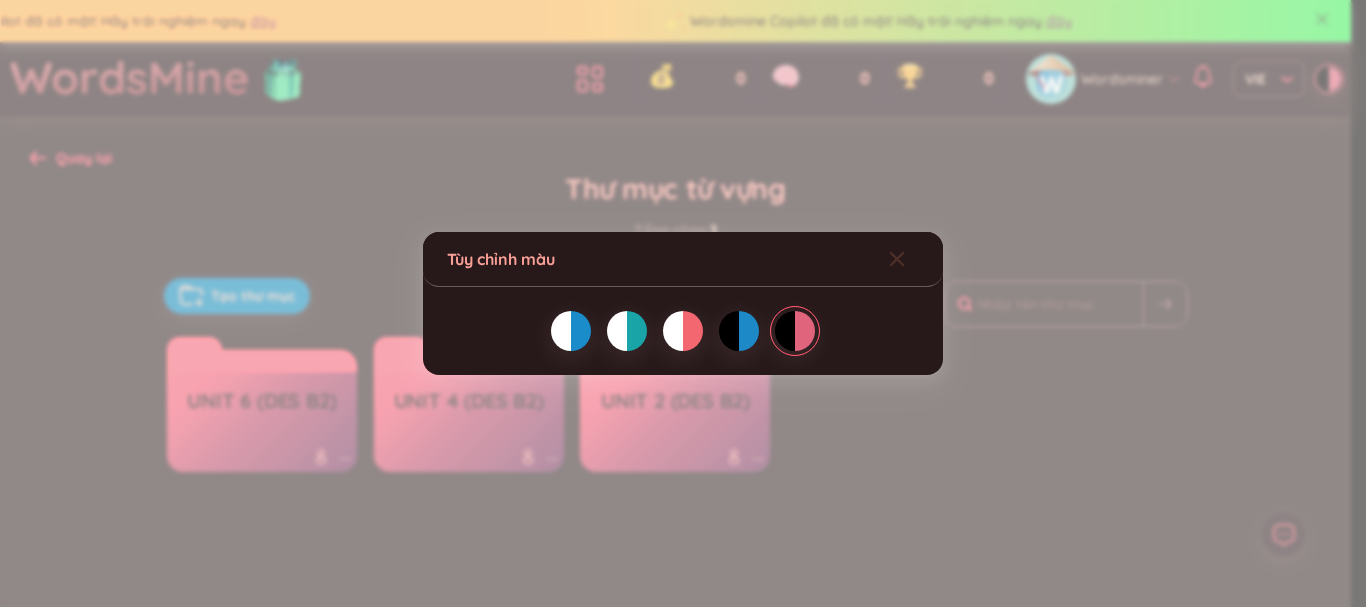 click at bounding box center [916, 259] 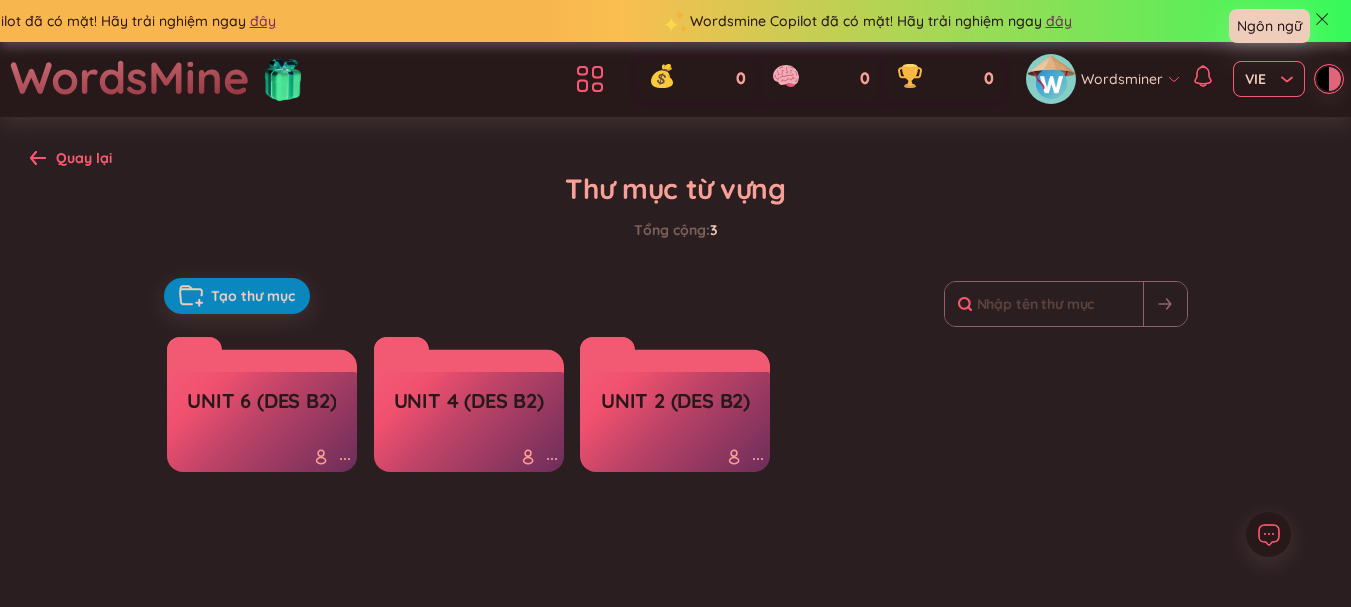 click on "VIE" at bounding box center (1269, 79) 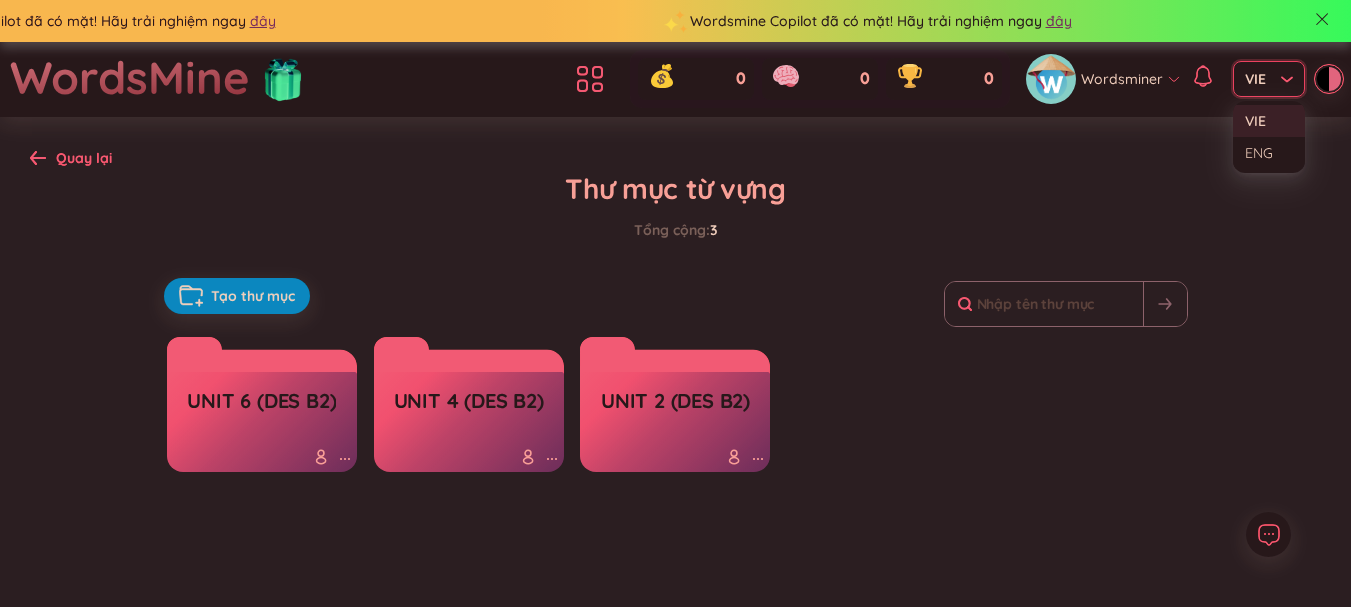 click on "Wordsminer" at bounding box center [1122, 79] 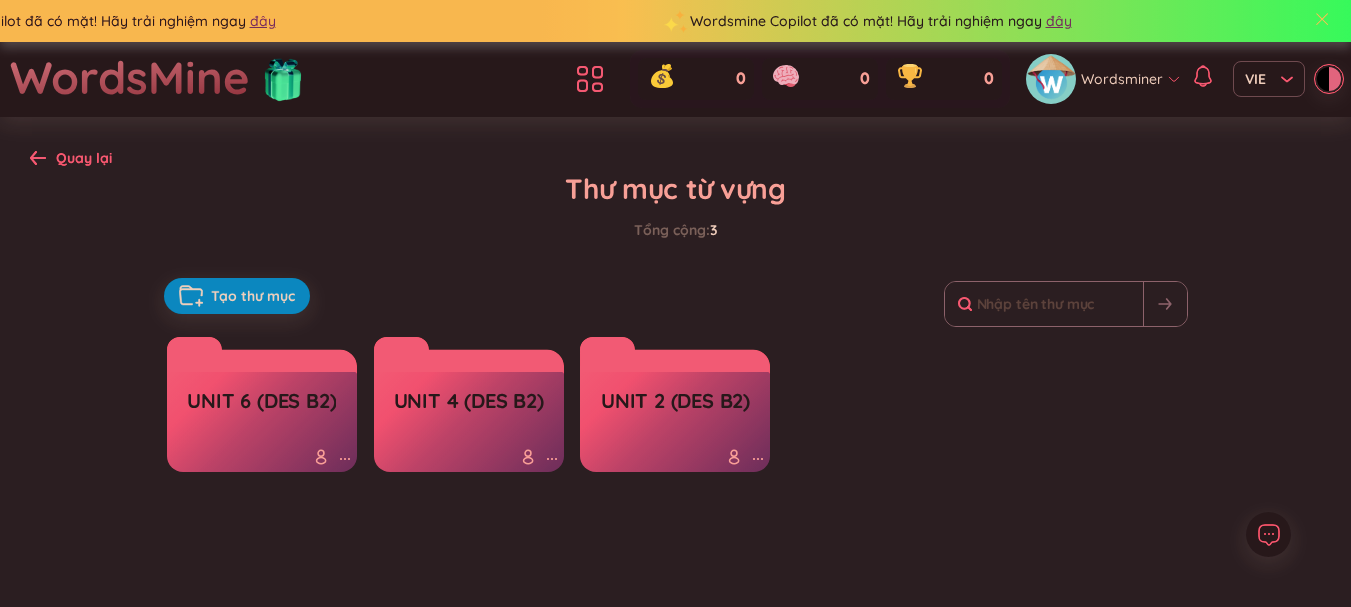 click at bounding box center [1322, 21] 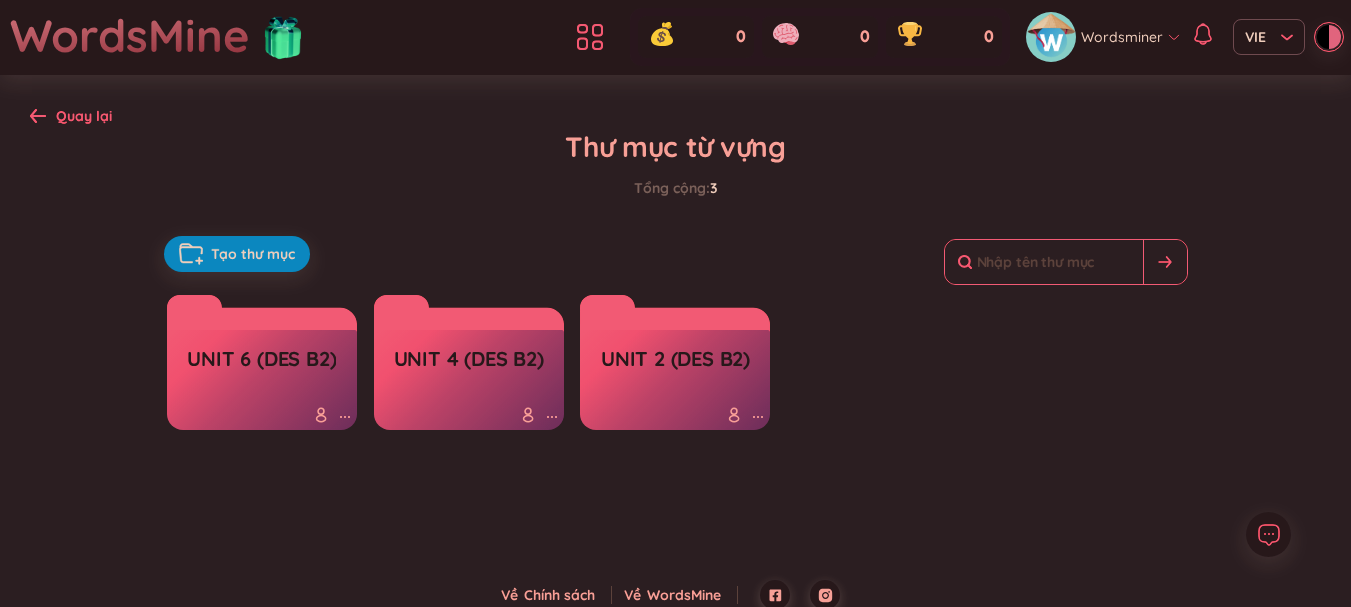 click at bounding box center [1044, 262] 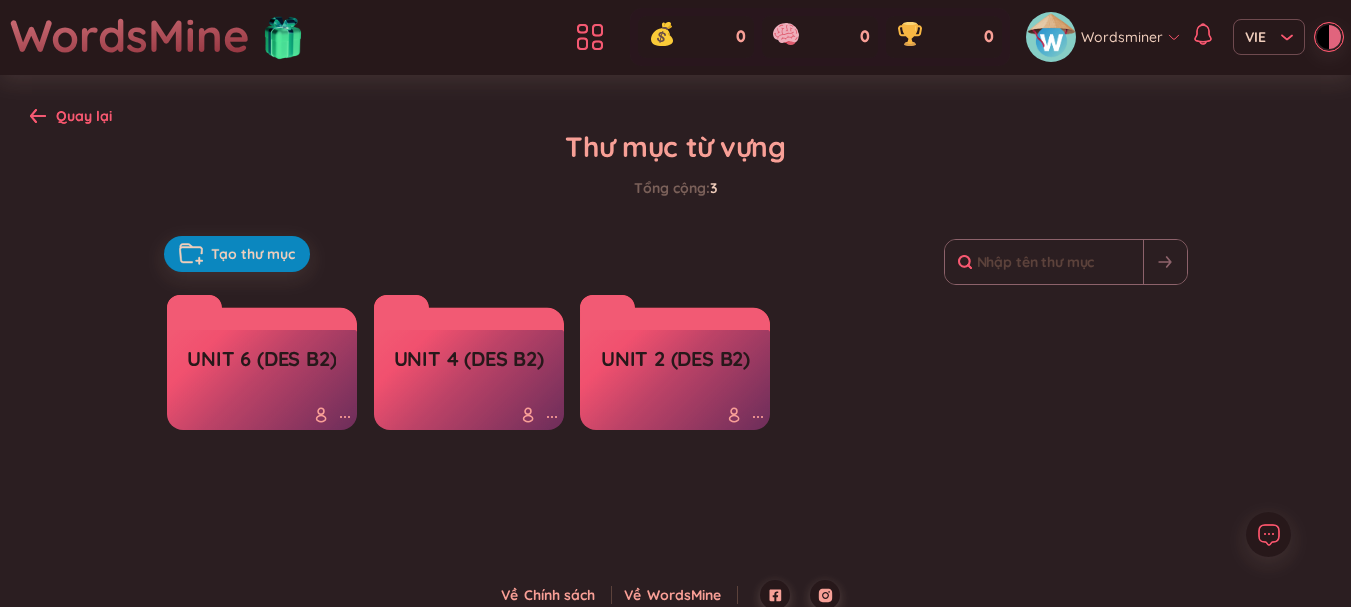 click on "Unit 6 (Des B2) Unit 4 (Des B2) Unit 2 (Des B2)" at bounding box center (676, 357) 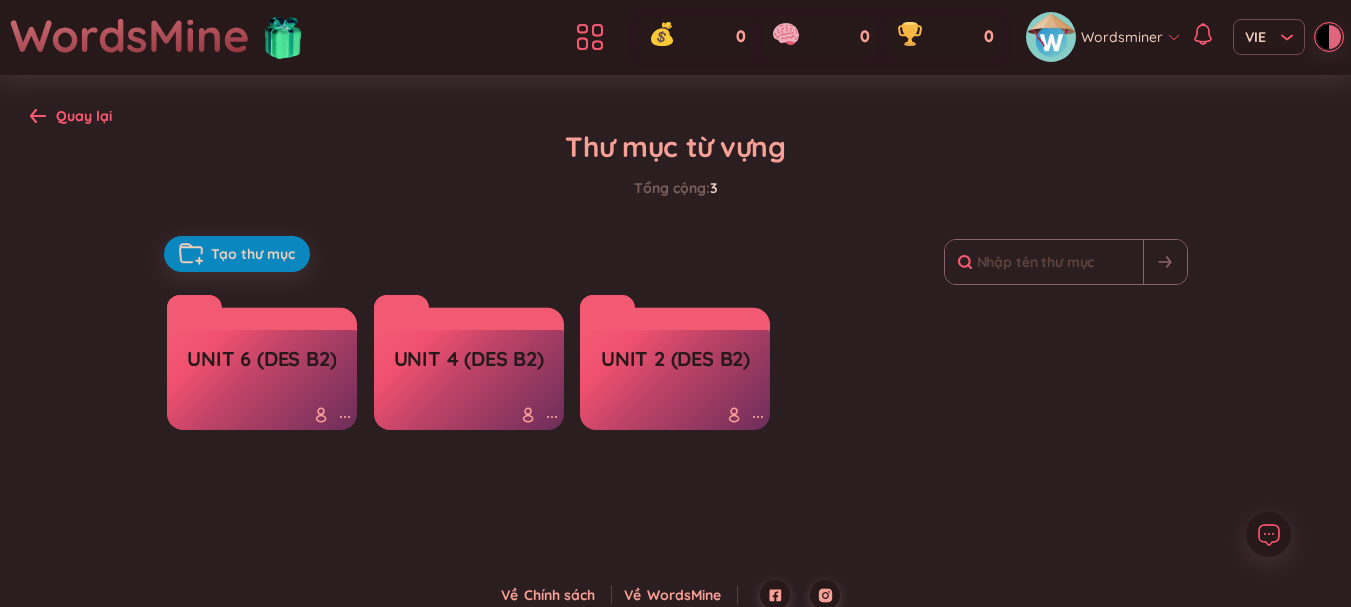 click on "Quay lại" at bounding box center (84, 116) 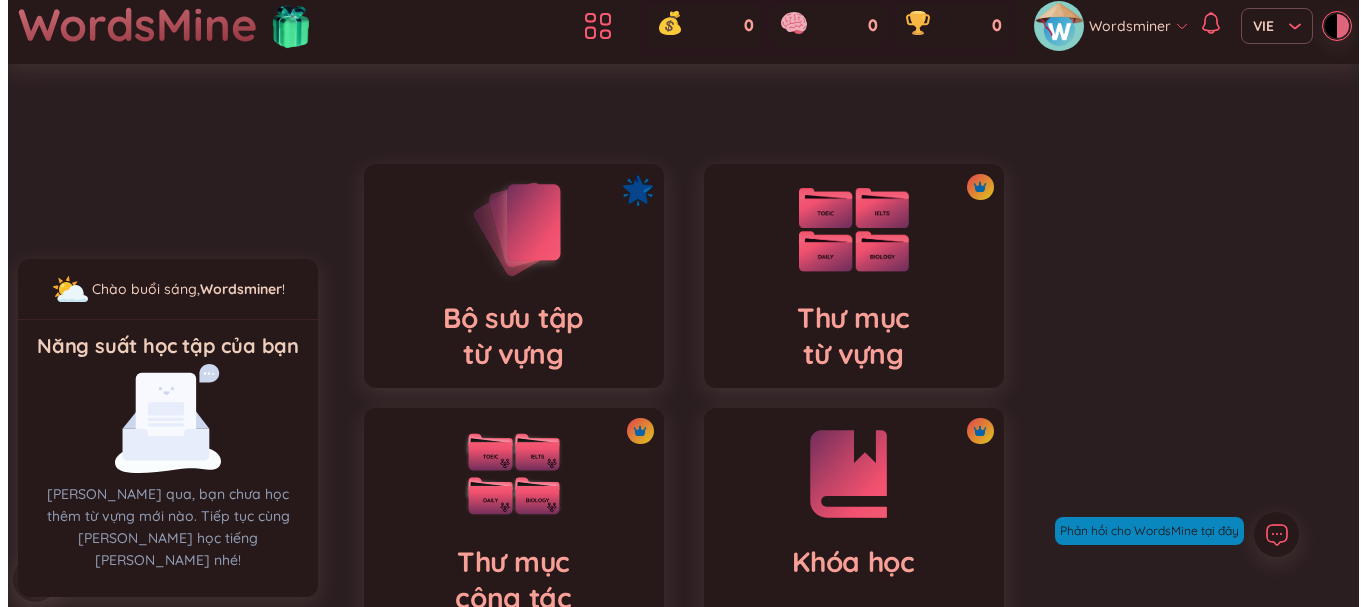 scroll, scrollTop: 0, scrollLeft: 0, axis: both 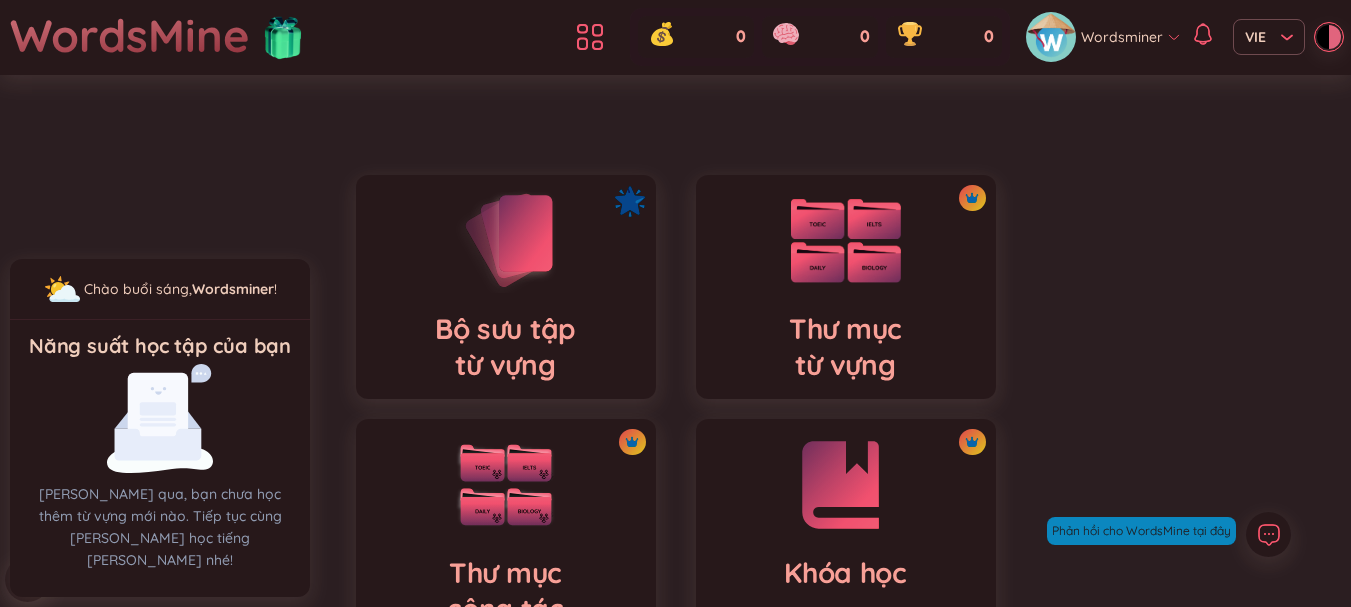 click on "Thư mục từ vựng" at bounding box center [845, 347] 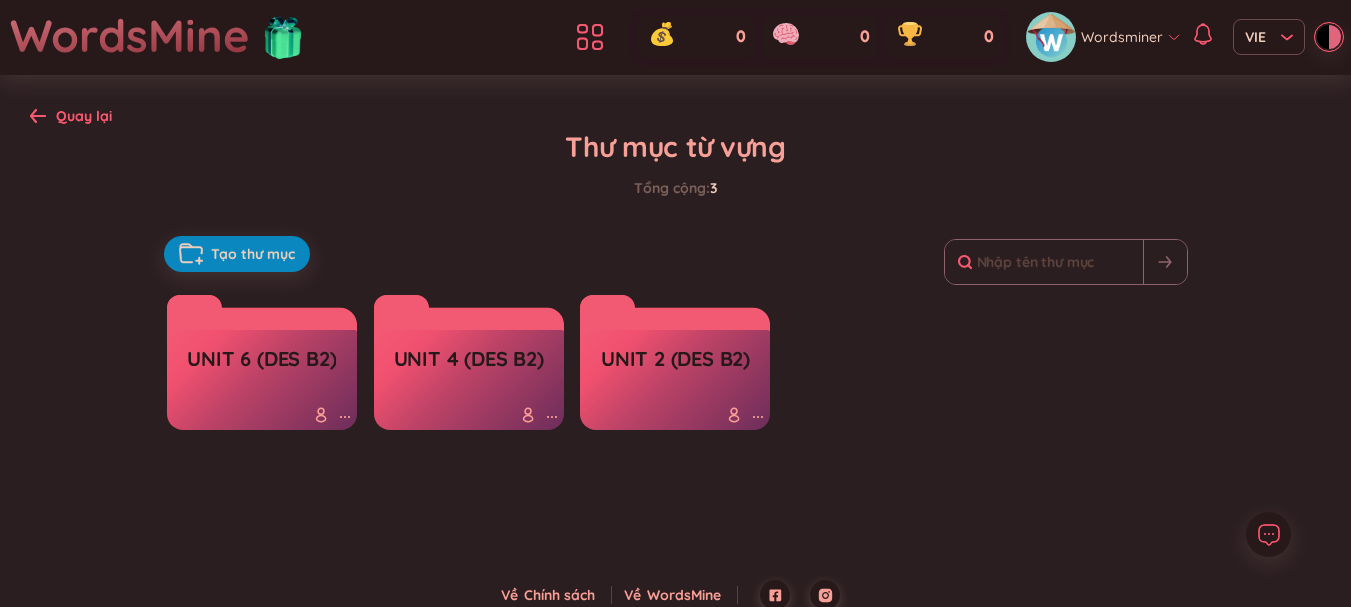 click on "Unit 2 (Des B2)" at bounding box center (675, 364) 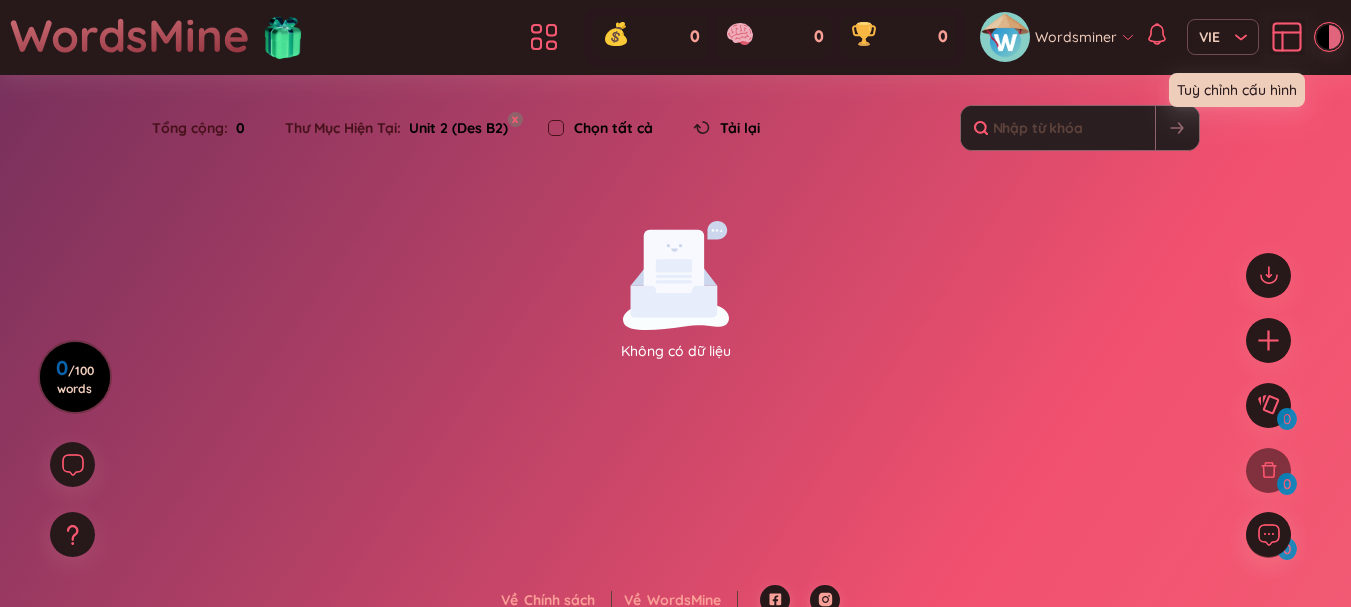 click 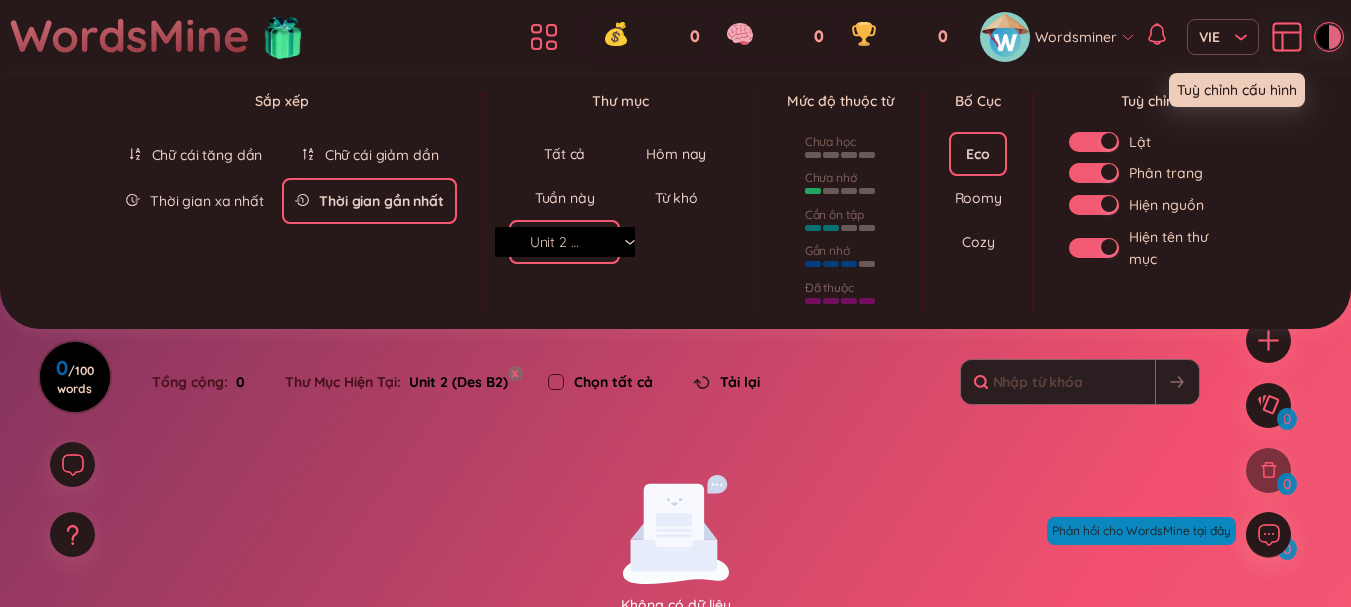 click 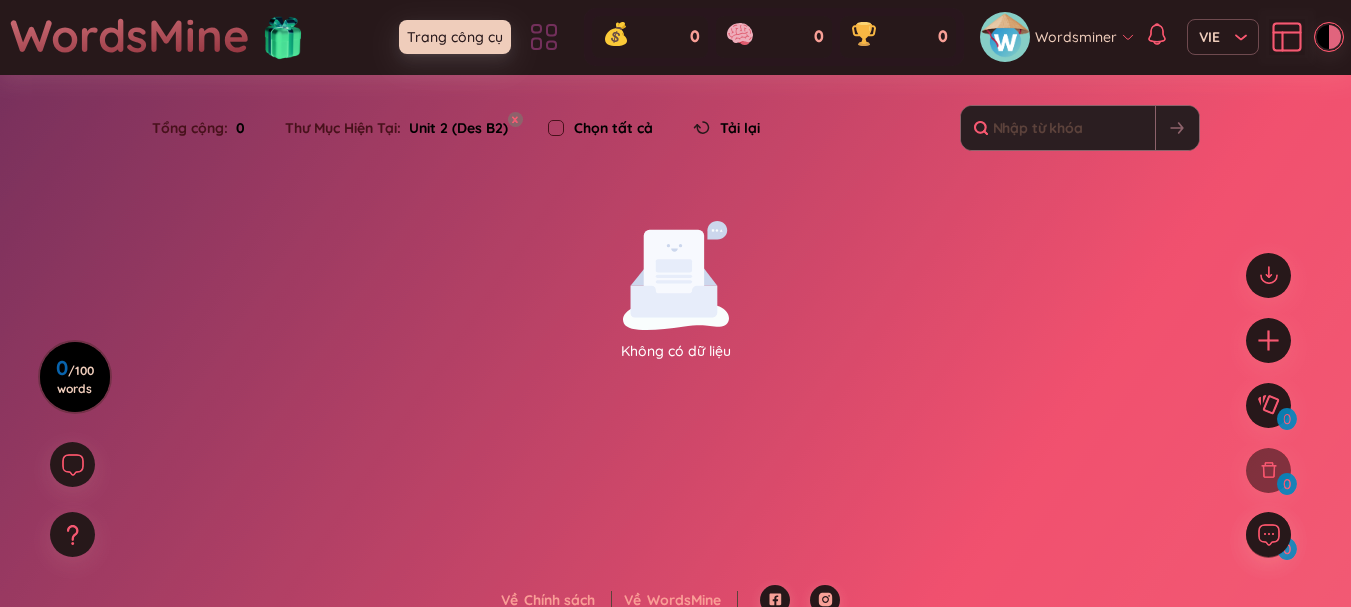 click 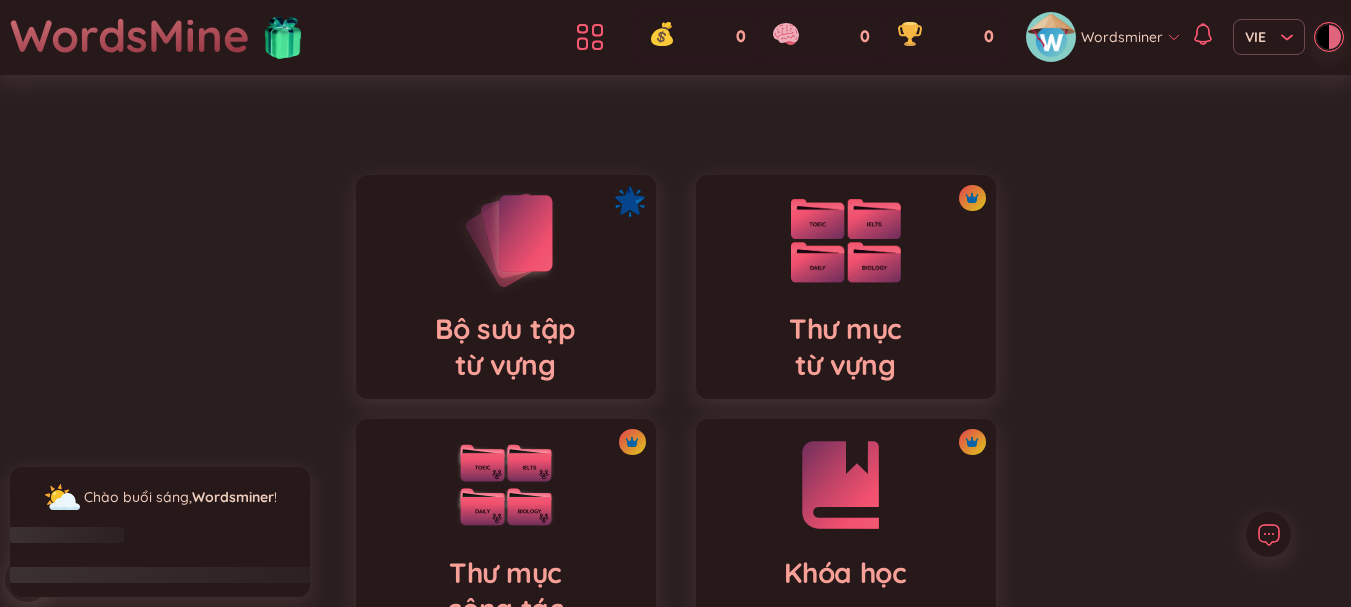 click at bounding box center [846, 241] 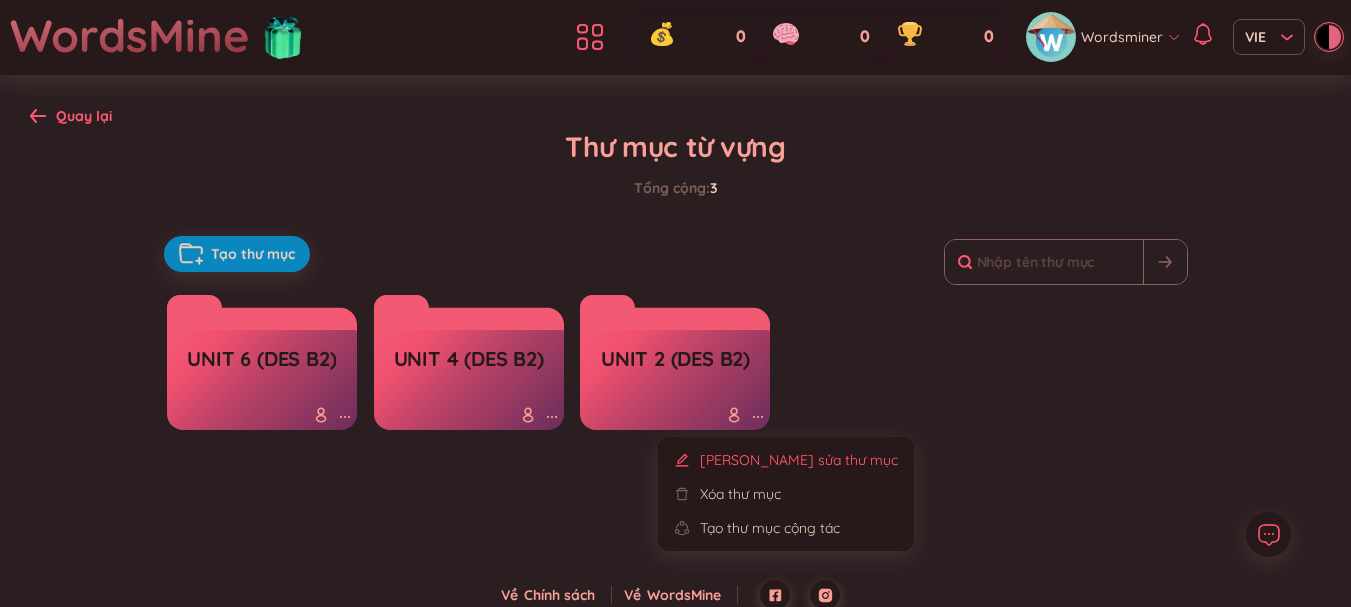 click on "[PERSON_NAME] sửa thư mục" at bounding box center [799, 460] 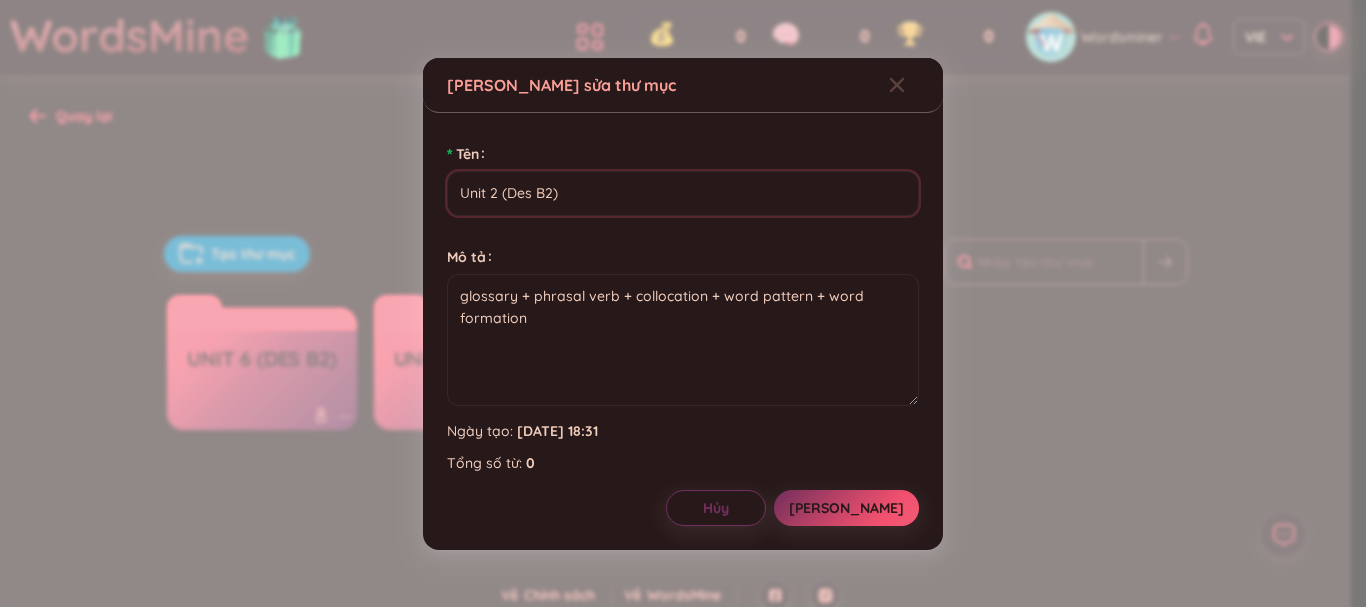 click on "Unit 2 (Des B2)" at bounding box center [683, 193] 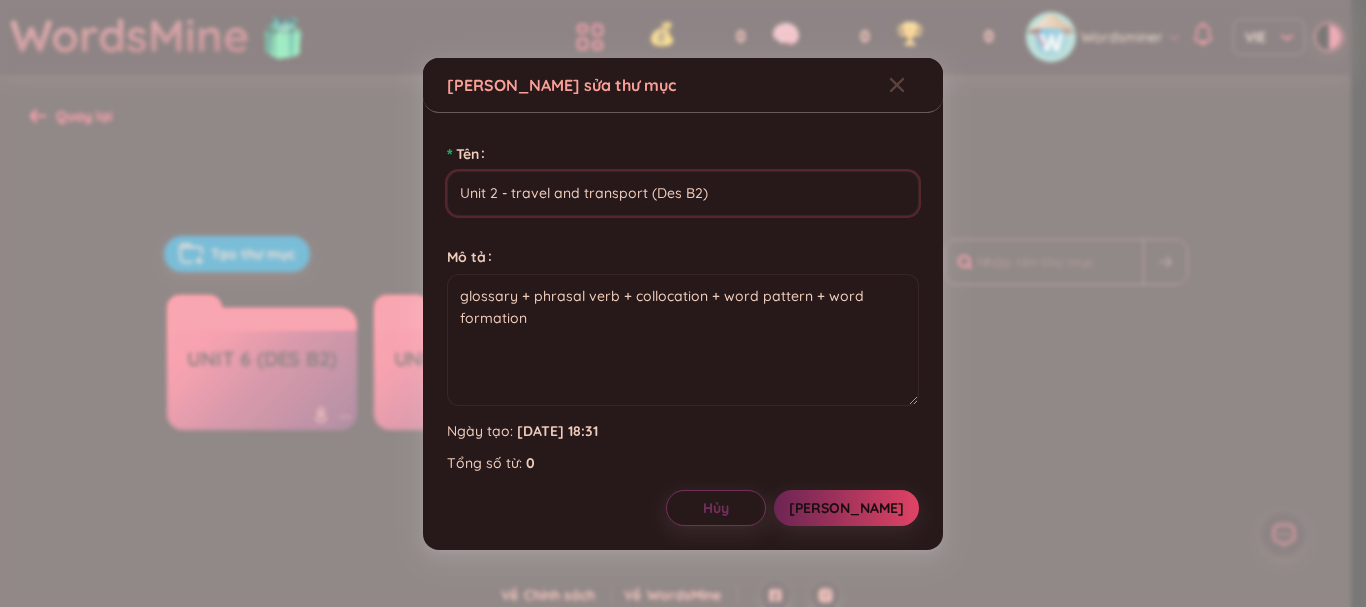 type on "Unit 2 - travel and transport (Des B2)" 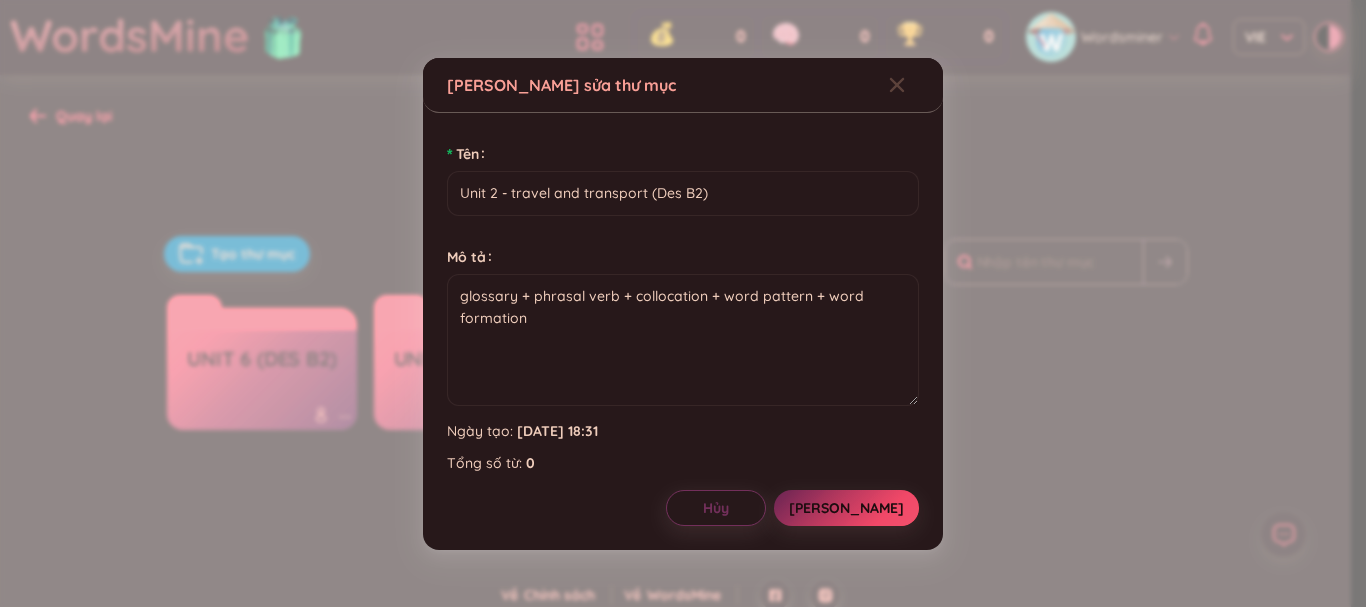 click on "[PERSON_NAME]" at bounding box center [846, 508] 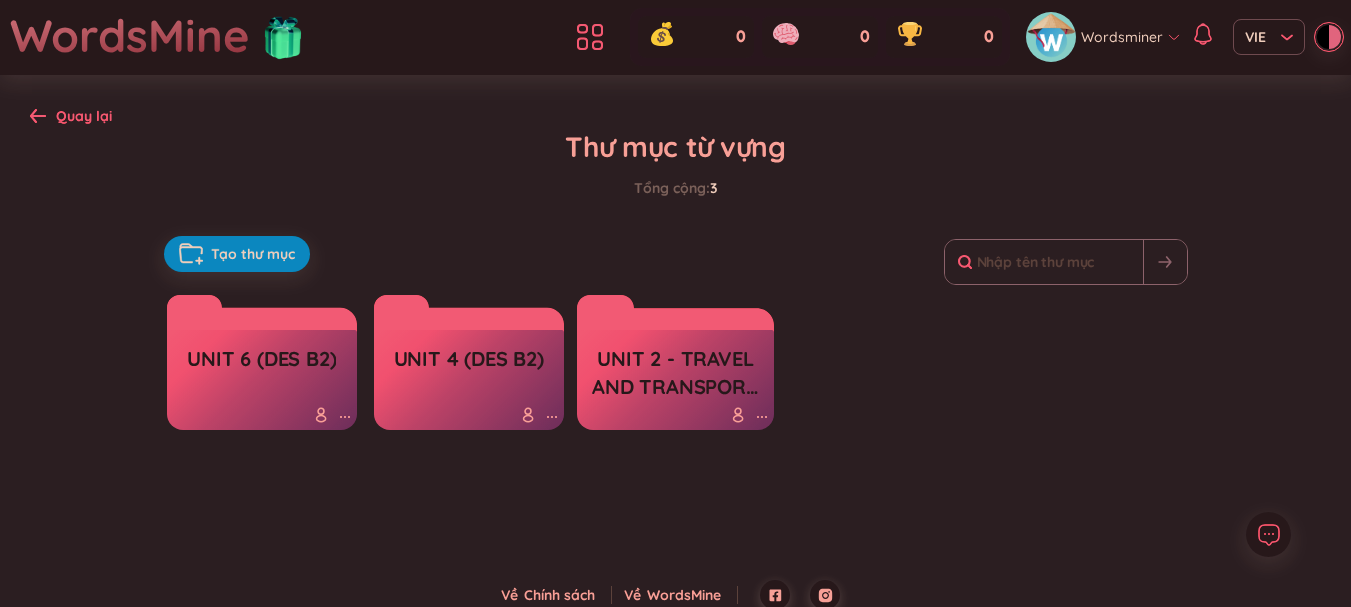 click 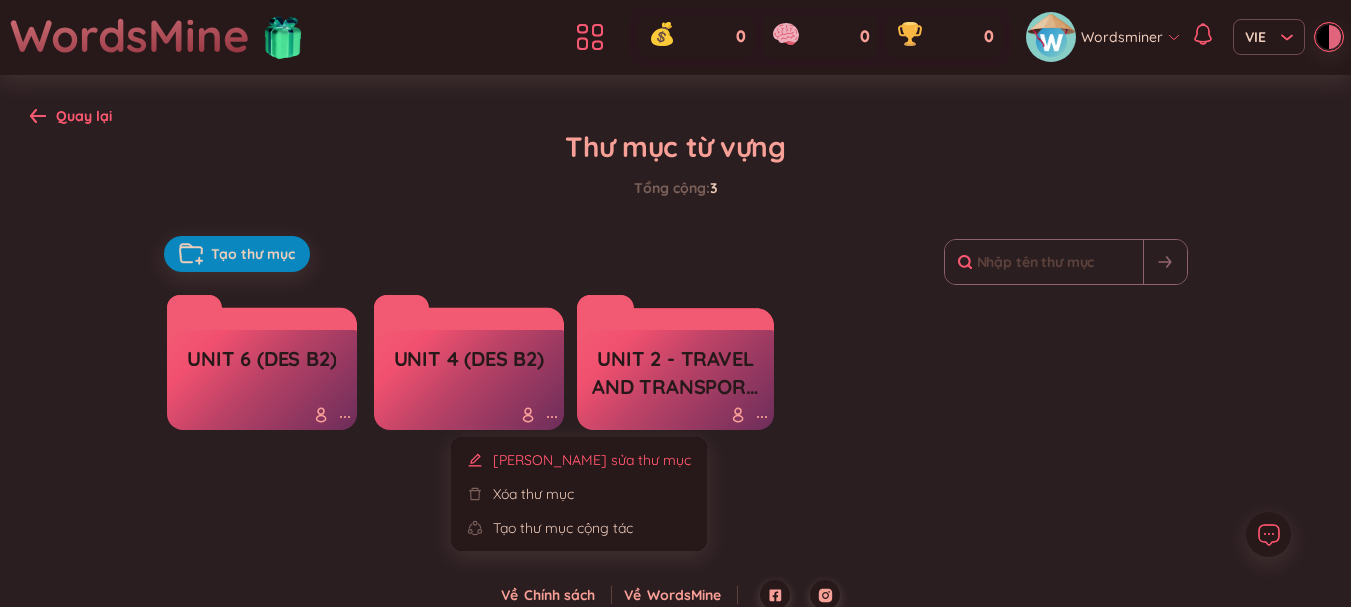 click on "[PERSON_NAME] sửa thư mục" at bounding box center [592, 460] 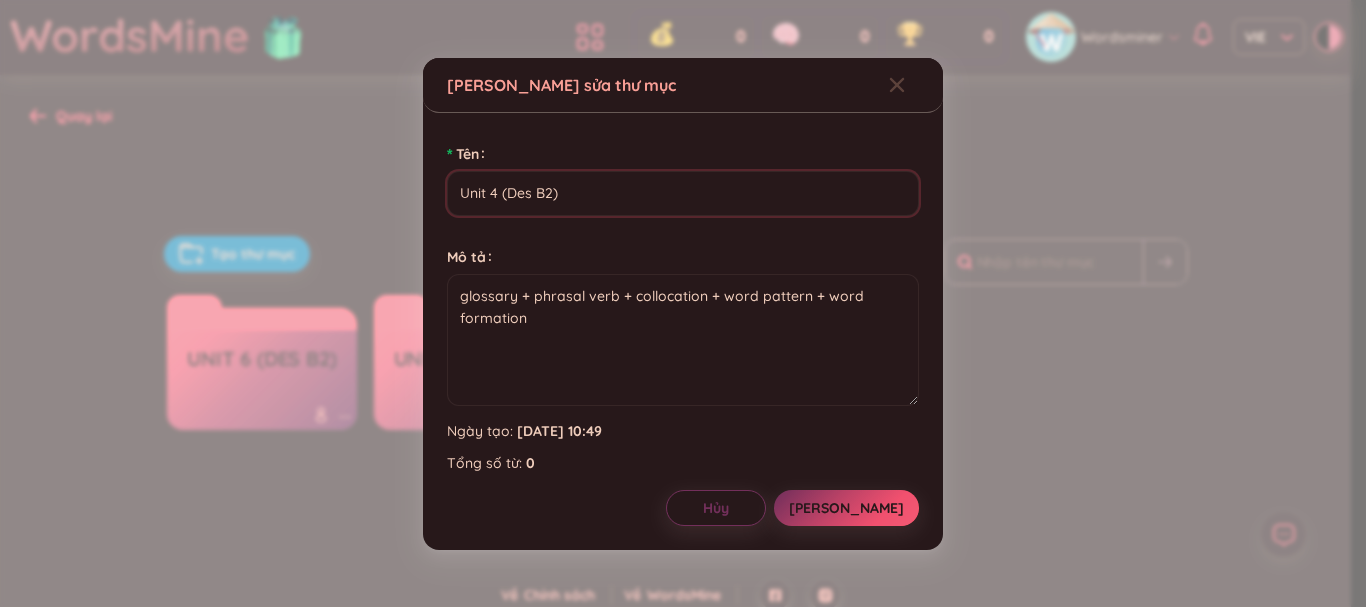 click on "Unit 4 (Des B2)" at bounding box center [683, 193] 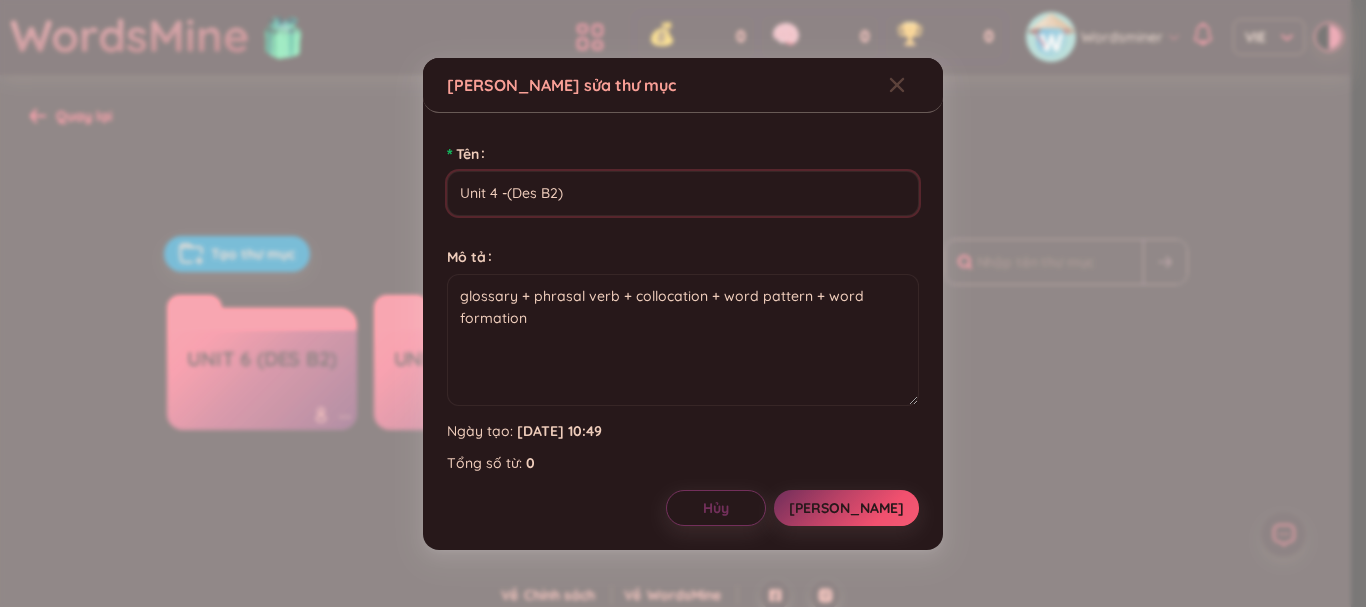 type on "Unit 4 - (Des B2)" 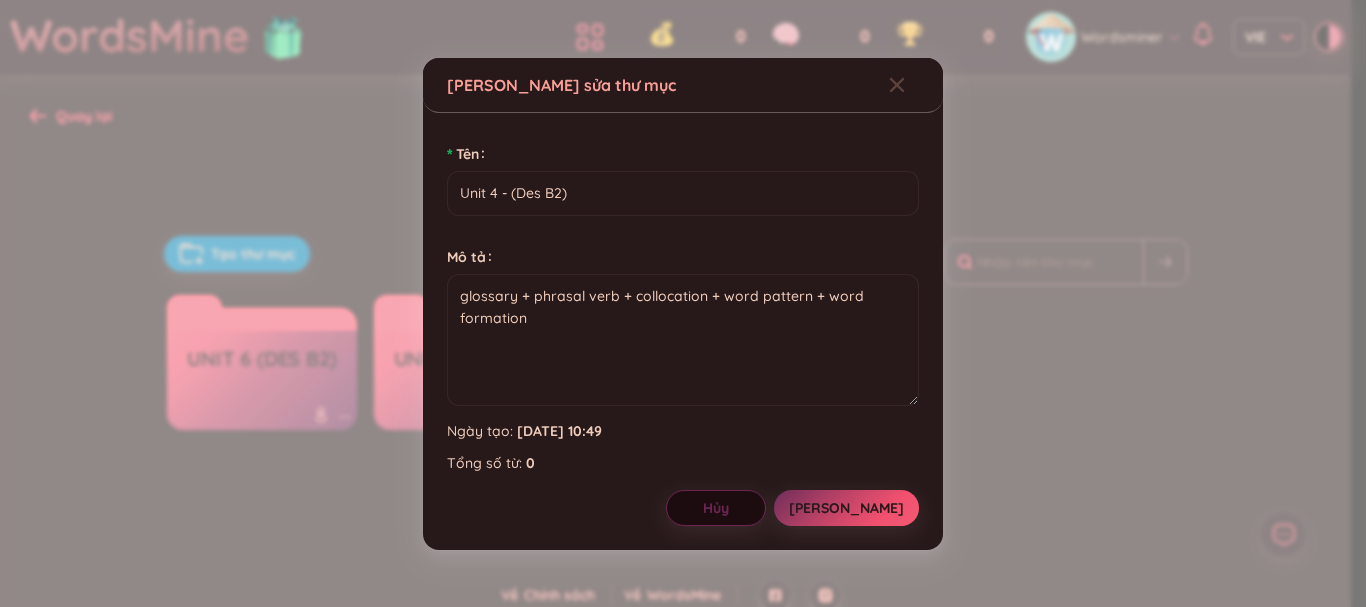 click on "Hủy" at bounding box center [716, 508] 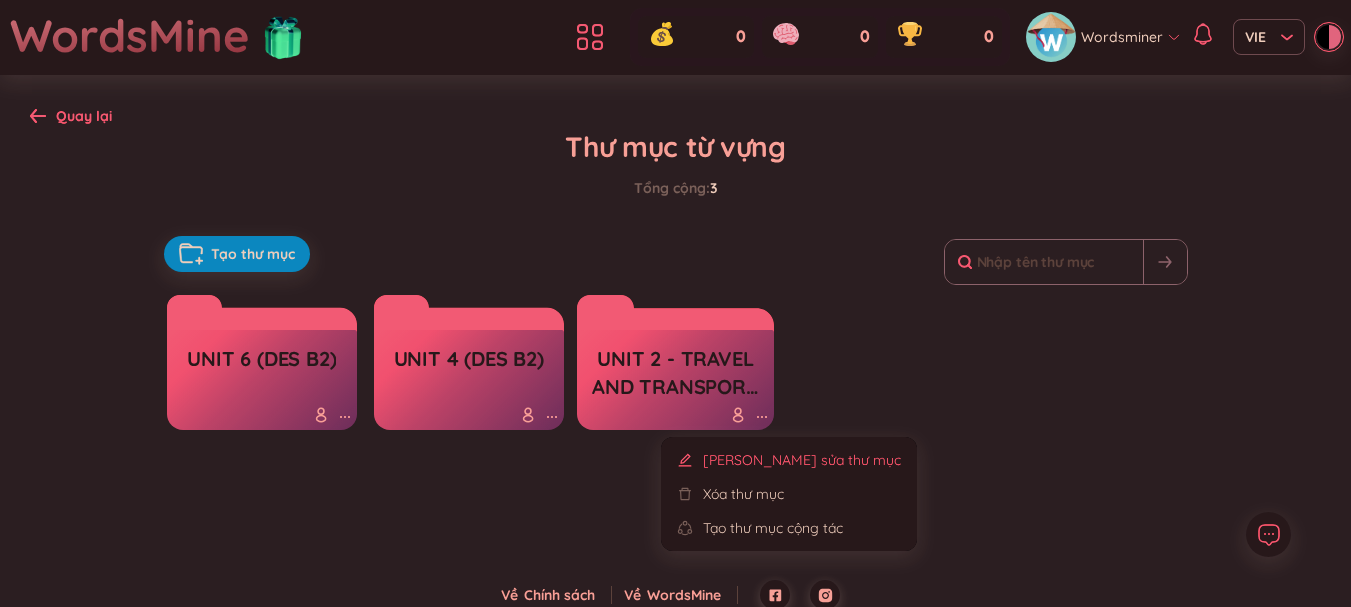 click on "[PERSON_NAME] sửa thư mục" at bounding box center (802, 460) 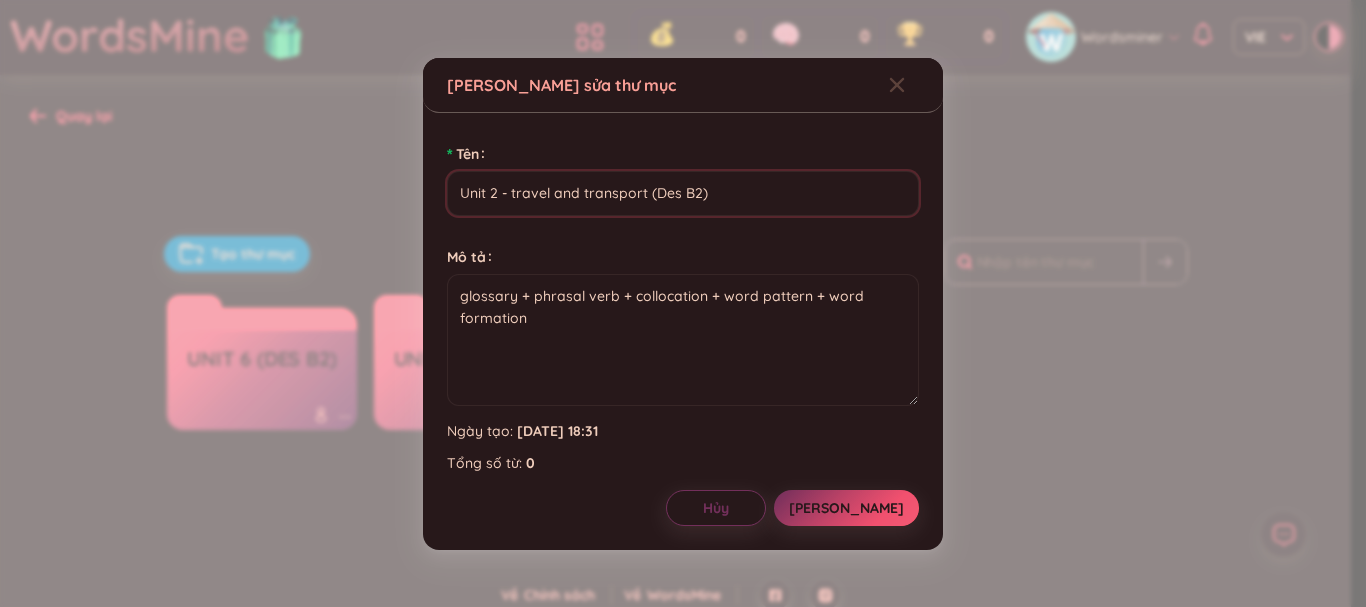 click on "Unit 2 - travel and transport (Des B2)" at bounding box center [683, 193] 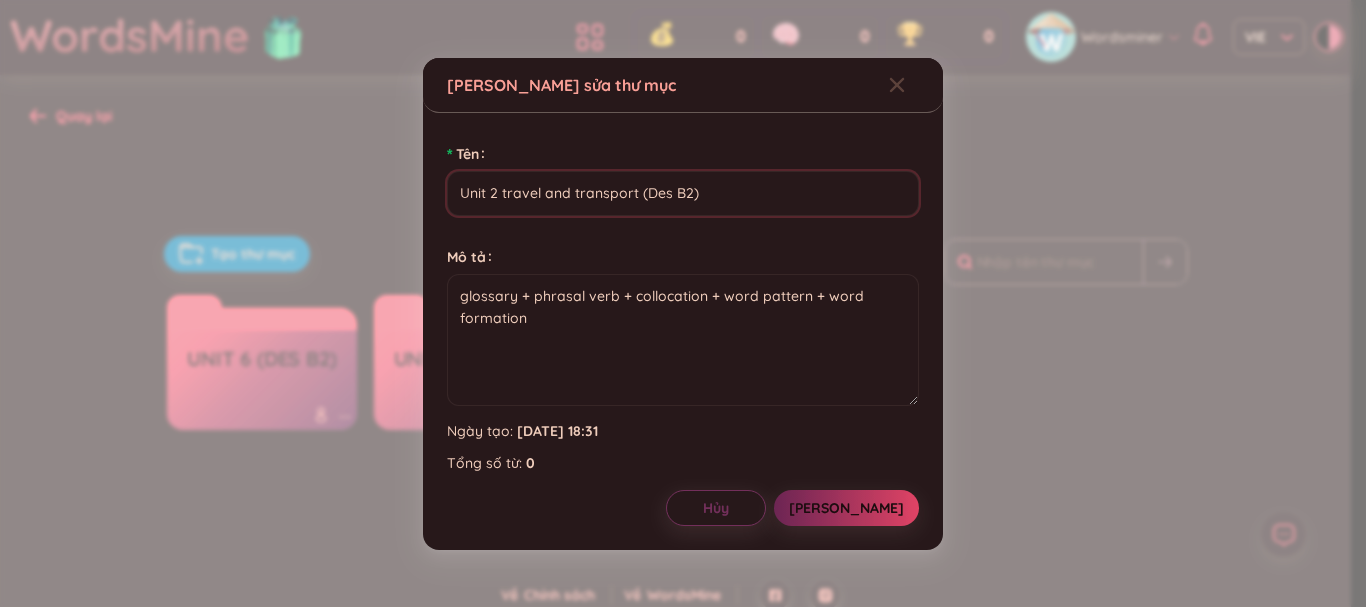 type on "Unit 2 travel and transport (Des B2)" 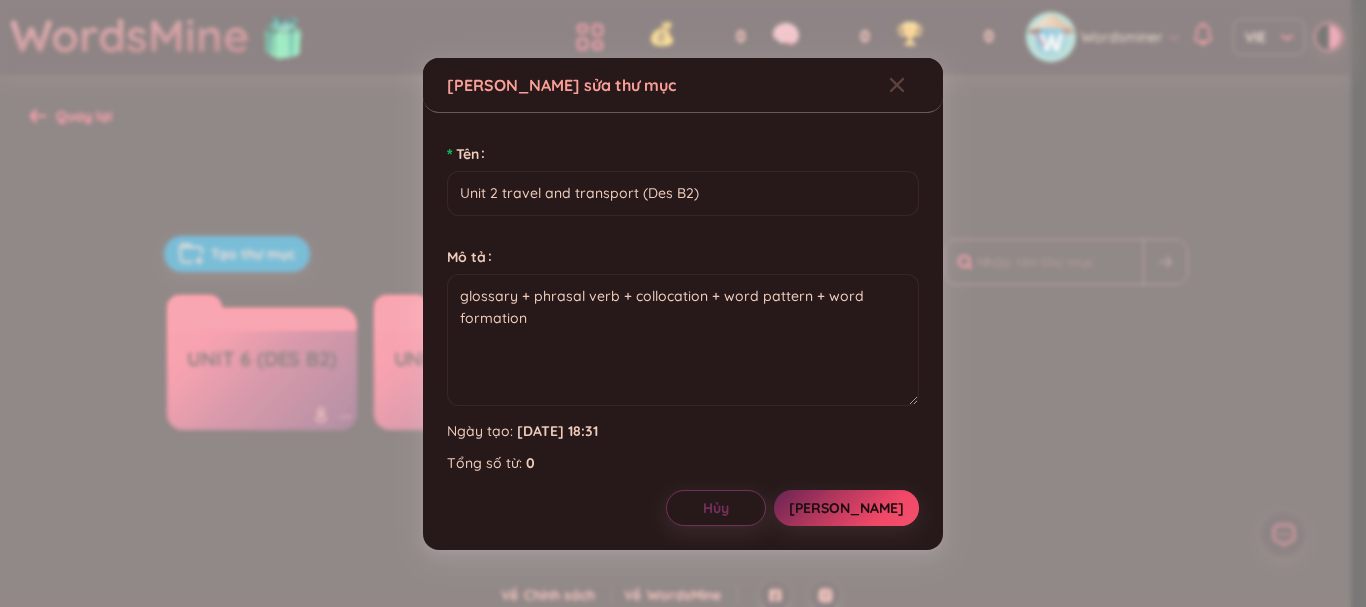 click on "[PERSON_NAME]" at bounding box center (846, 508) 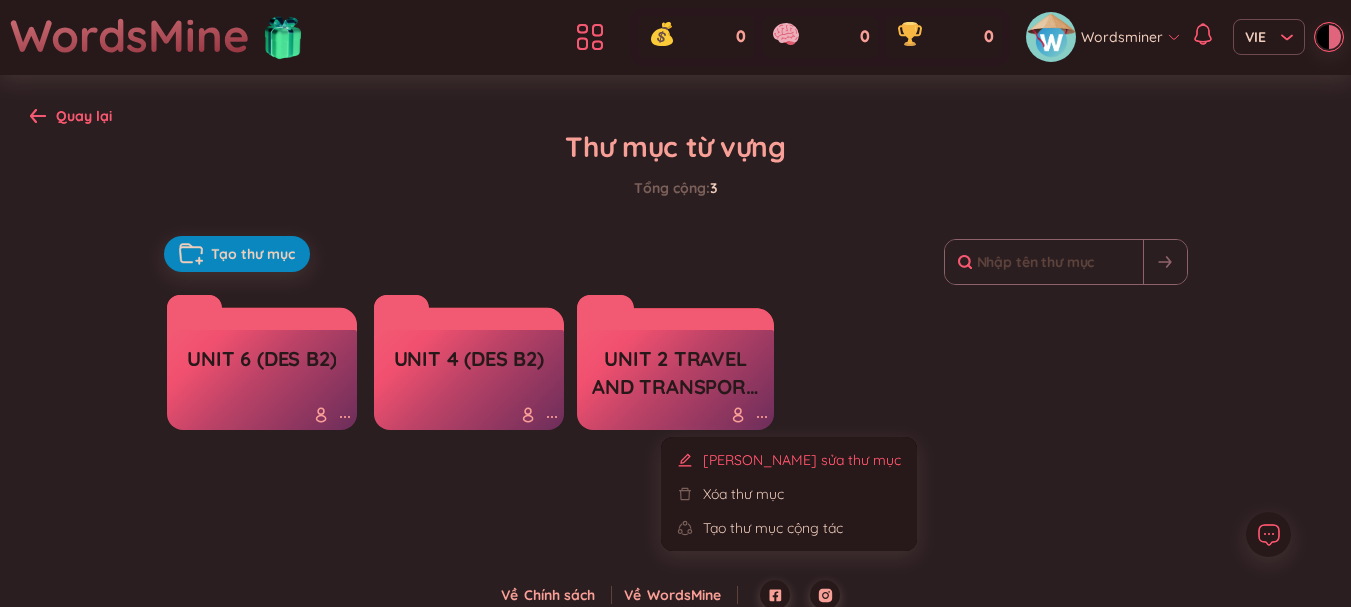 click on "[PERSON_NAME] sửa thư mục" at bounding box center [802, 460] 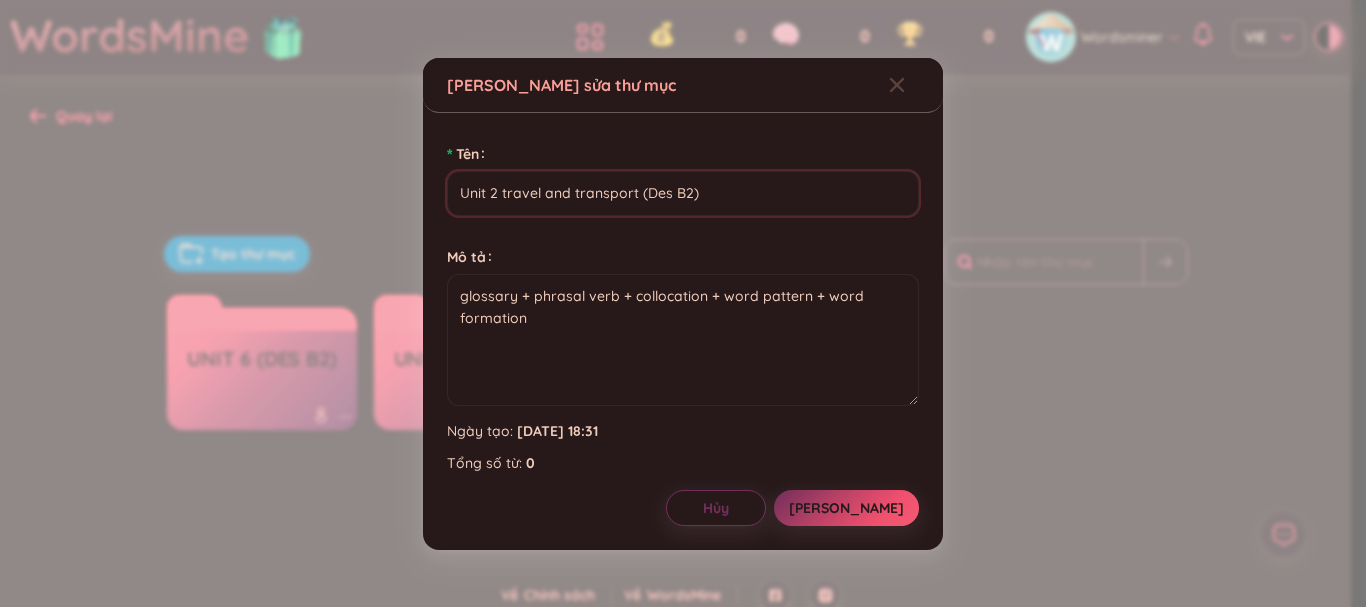 click on "Unit 2 travel and transport (Des B2)" at bounding box center (683, 193) 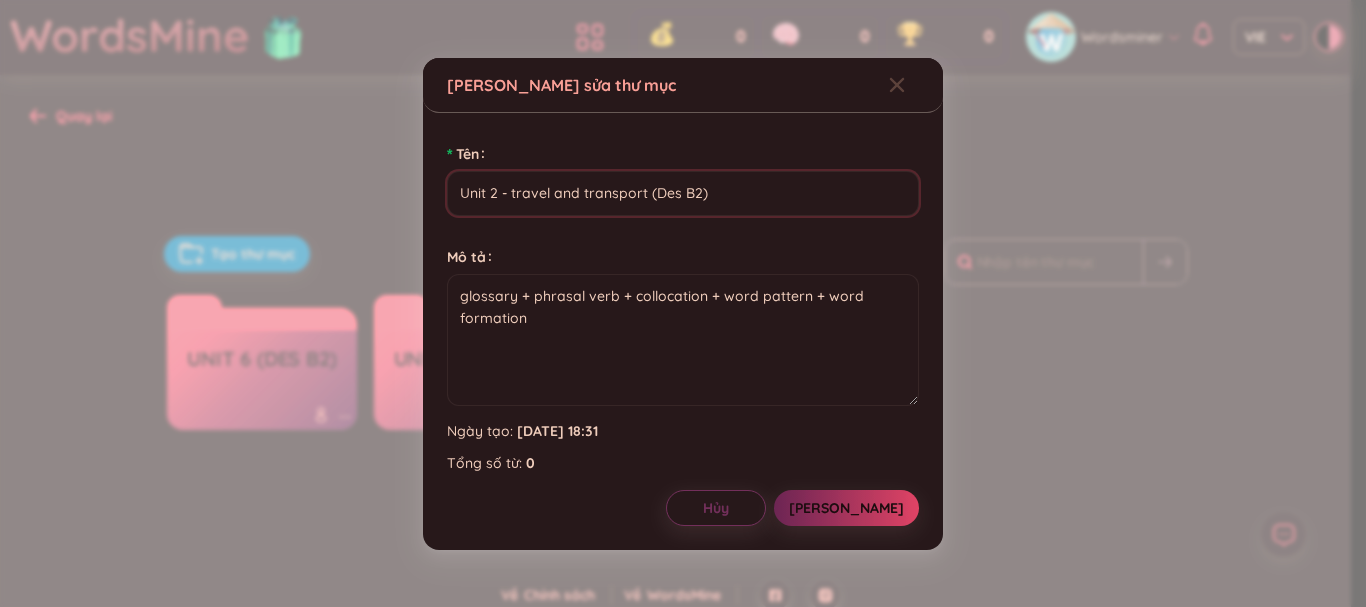 type on "Unit 2 - travel and transport (Des B2)" 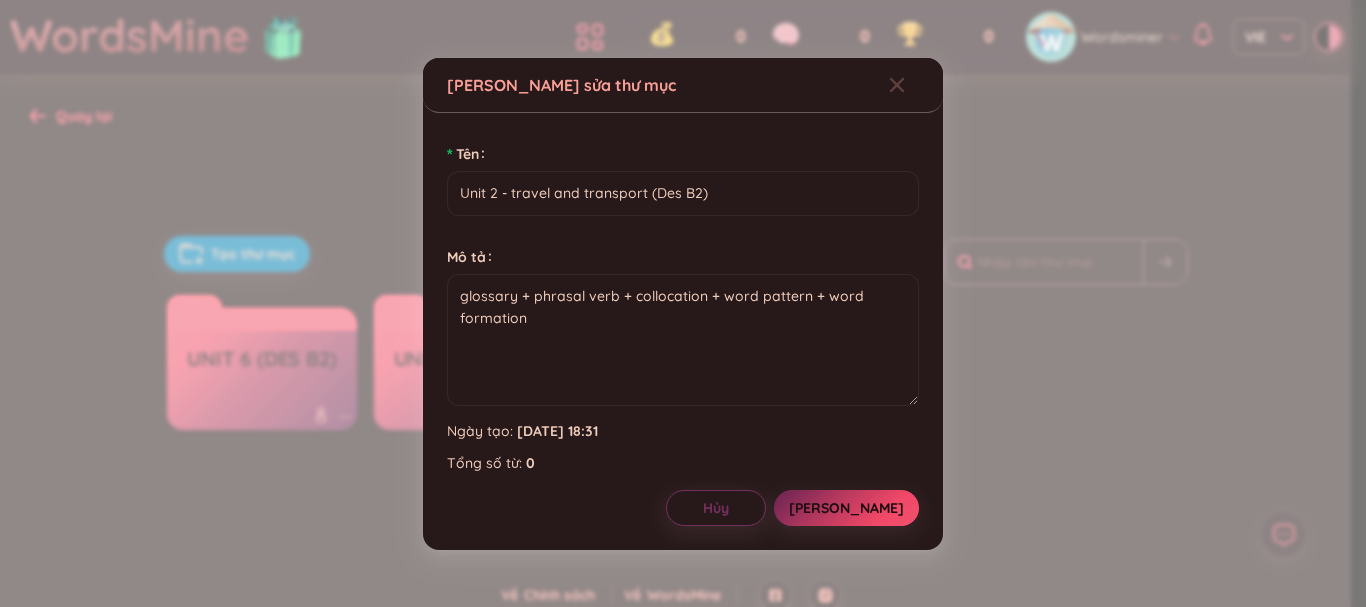 click on "[PERSON_NAME]" at bounding box center [846, 508] 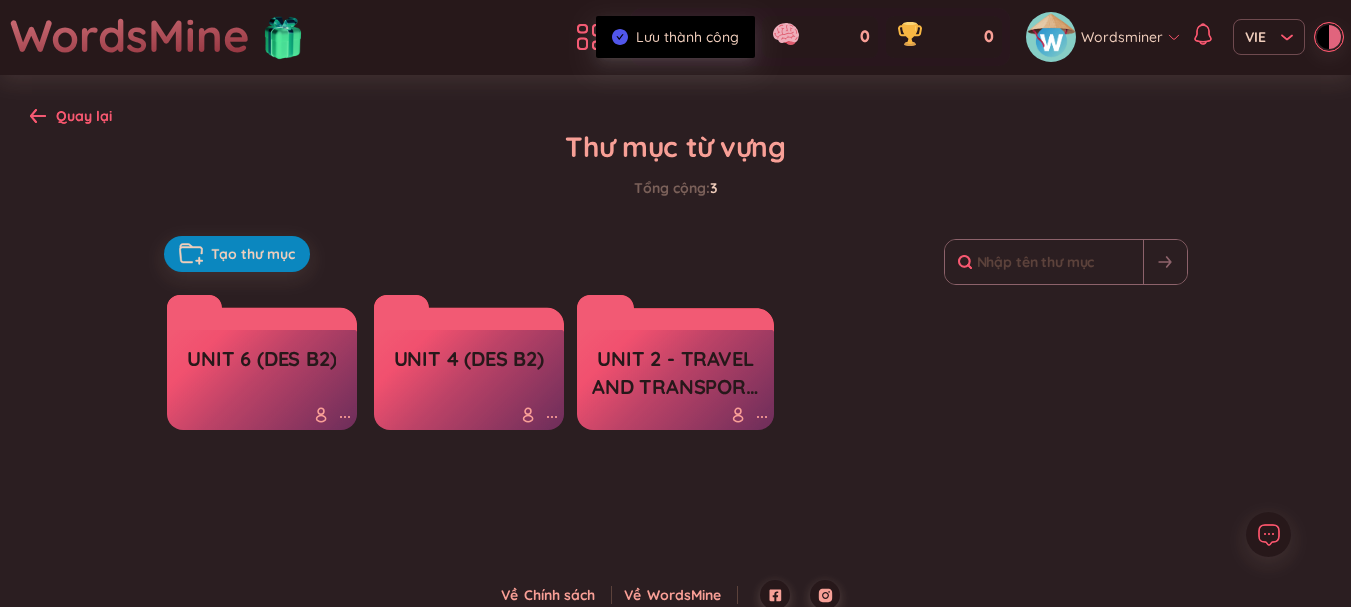 click 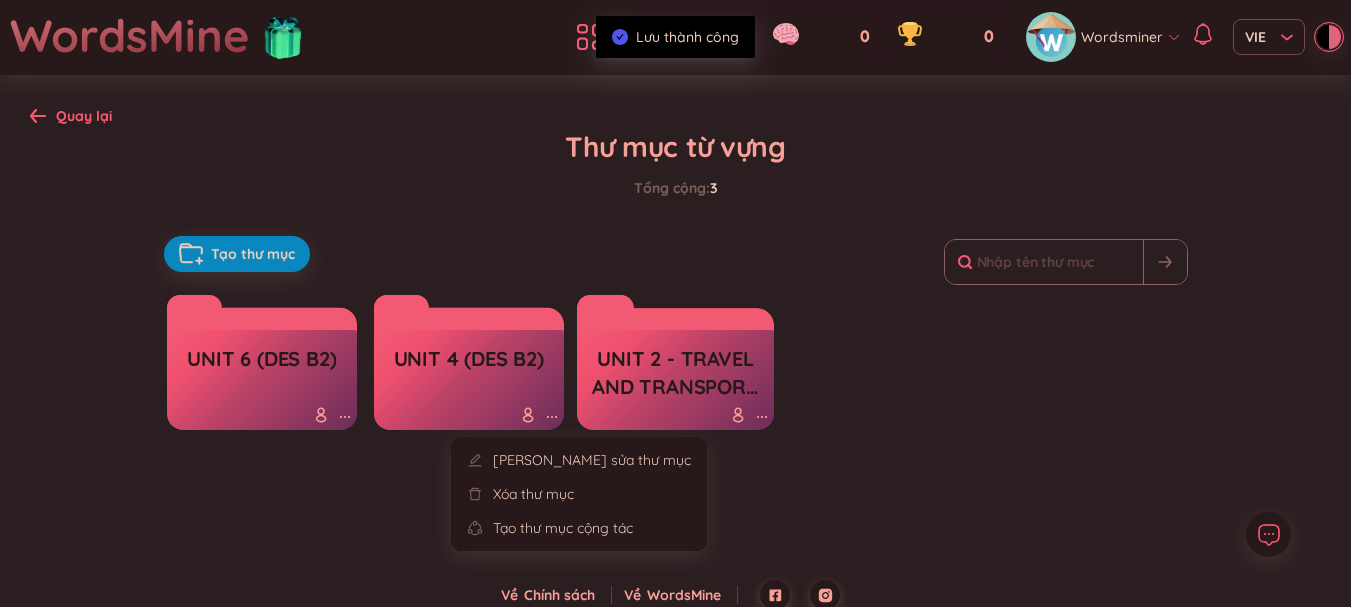 click on "[PERSON_NAME] sửa thư mục Xóa thư mục Tạo thư mục cộng tác" at bounding box center (579, 494) 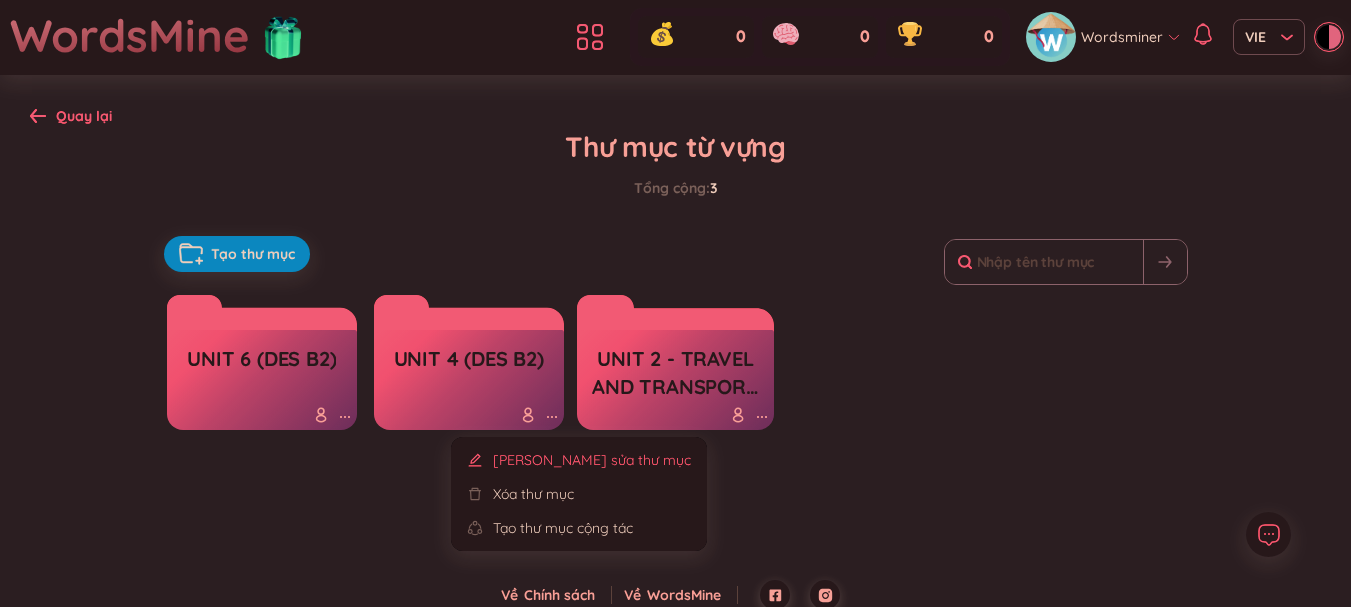 click on "[PERSON_NAME] sửa thư mục" at bounding box center [592, 460] 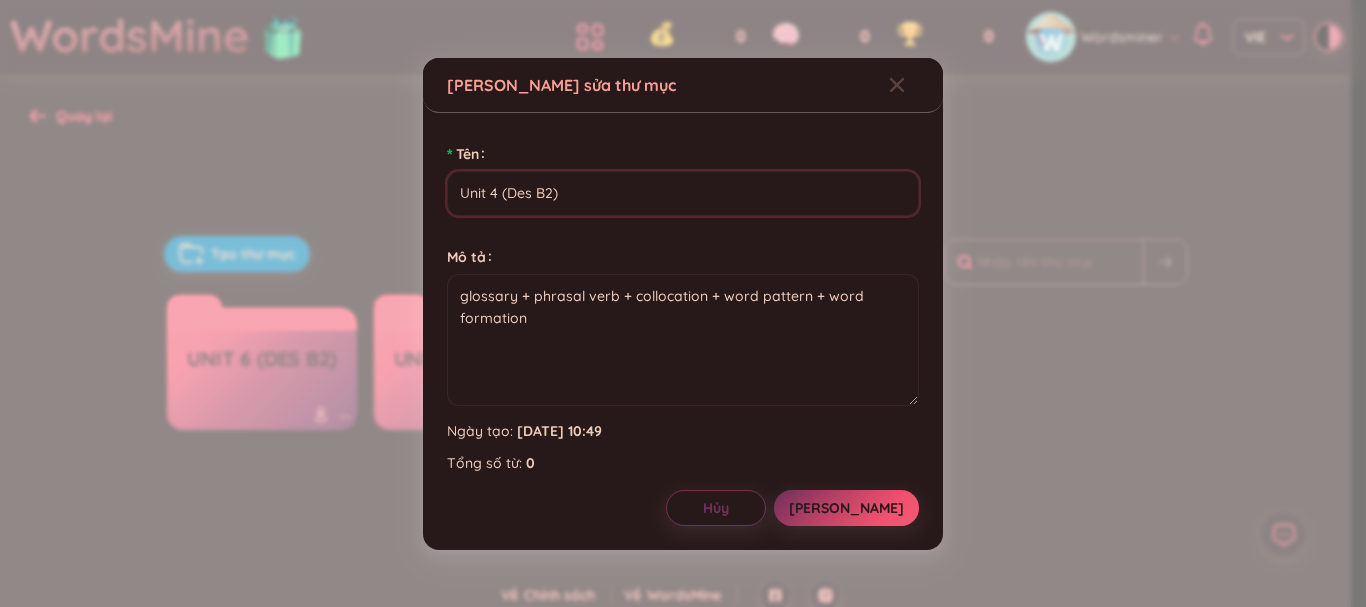 click on "Unit 4 (Des B2)" at bounding box center [683, 193] 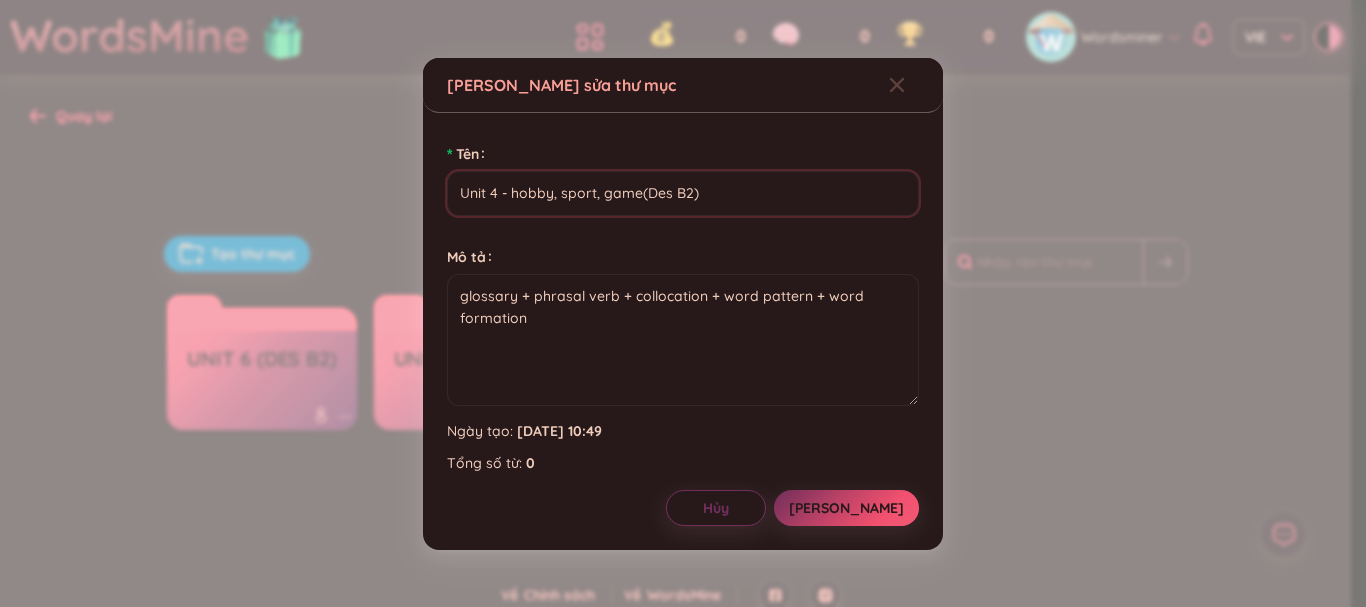 click on "Unit 4 - hobby, sport, game(Des B2)" at bounding box center (683, 193) 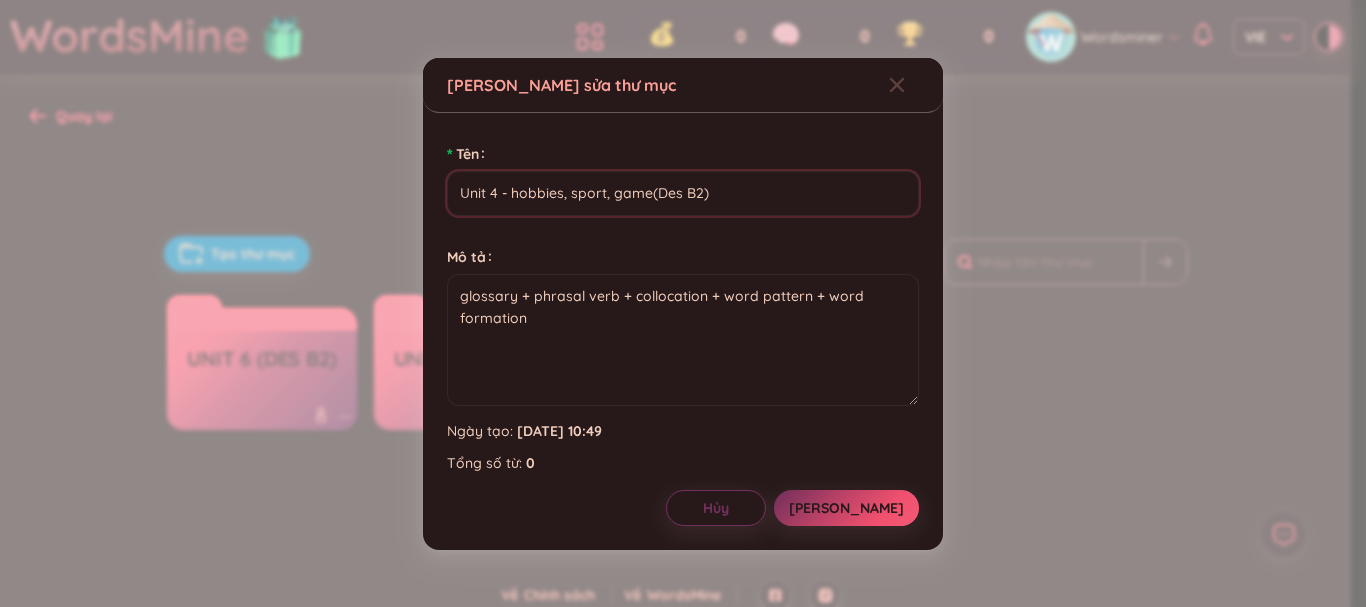 click on "Unit 4 - hobbies, sport, game(Des B2)" at bounding box center [683, 193] 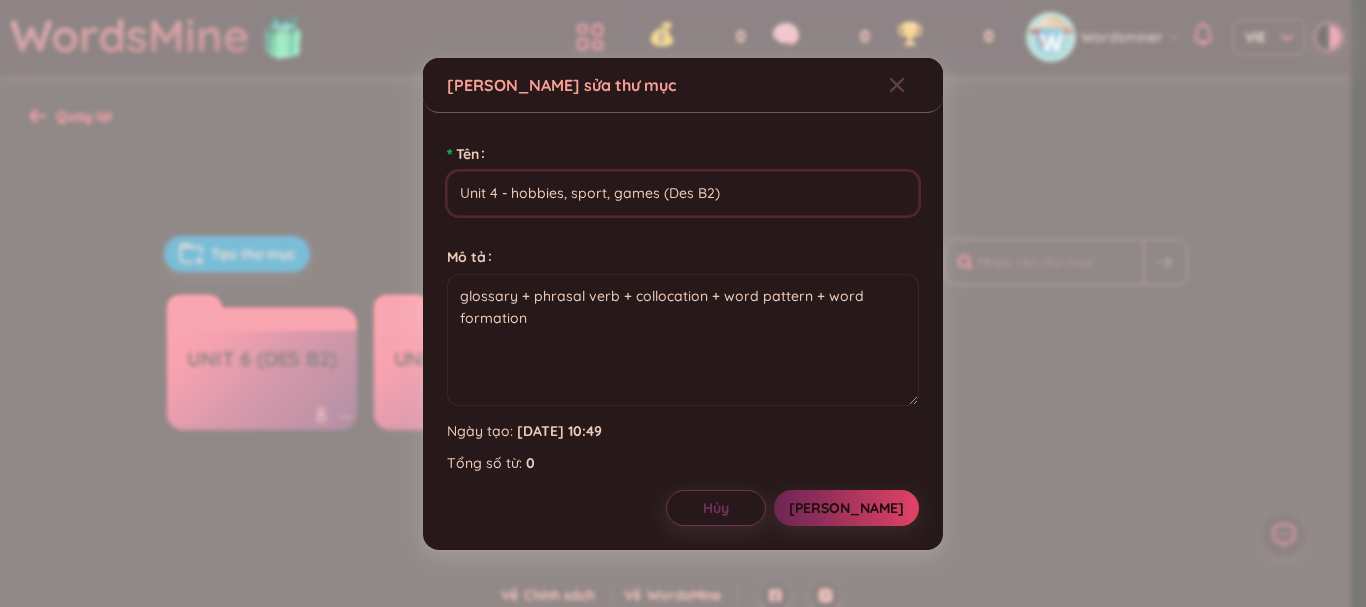 type on "Unit 4 - hobbies, sport, games (Des B2)" 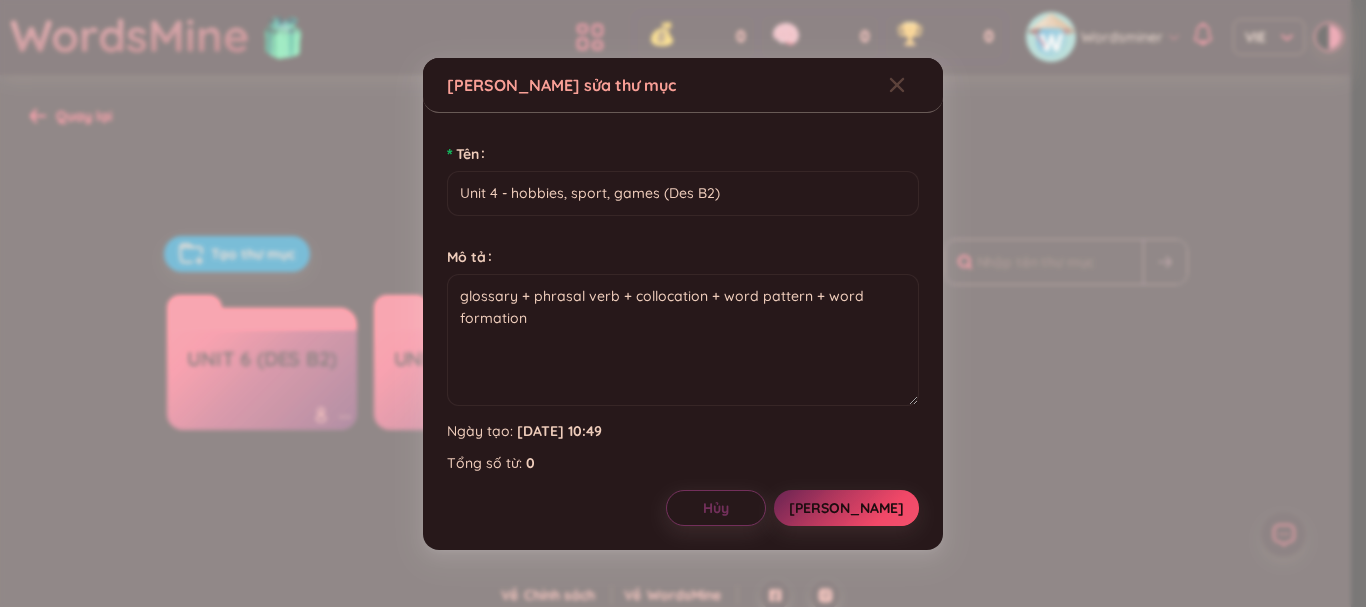 click on "[PERSON_NAME]" at bounding box center [846, 508] 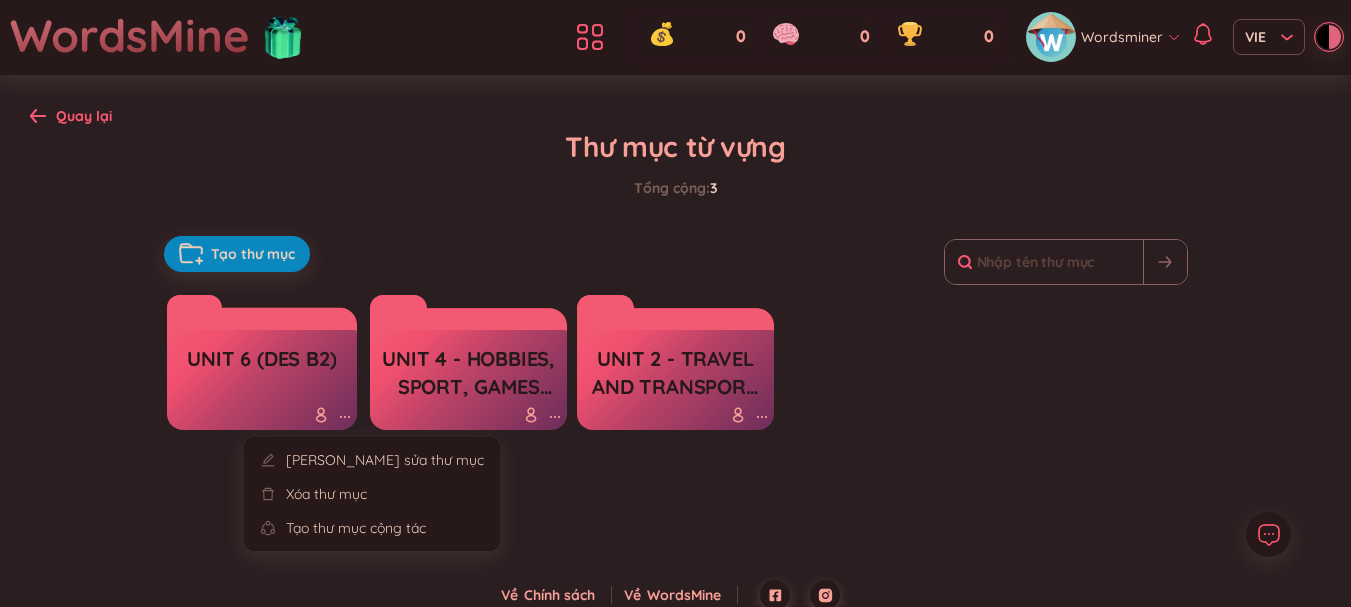 click 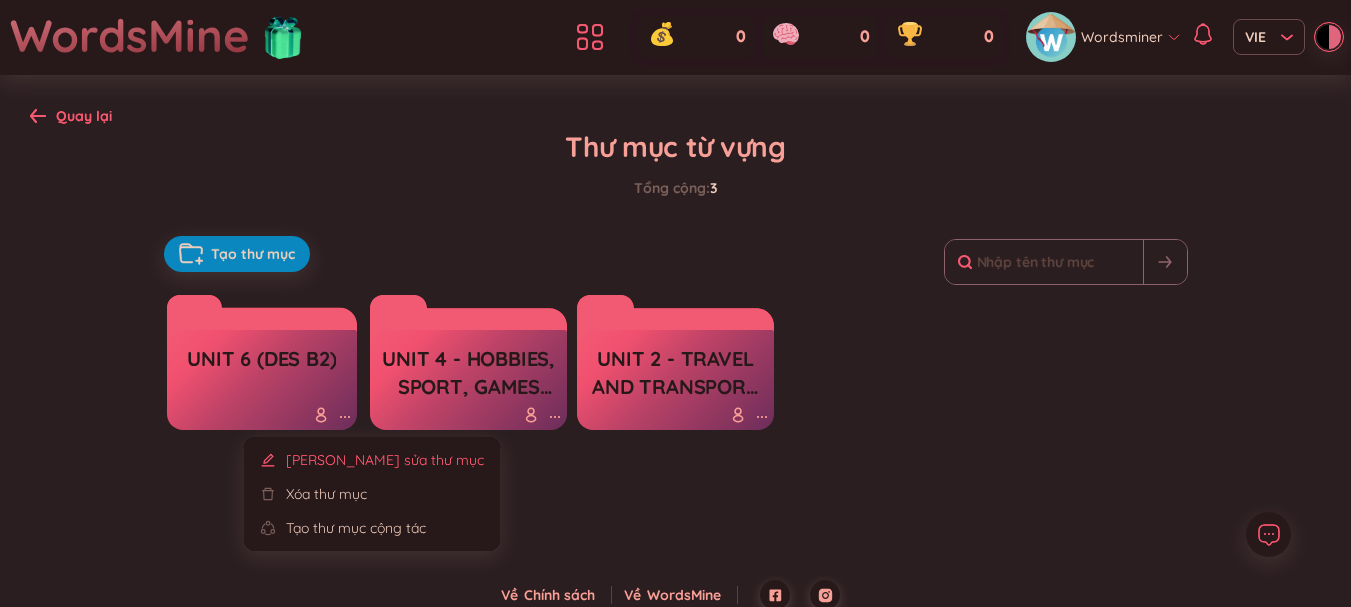 click on "[PERSON_NAME] sửa thư mục" at bounding box center (385, 460) 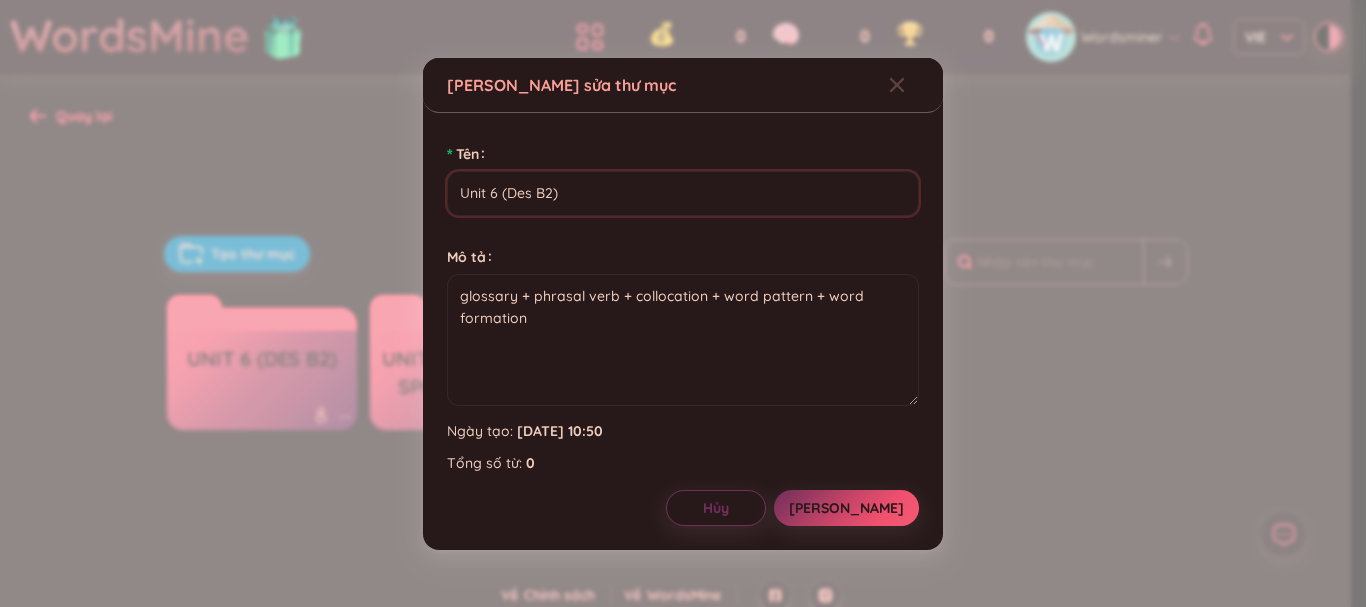 click on "Unit 6 (Des B2)" at bounding box center (683, 193) 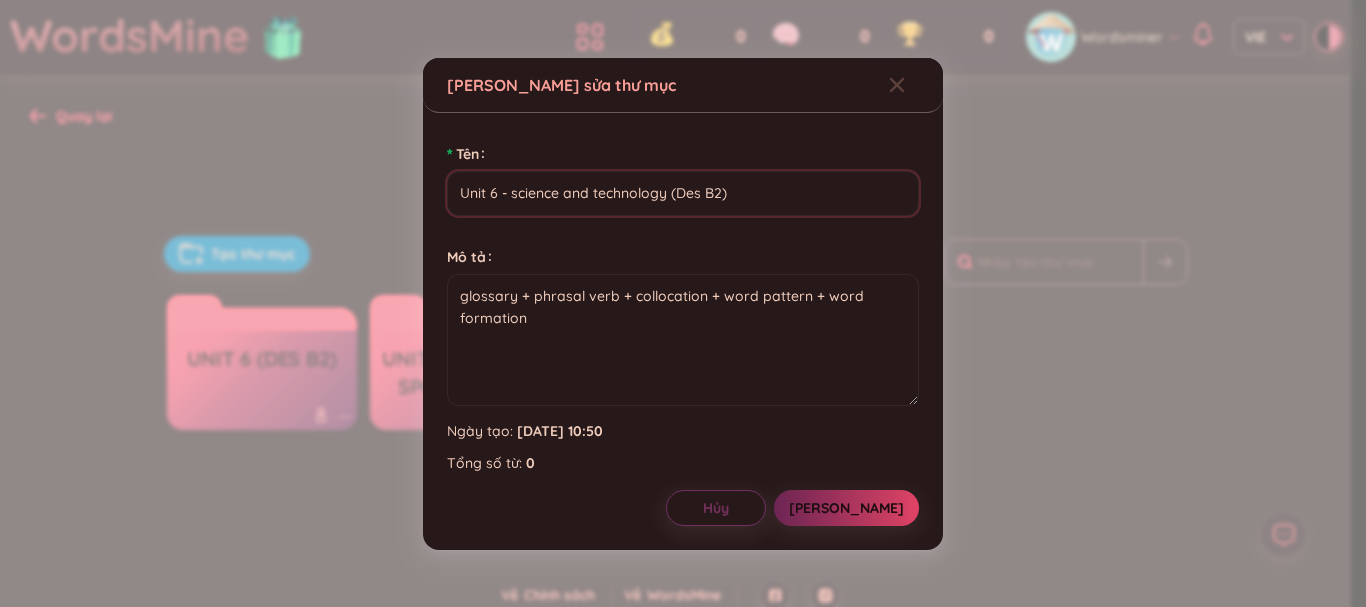 type on "Unit 6 - science and technology (Des B2)" 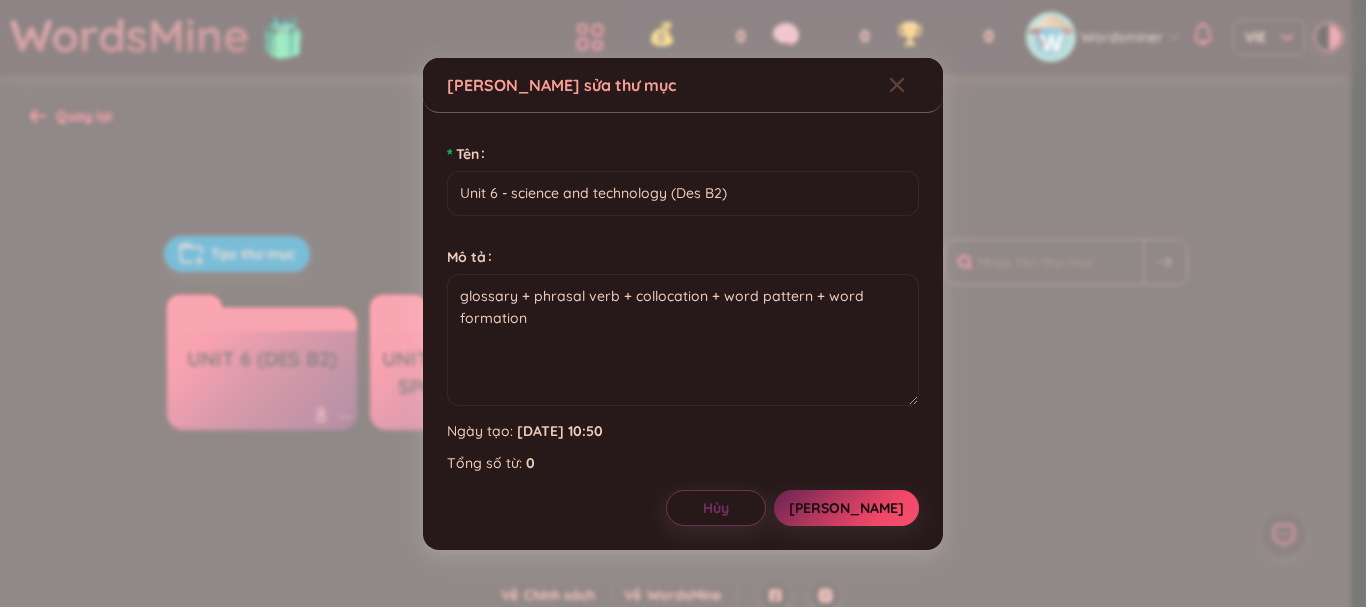 click on "[PERSON_NAME]" at bounding box center [846, 508] 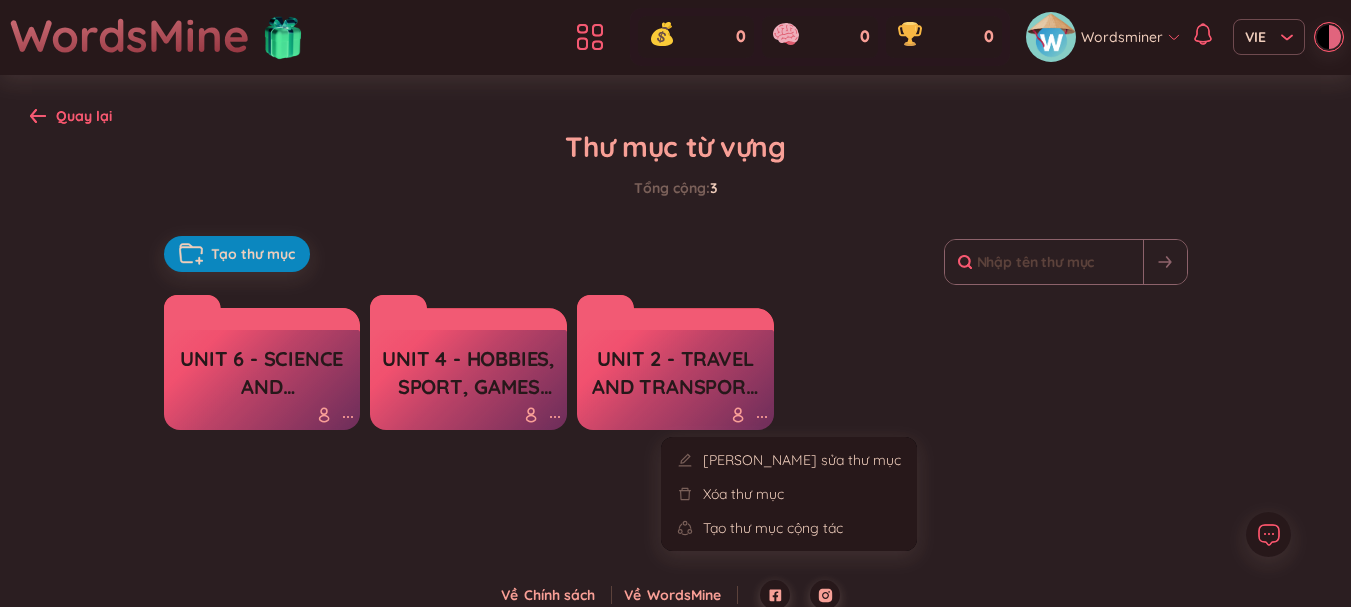 click 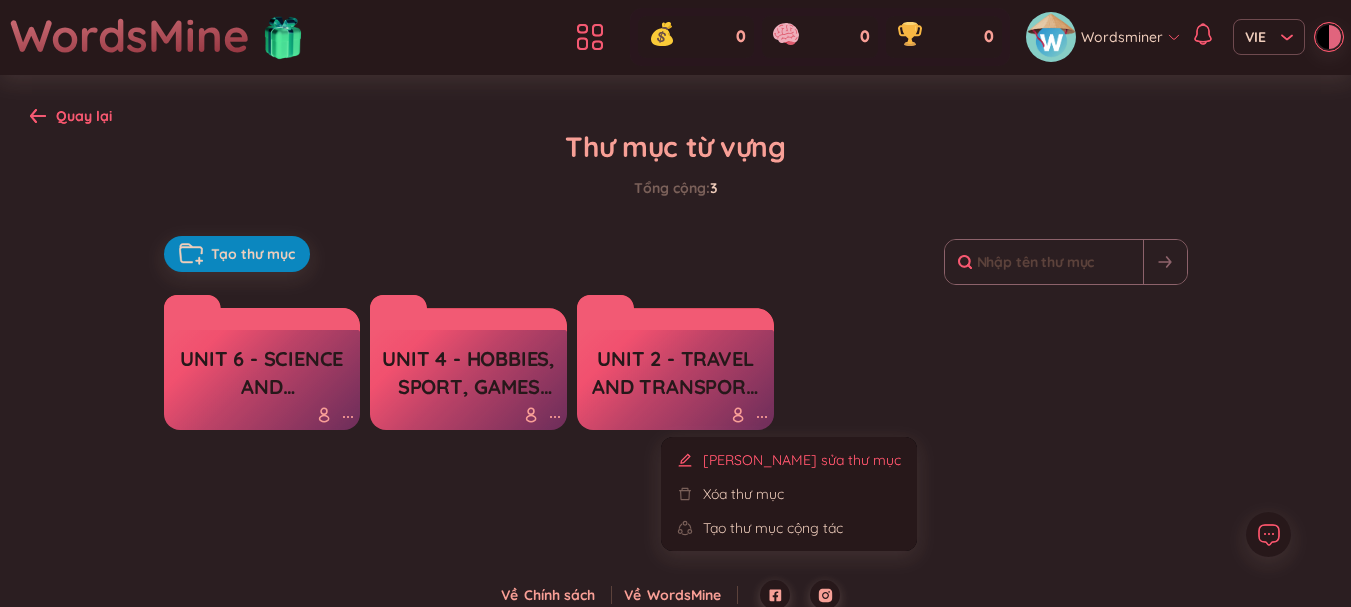 click on "[PERSON_NAME] sửa thư mục" at bounding box center [802, 460] 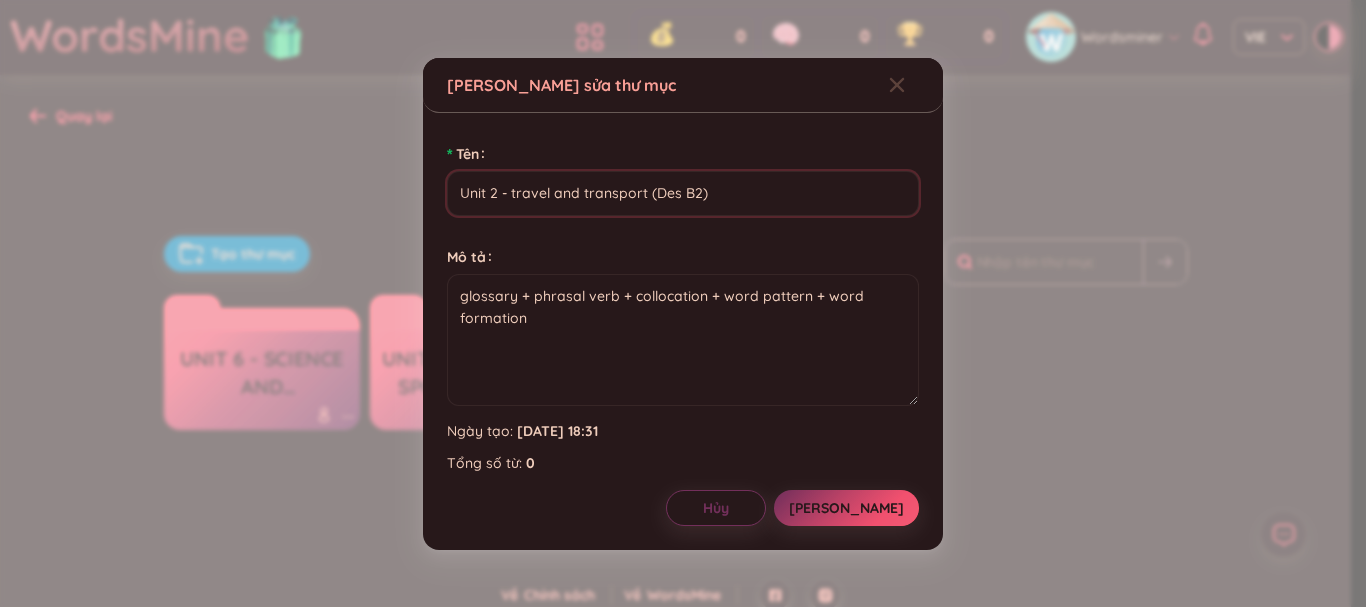 click on "Unit 2 - travel and transport (Des B2)" at bounding box center [683, 193] 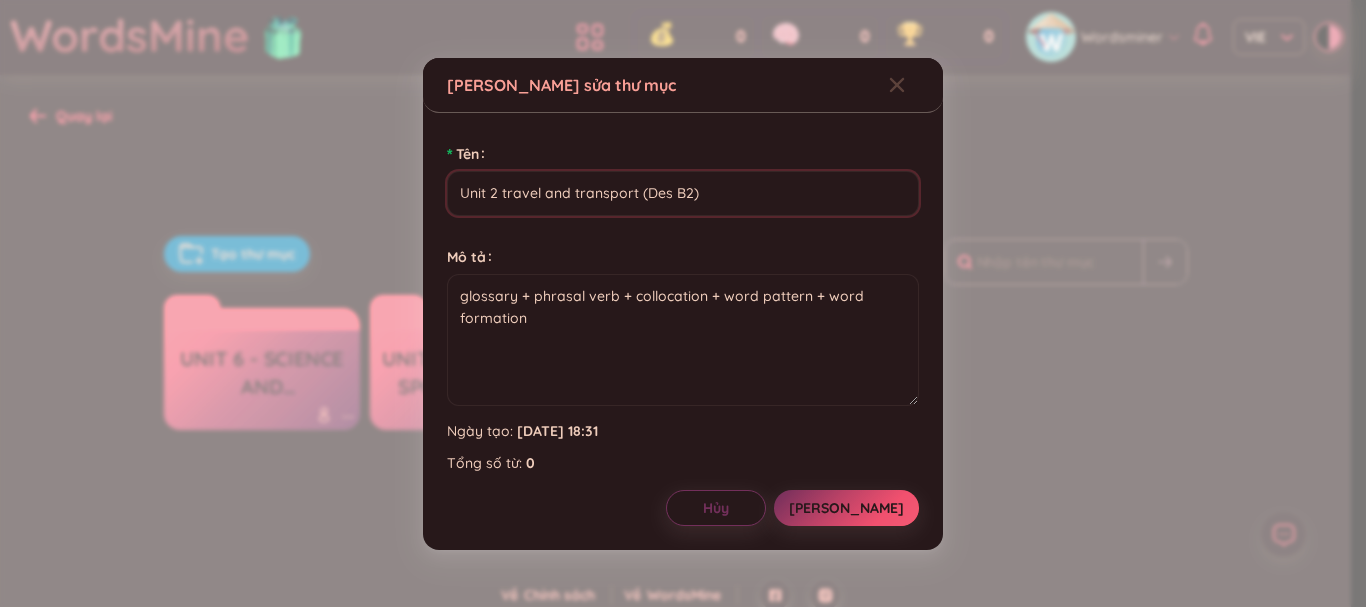 drag, startPoint x: 634, startPoint y: 194, endPoint x: 501, endPoint y: 200, distance: 133.13527 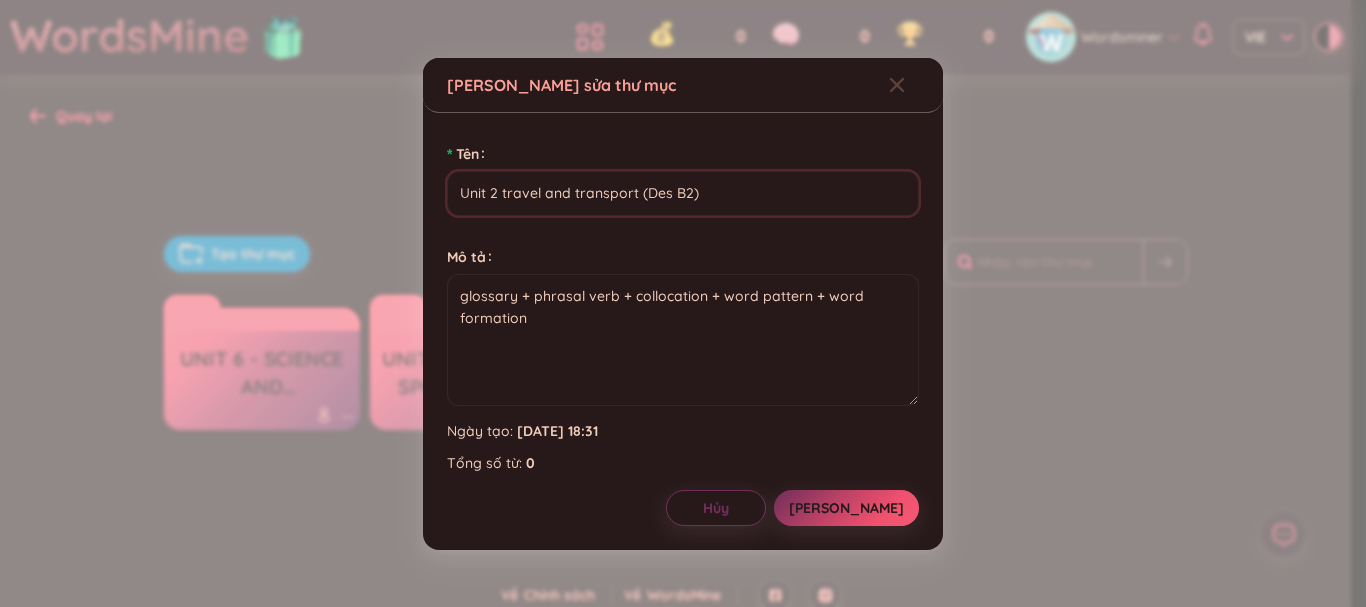 click on "Unit 2 travel and transport (Des B2)" at bounding box center [683, 193] 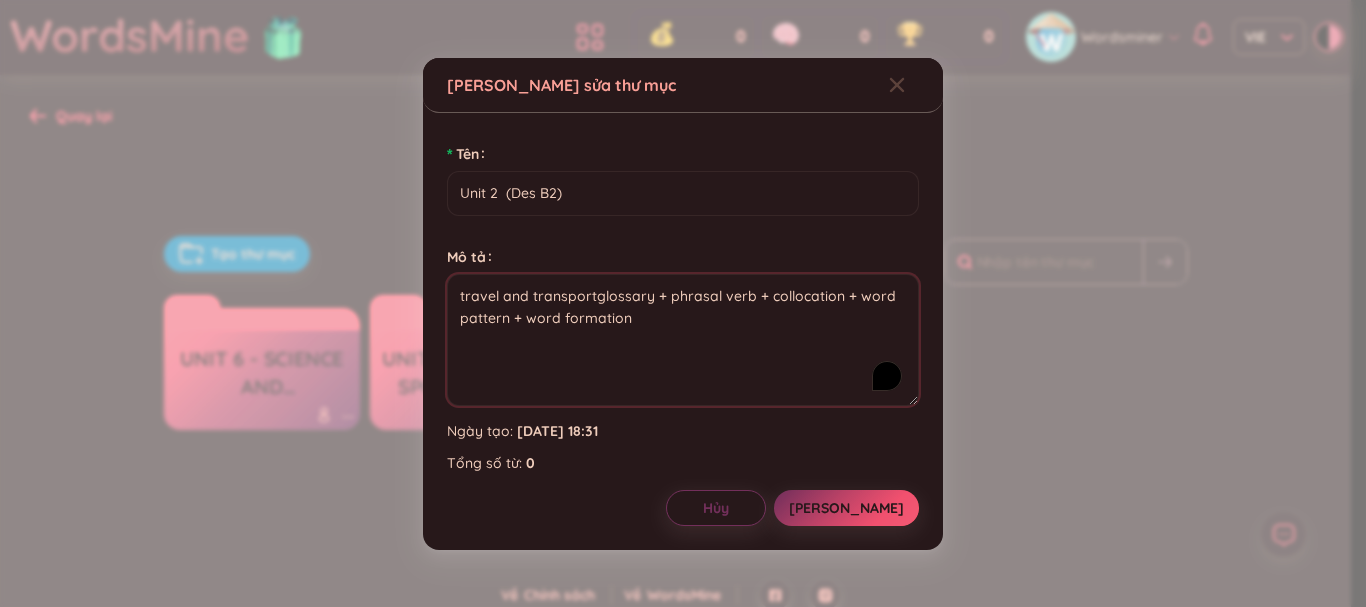 type on "travel and transportglossary + phrasal verb + collocation + word pattern + word formation" 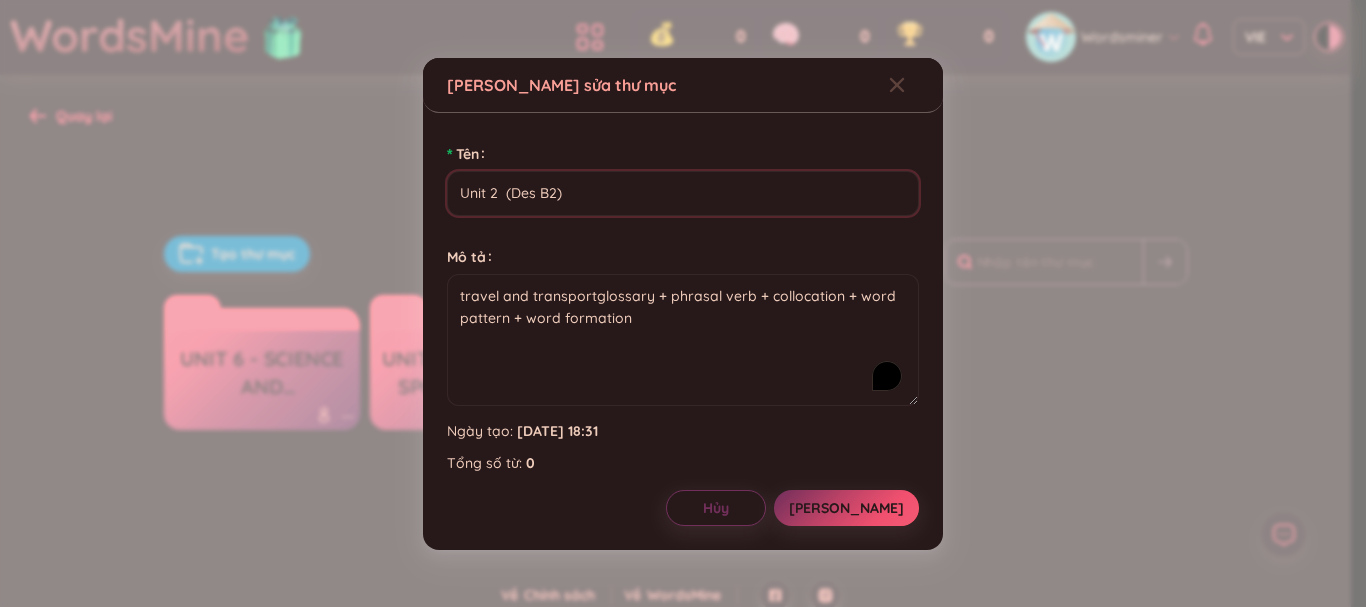 click on "Unit 2  (Des B2)" at bounding box center (683, 193) 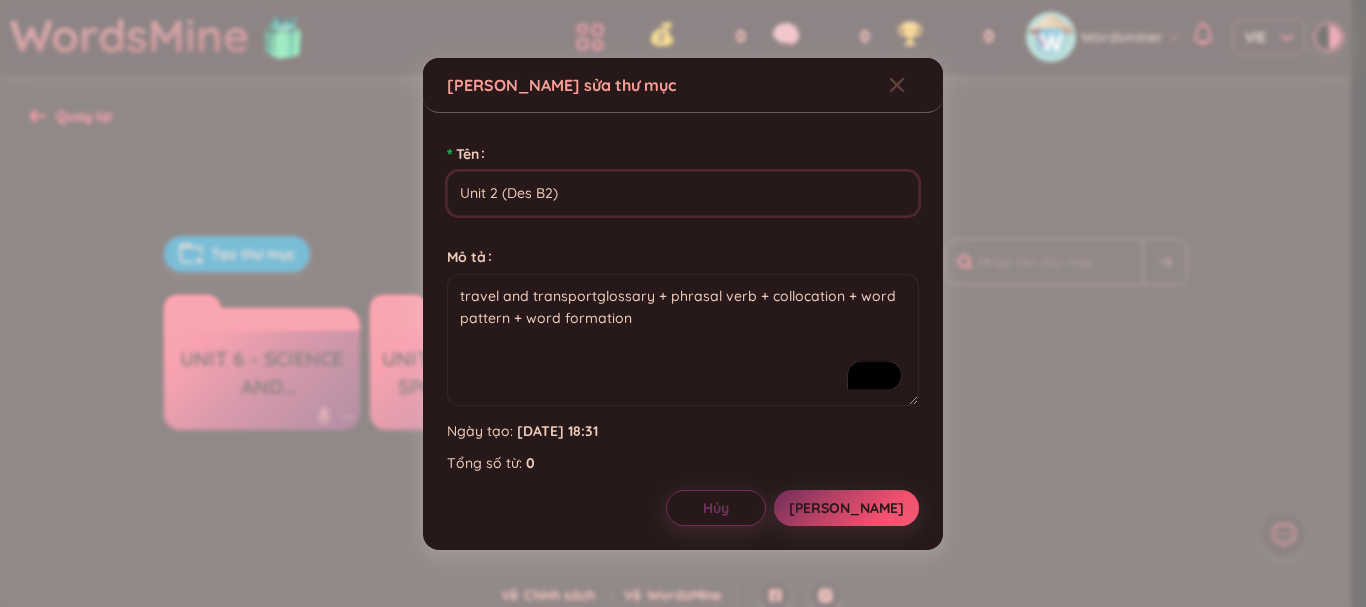 type on "Unit 2 (Des B2)" 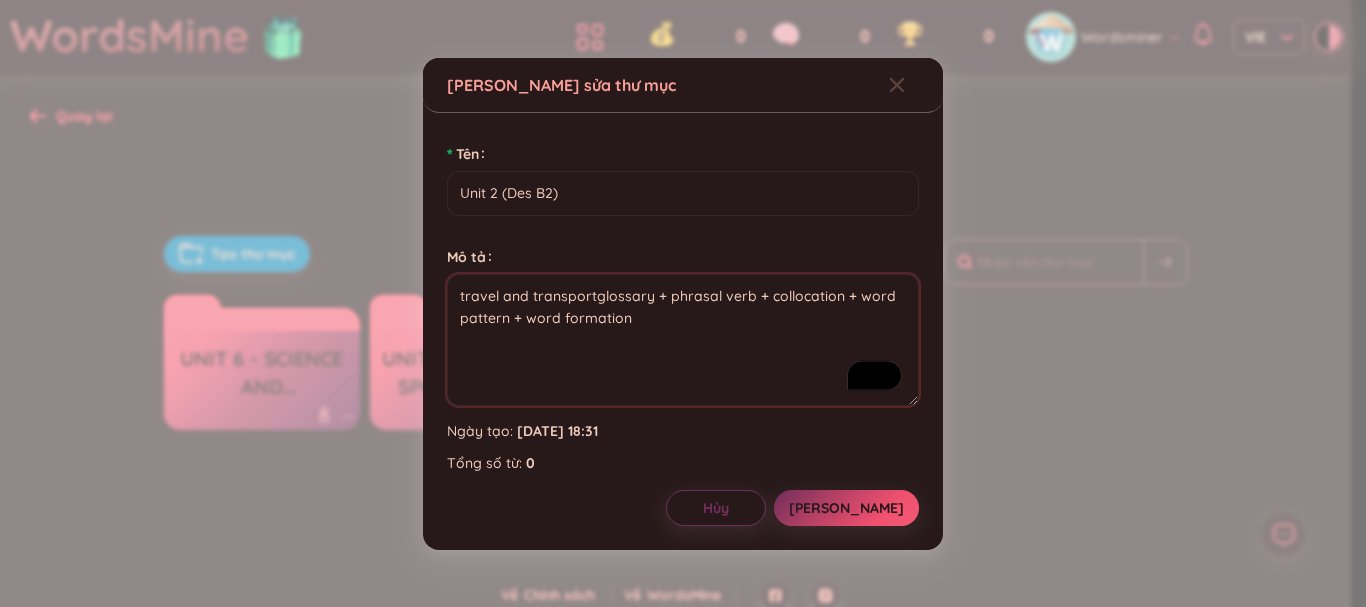 click on "travel and transportglossary + phrasal verb + collocation + word pattern + word formation" at bounding box center [683, 340] 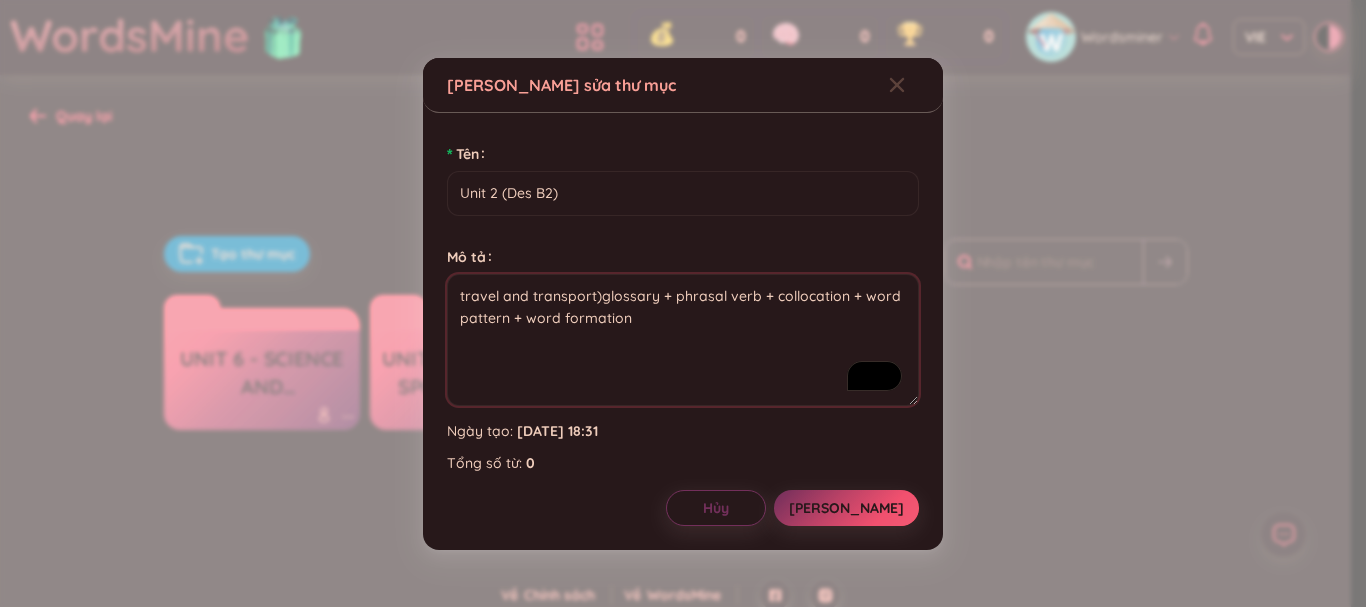 click on "travel and transport)glossary + phrasal verb + collocation + word pattern + word formation" at bounding box center [683, 340] 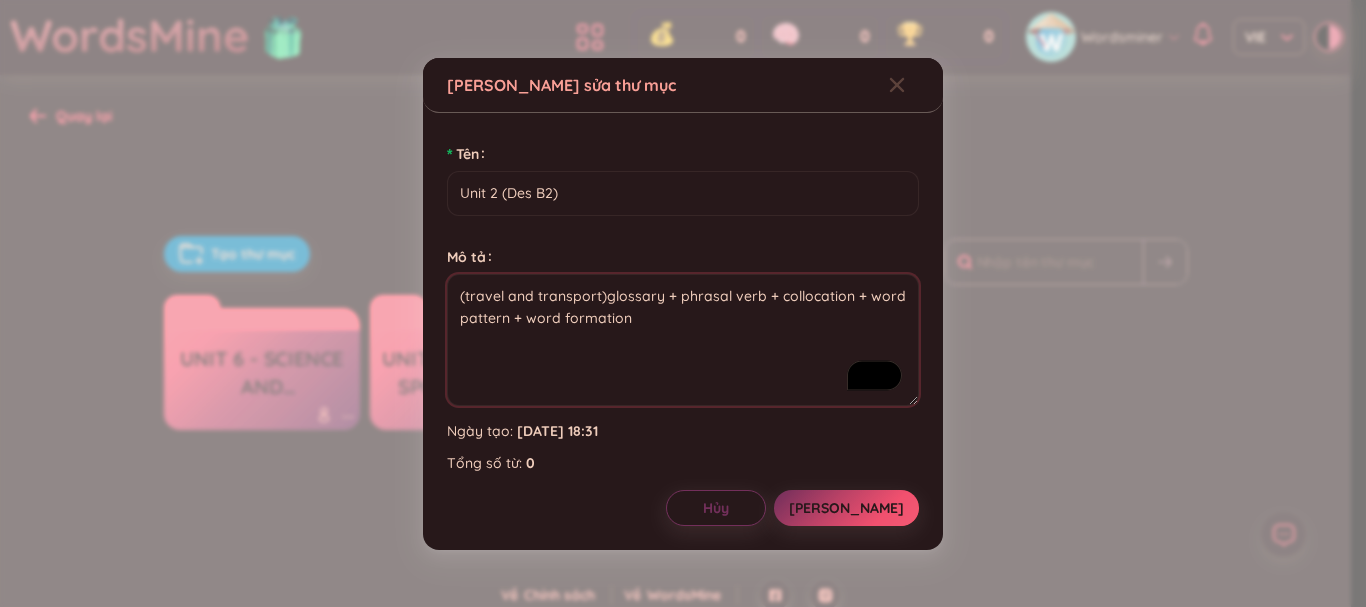 click on "(travel and transport)glossary + phrasal verb + collocation + word pattern + word formation" at bounding box center (683, 340) 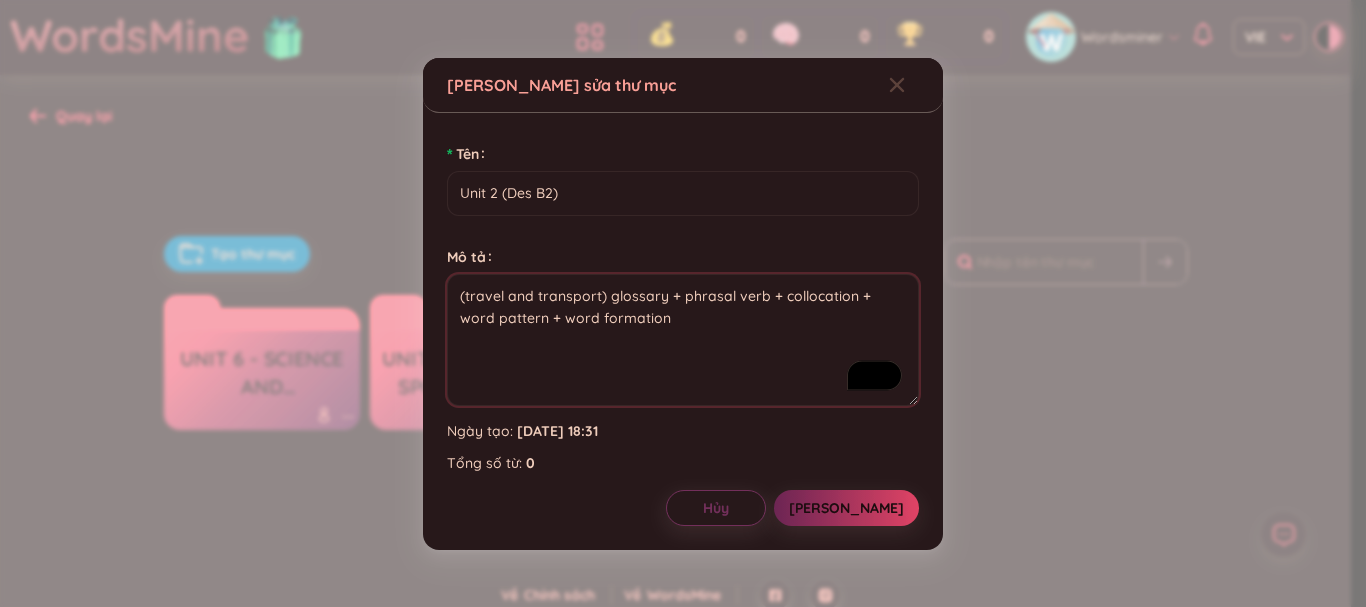 type on "(travel and transport) glossary + phrasal verb + collocation + word pattern + word formation" 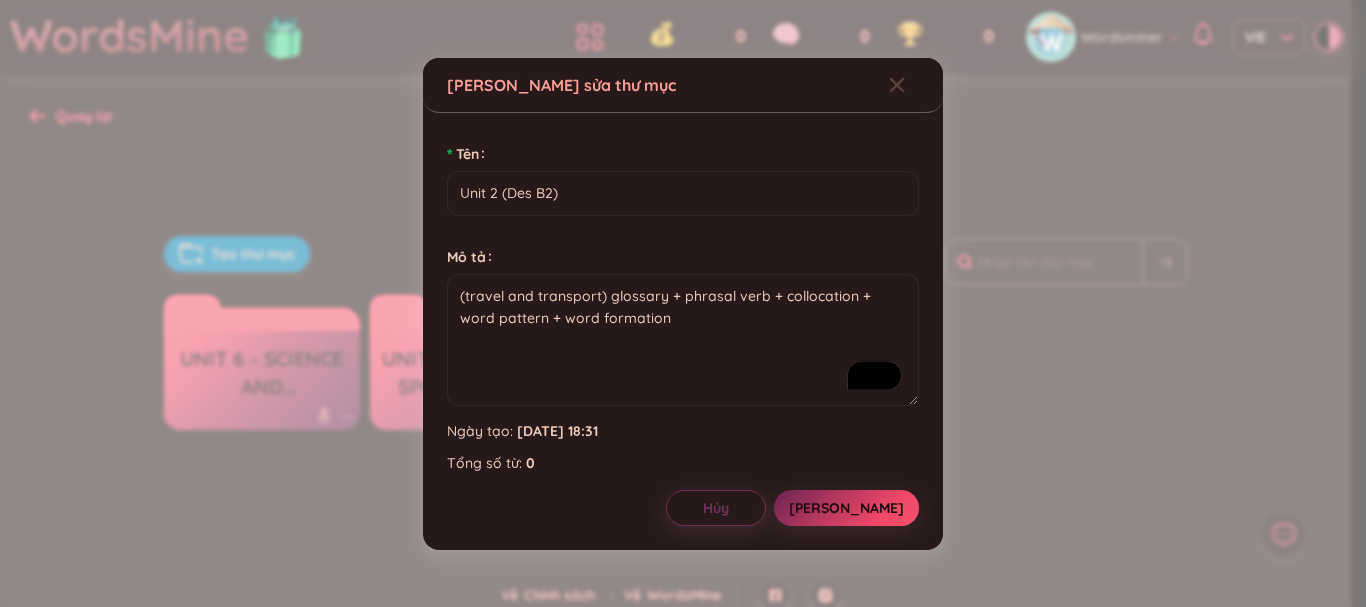 click on "[PERSON_NAME]" at bounding box center (846, 508) 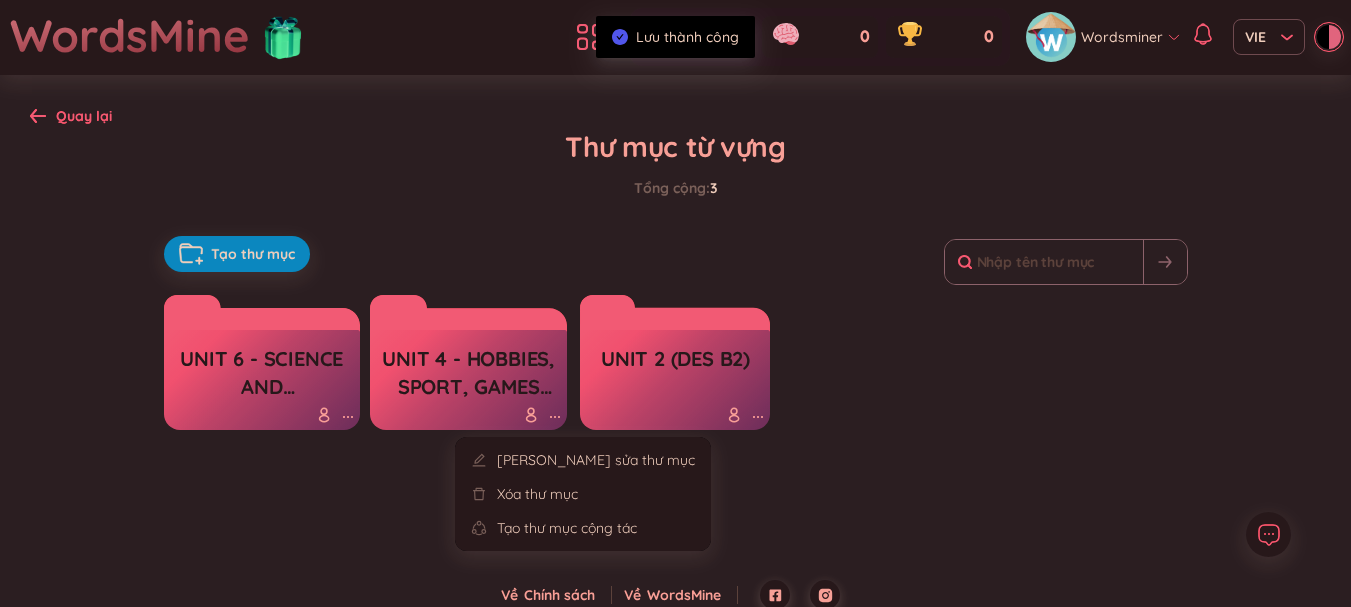 click 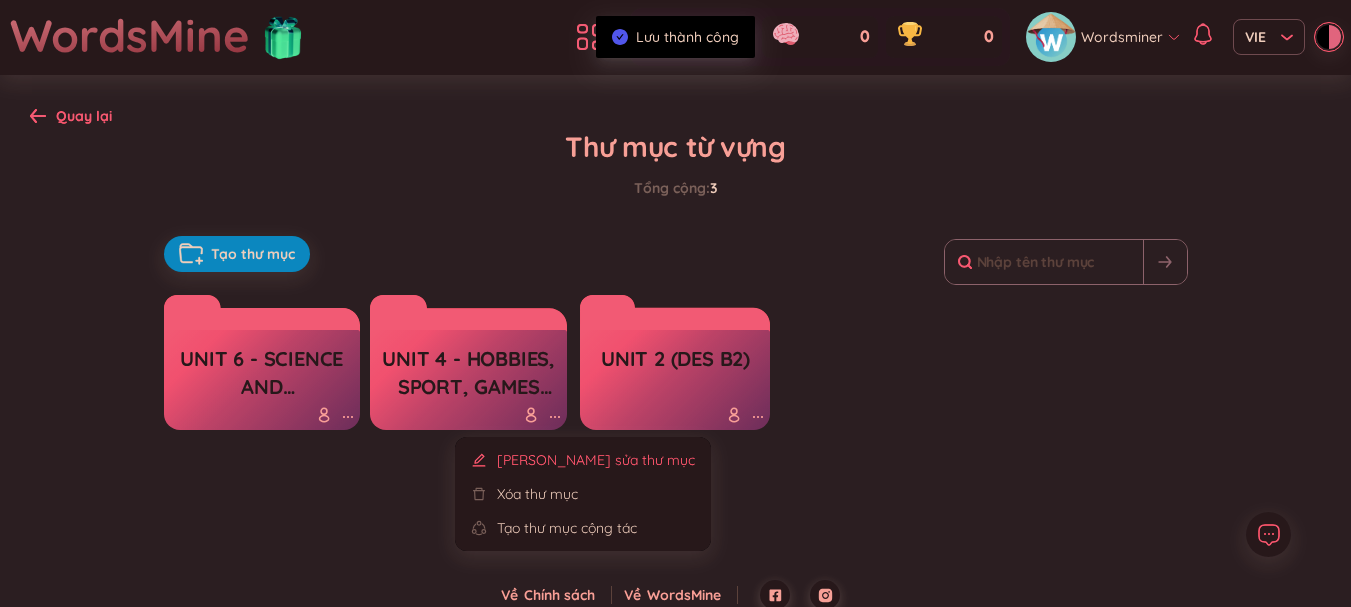 click on "[PERSON_NAME] sửa thư mục" at bounding box center [596, 460] 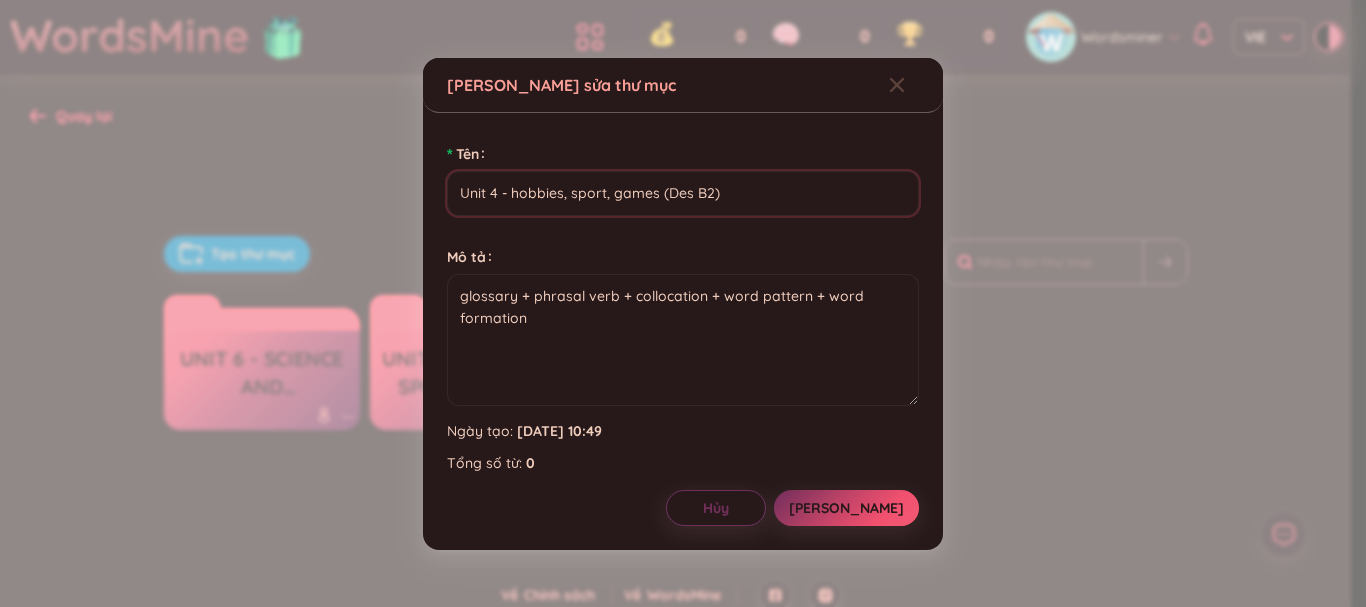 drag, startPoint x: 508, startPoint y: 195, endPoint x: 653, endPoint y: 202, distance: 145.16887 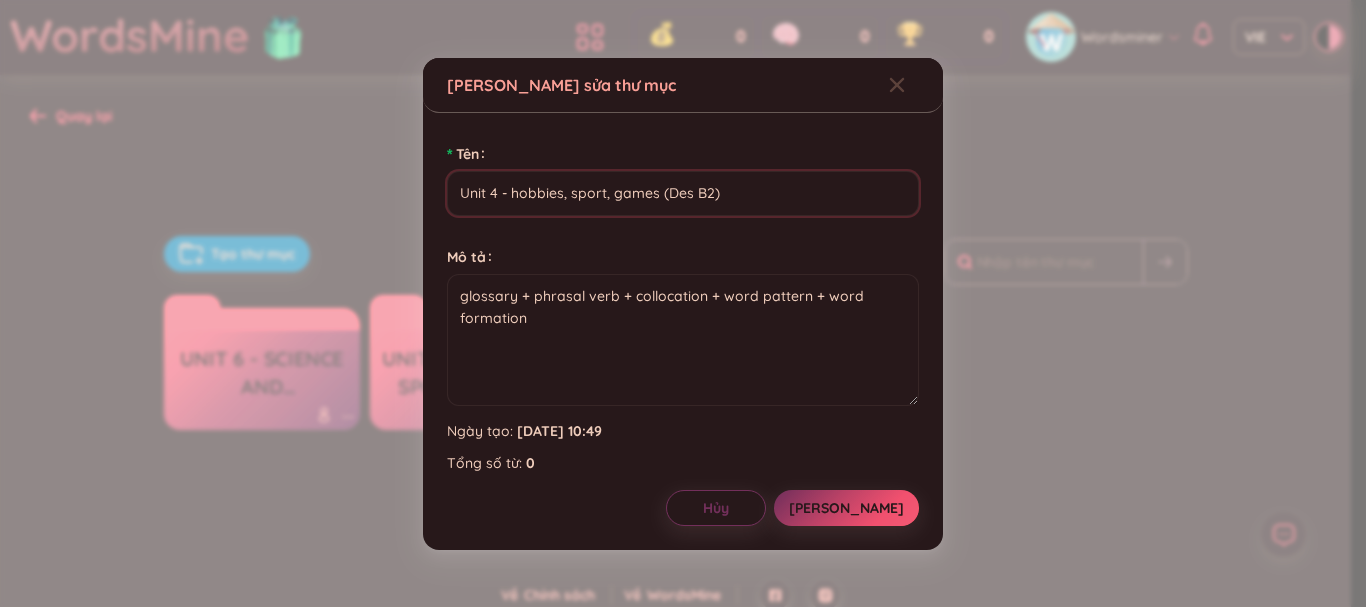 click on "Unit 4 - hobbies, sport, games (Des B2)" at bounding box center [683, 193] 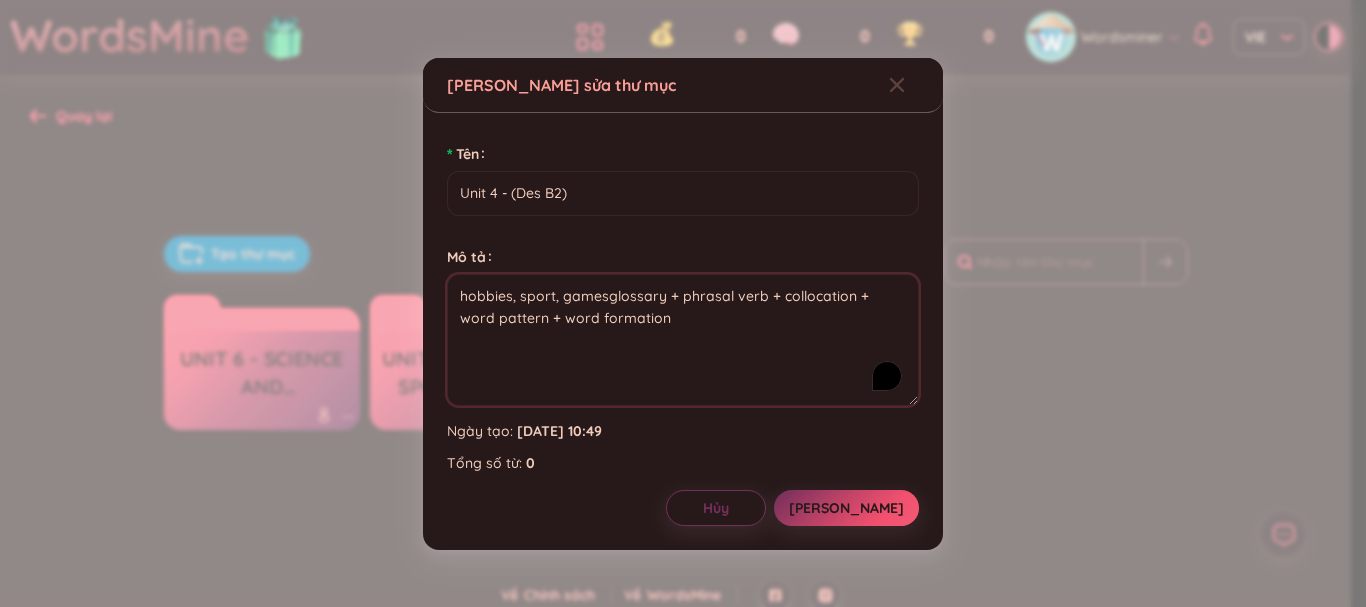 type on "hobbies, sport, gamesglossary + phrasal verb + collocation + word pattern + word formation" 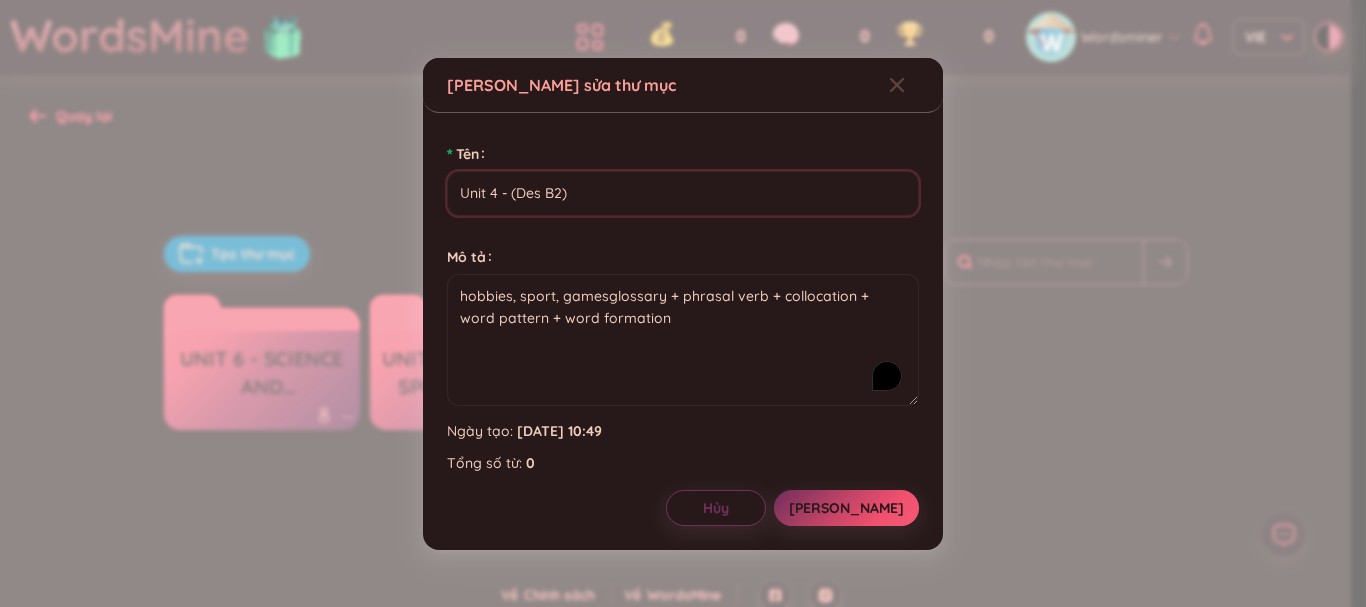 click on "Unit 4 - (Des B2)" at bounding box center [683, 193] 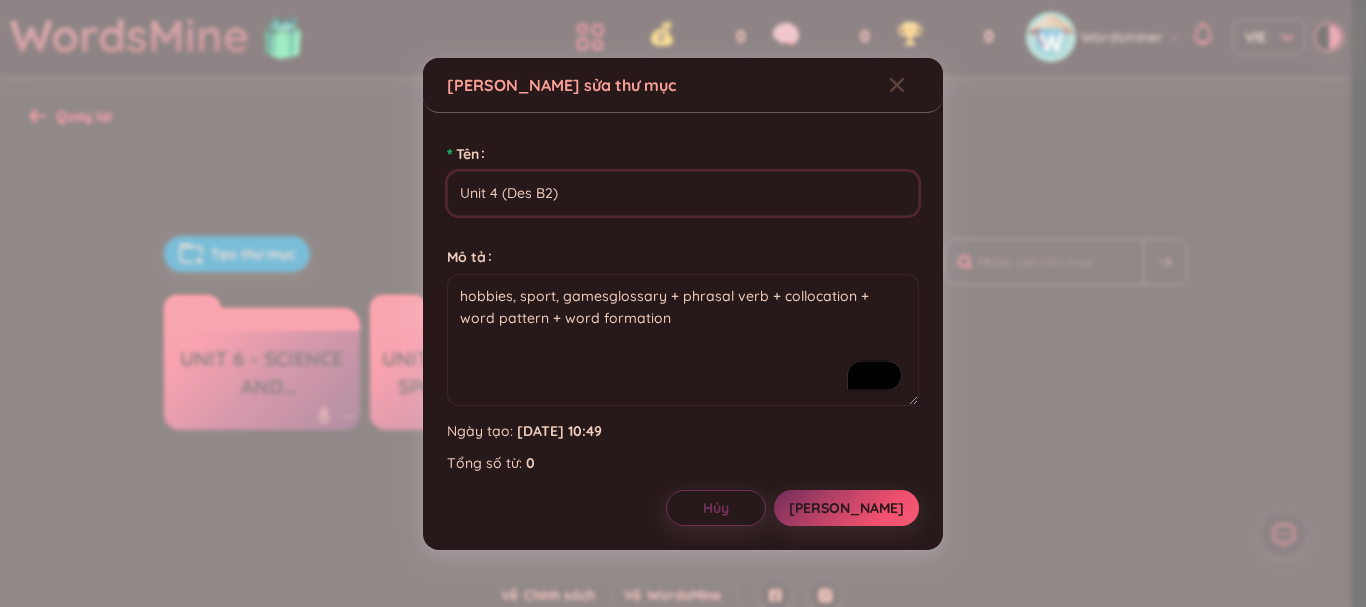 type on "Unit 4 (Des B2)" 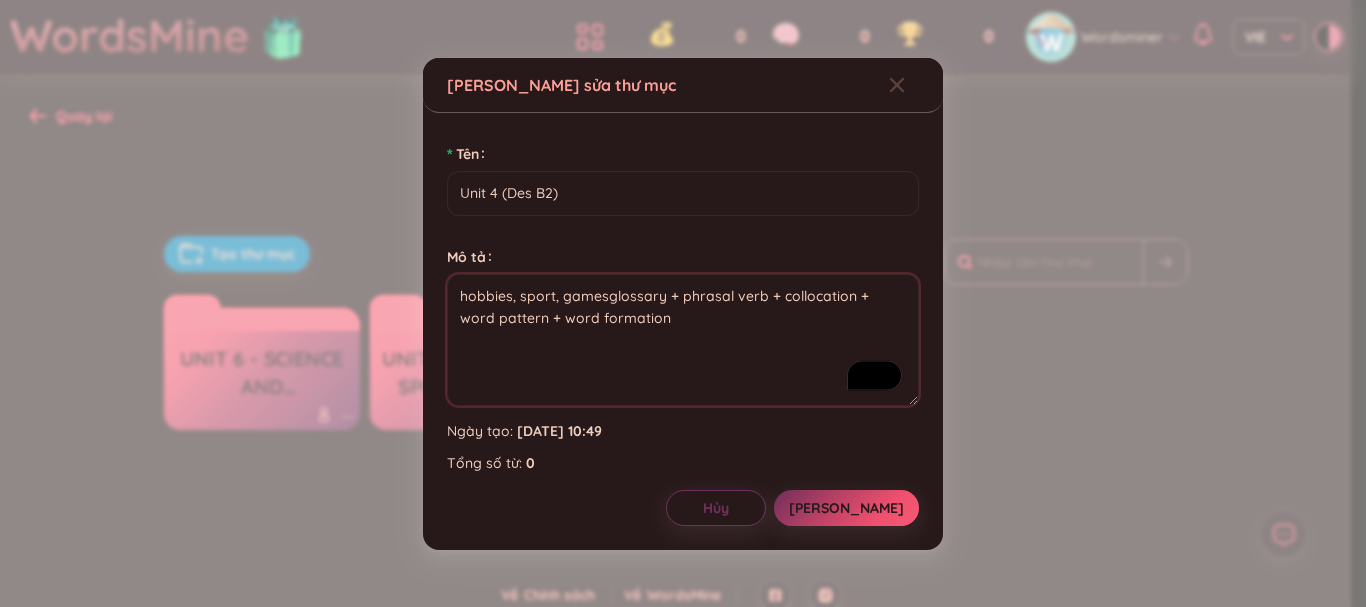 click on "hobbies, sport, gamesglossary + phrasal verb + collocation + word pattern + word formation" at bounding box center [683, 340] 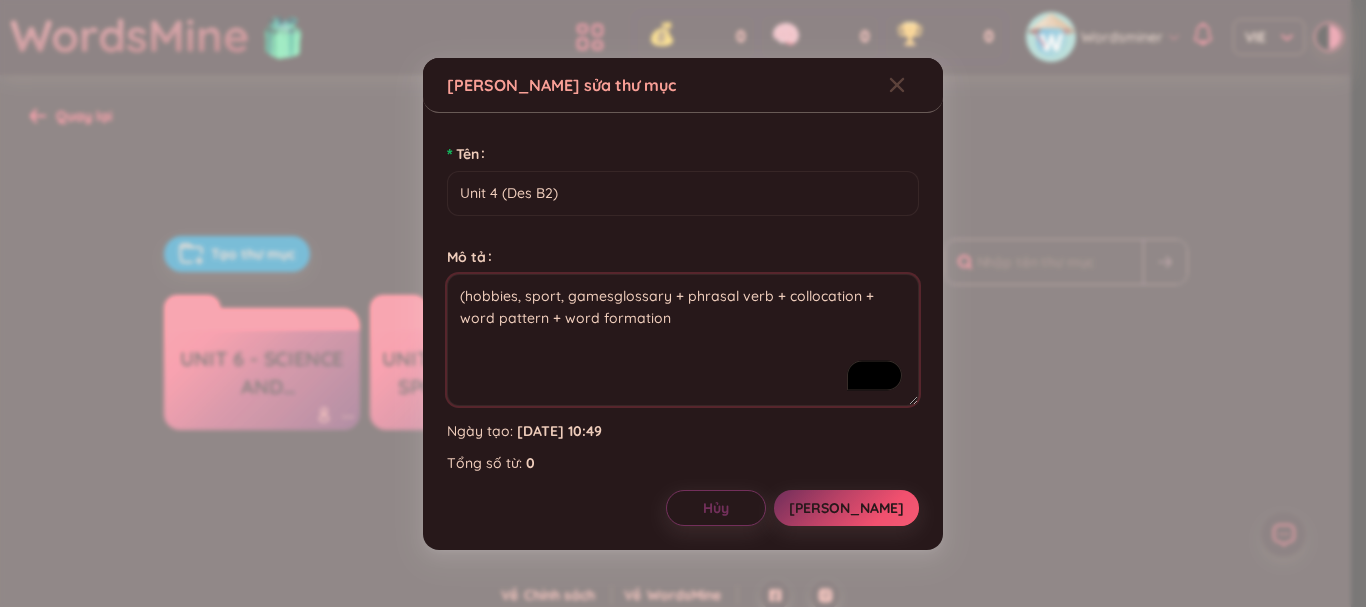 click on "(hobbies, sport, gamesglossary + phrasal verb + collocation + word pattern + word formation" at bounding box center [683, 340] 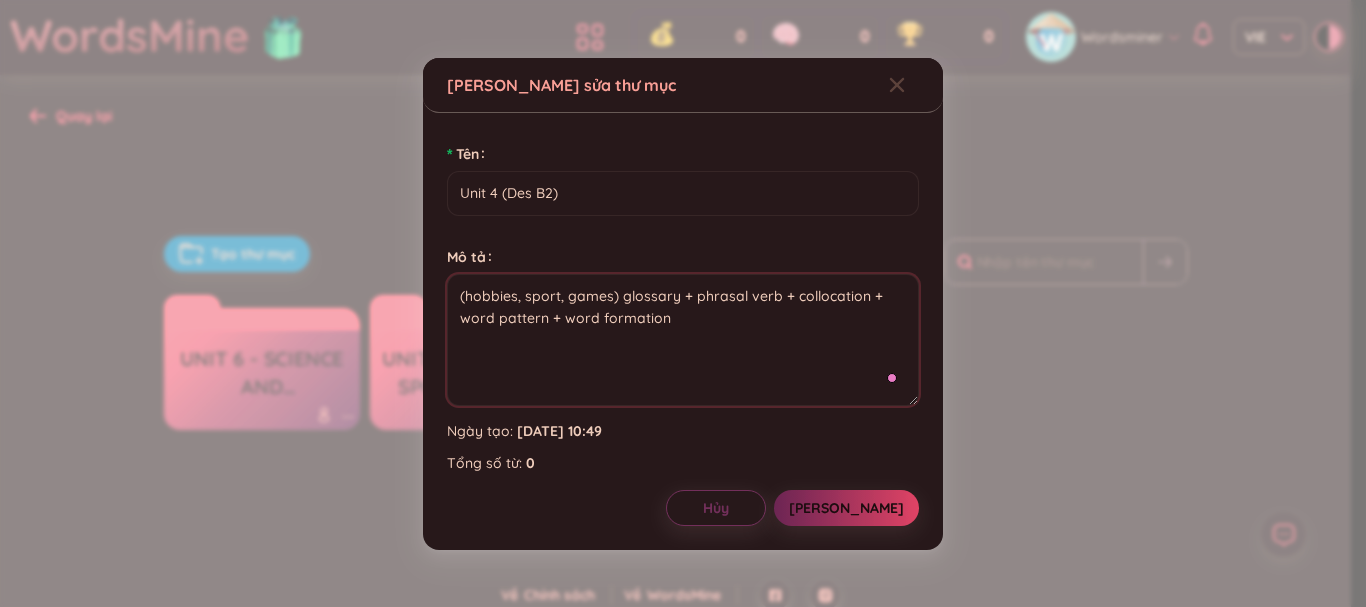 type on "(hobbies, sport, games) glossary + phrasal verb + collocation + word pattern + word formation" 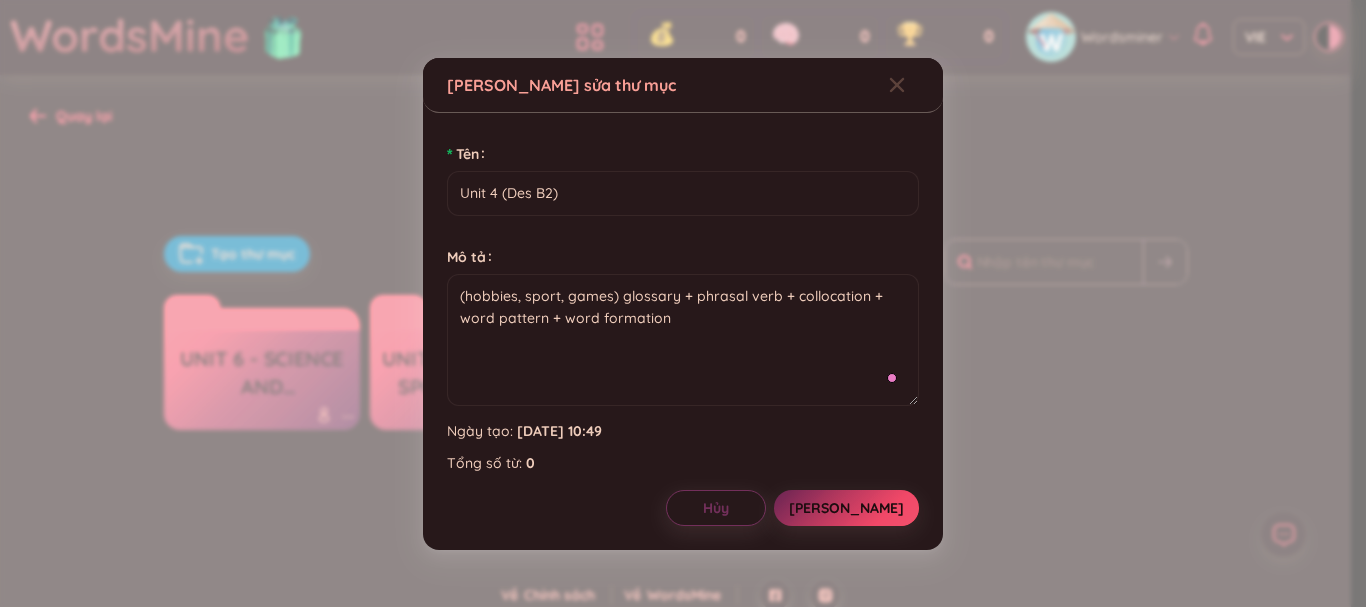 click on "[PERSON_NAME]" at bounding box center (846, 508) 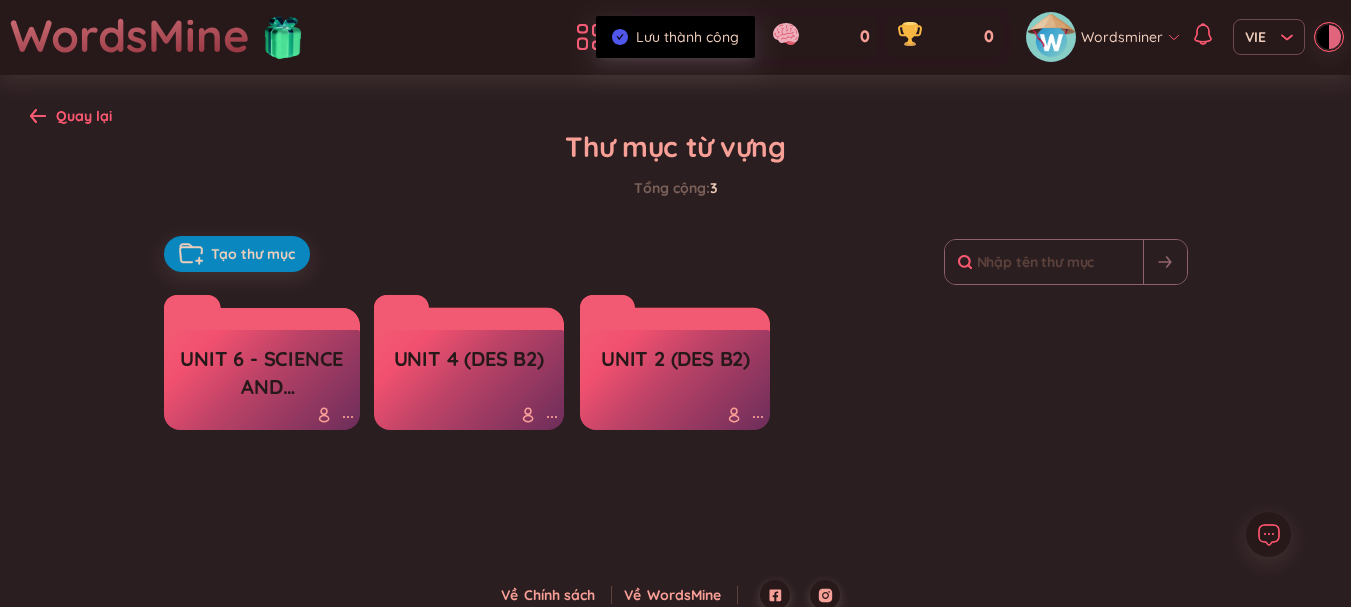 click 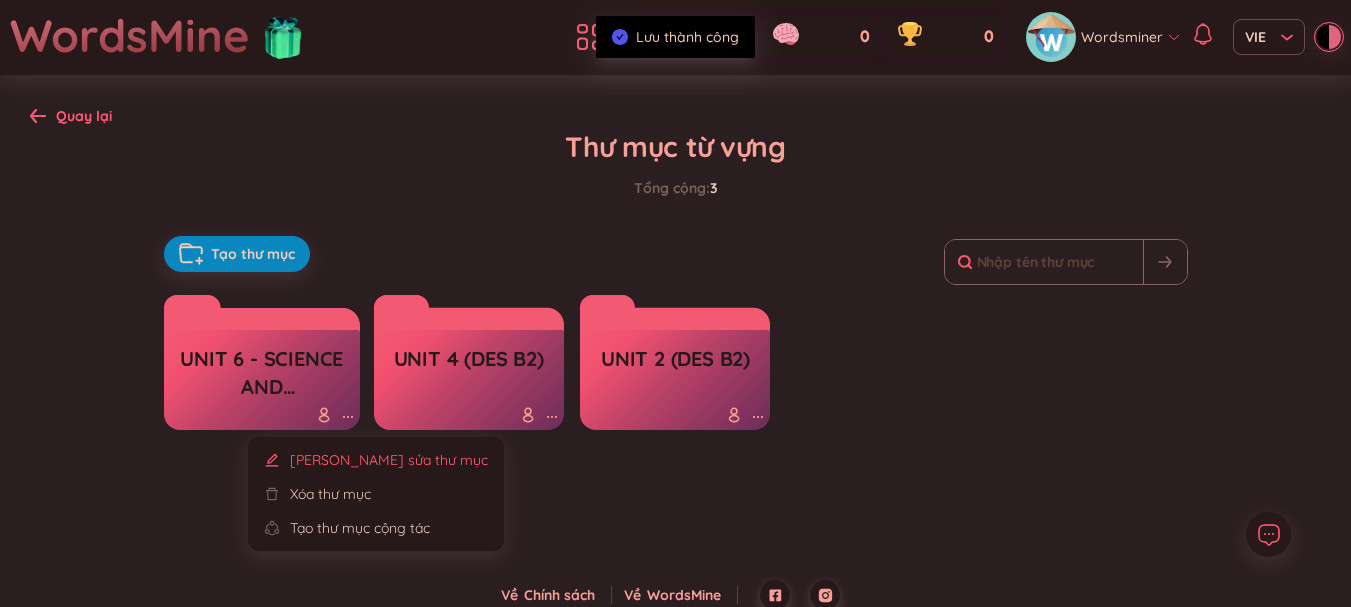 click on "[PERSON_NAME] sửa thư mục" at bounding box center [389, 460] 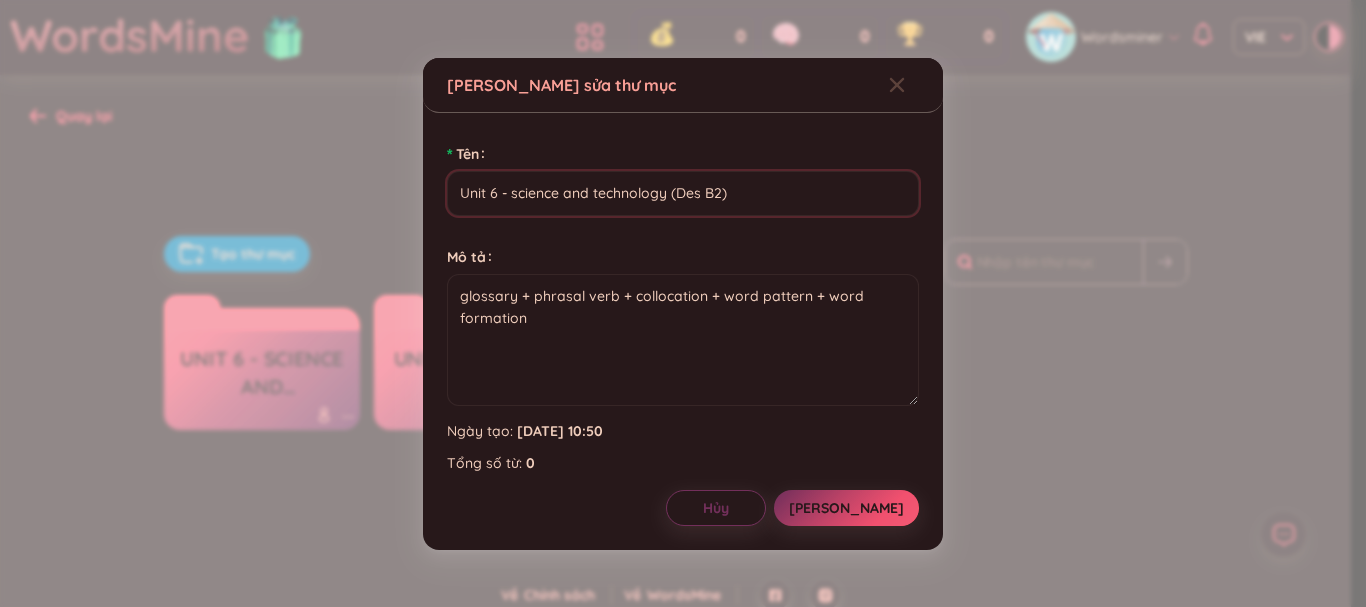 drag, startPoint x: 510, startPoint y: 199, endPoint x: 665, endPoint y: 204, distance: 155.08063 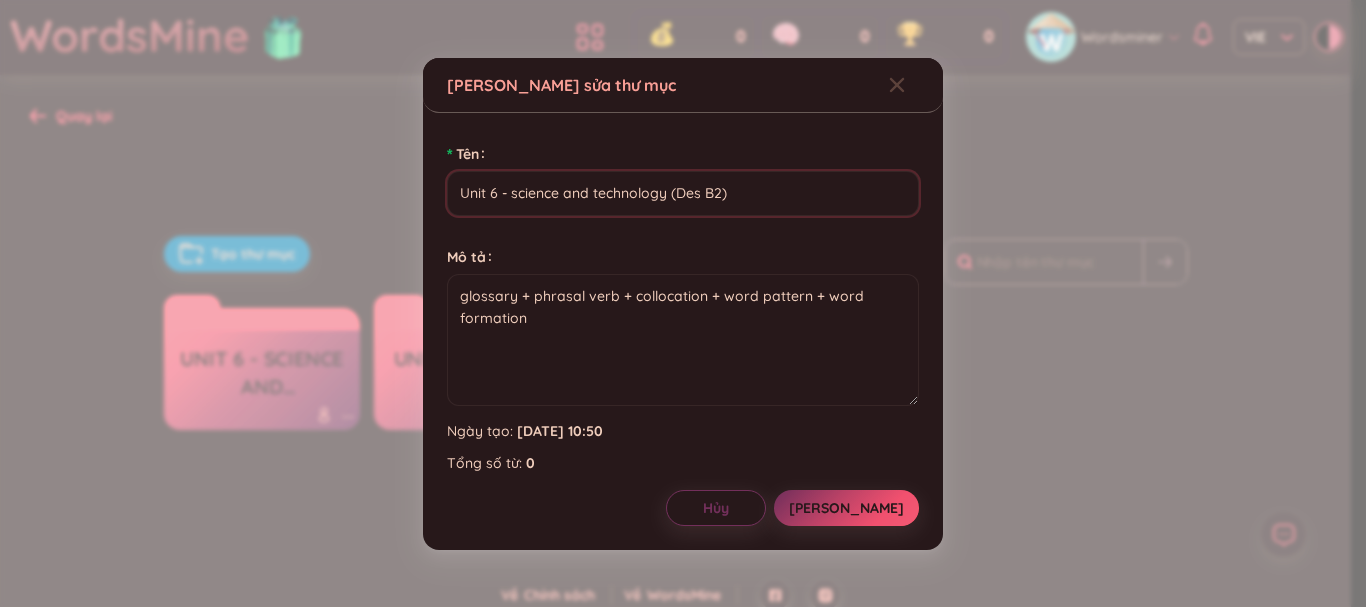 click on "Unit 6 - science and technology (Des B2)" at bounding box center [683, 193] 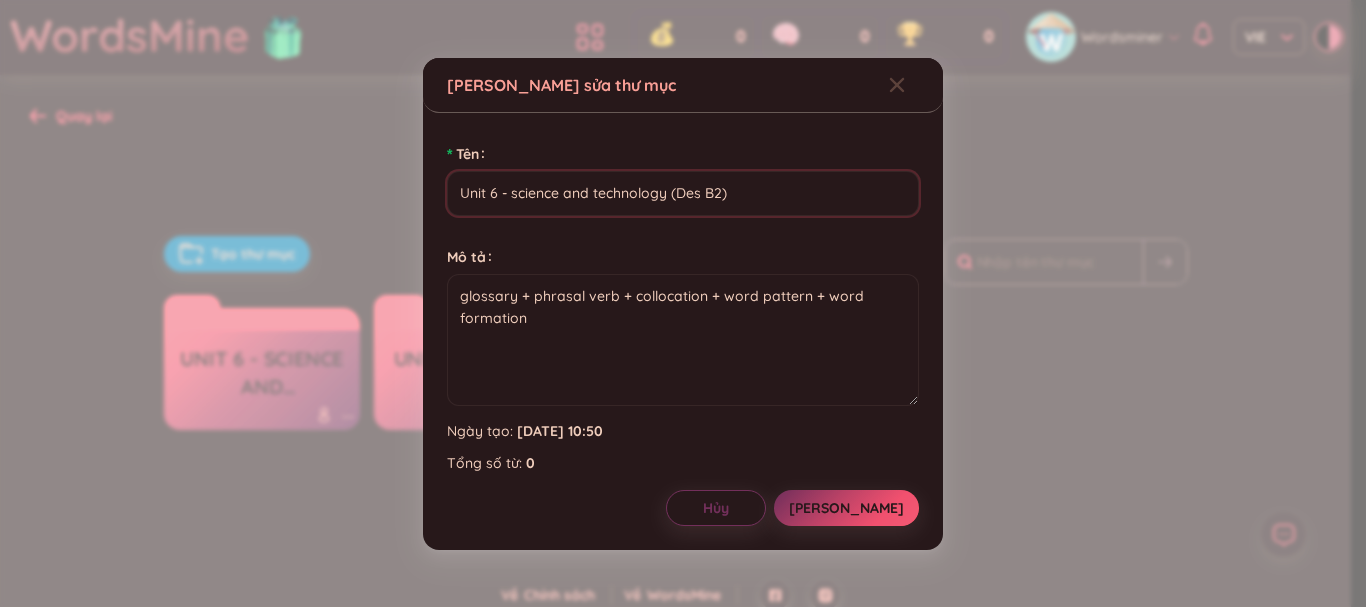 type on "Unit 6 -  (Des B2)" 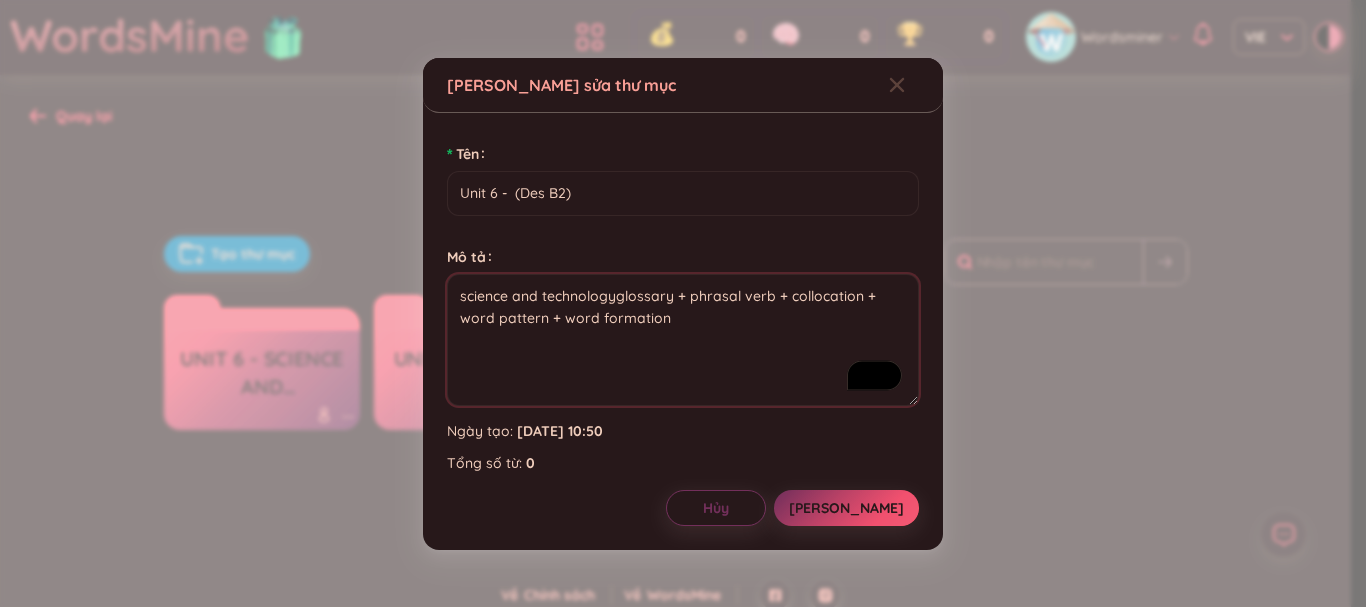 click on "science and technologyglossary + phrasal verb + collocation + word pattern + word formation" at bounding box center [683, 340] 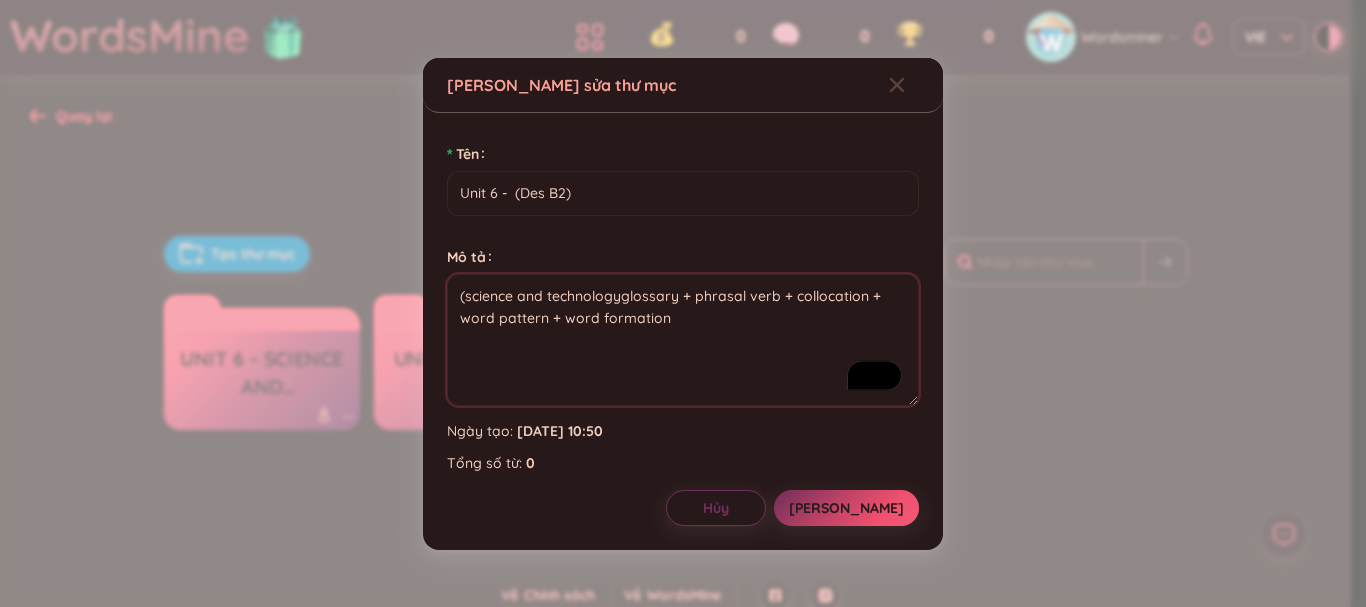 click on "(science and technologyglossary + phrasal verb + collocation + word pattern + word formation" at bounding box center (683, 340) 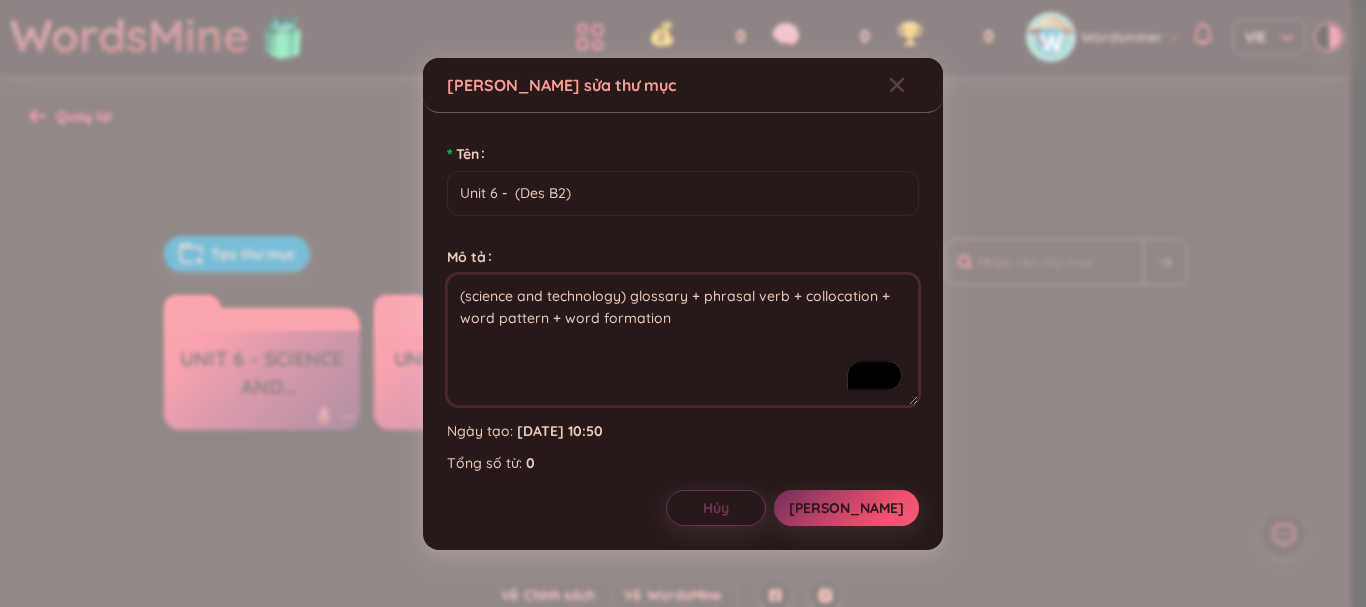 type on "(science and technology) glossary + phrasal verb + collocation + word pattern + word formation" 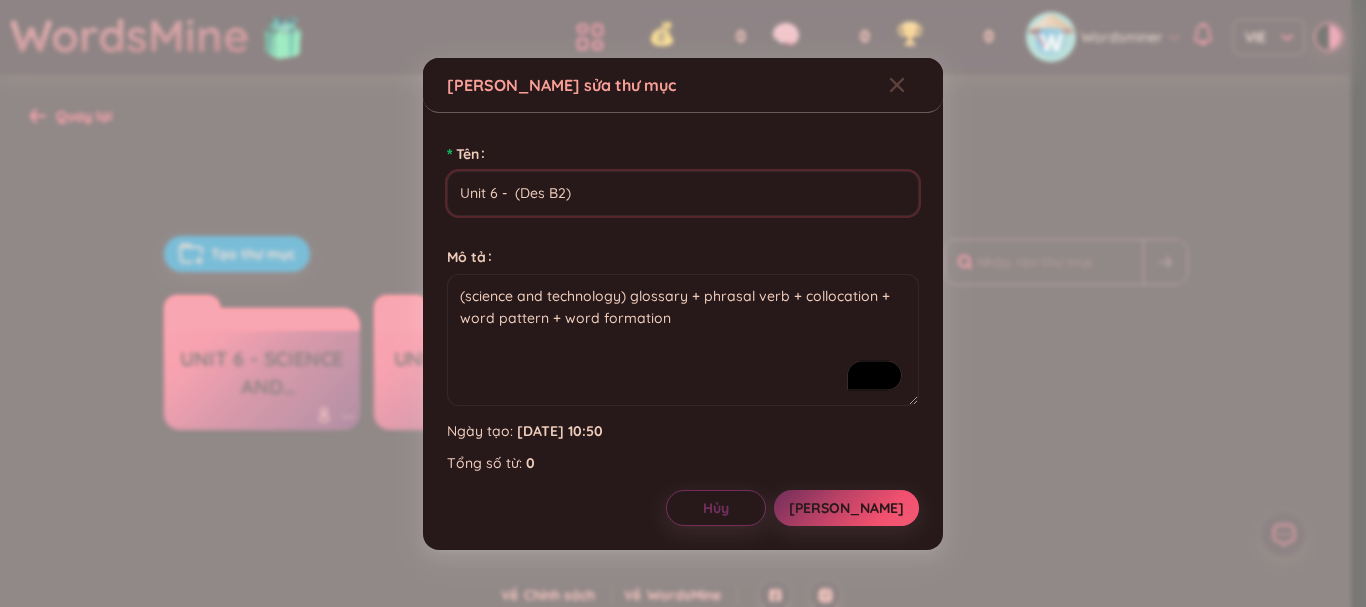 click on "Unit 6 -  (Des B2)" at bounding box center [683, 193] 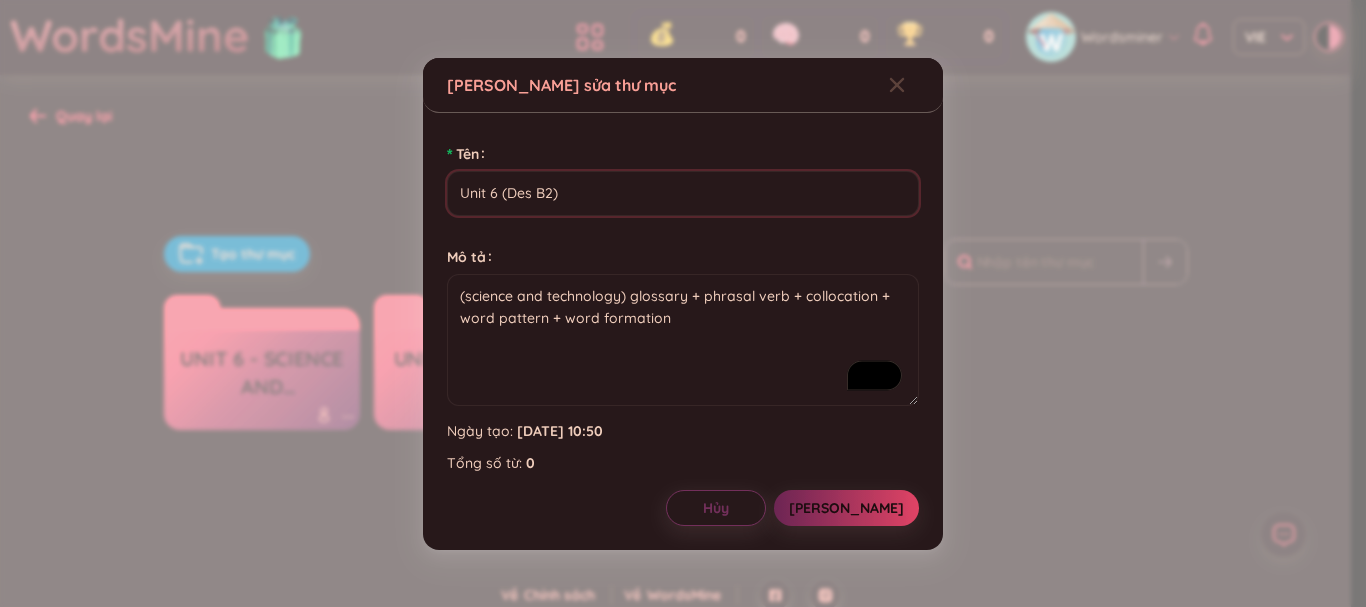 type on "Unit 6 (Des B2)" 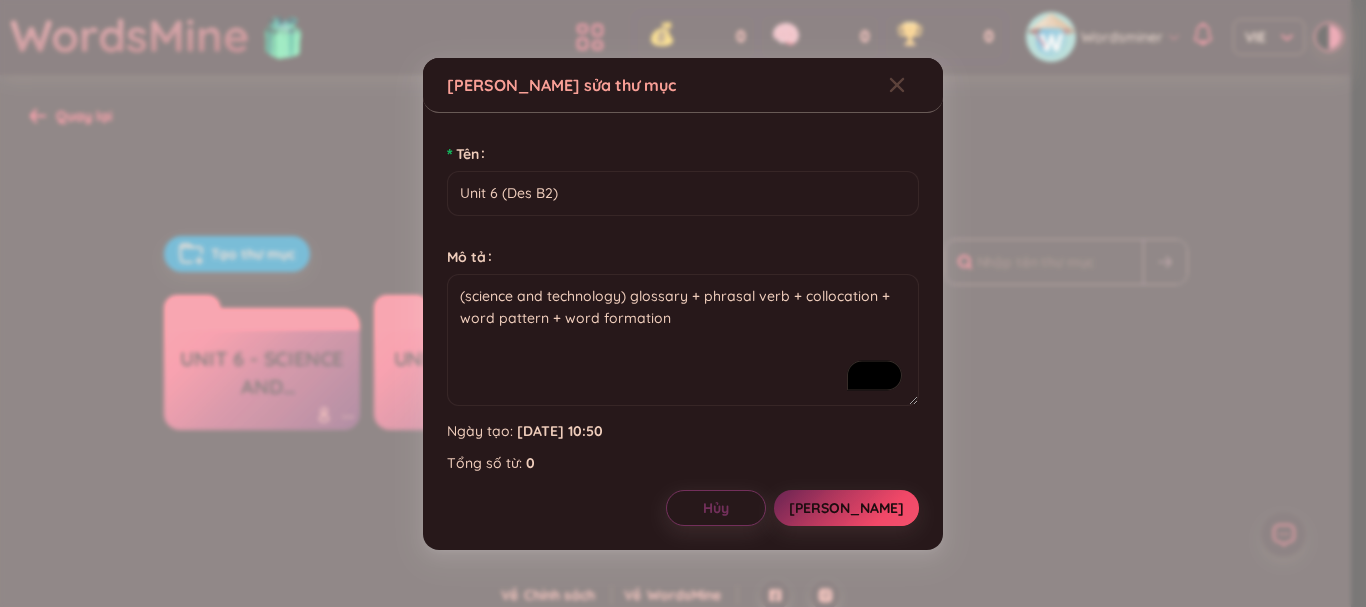 click on "[PERSON_NAME]" at bounding box center (846, 508) 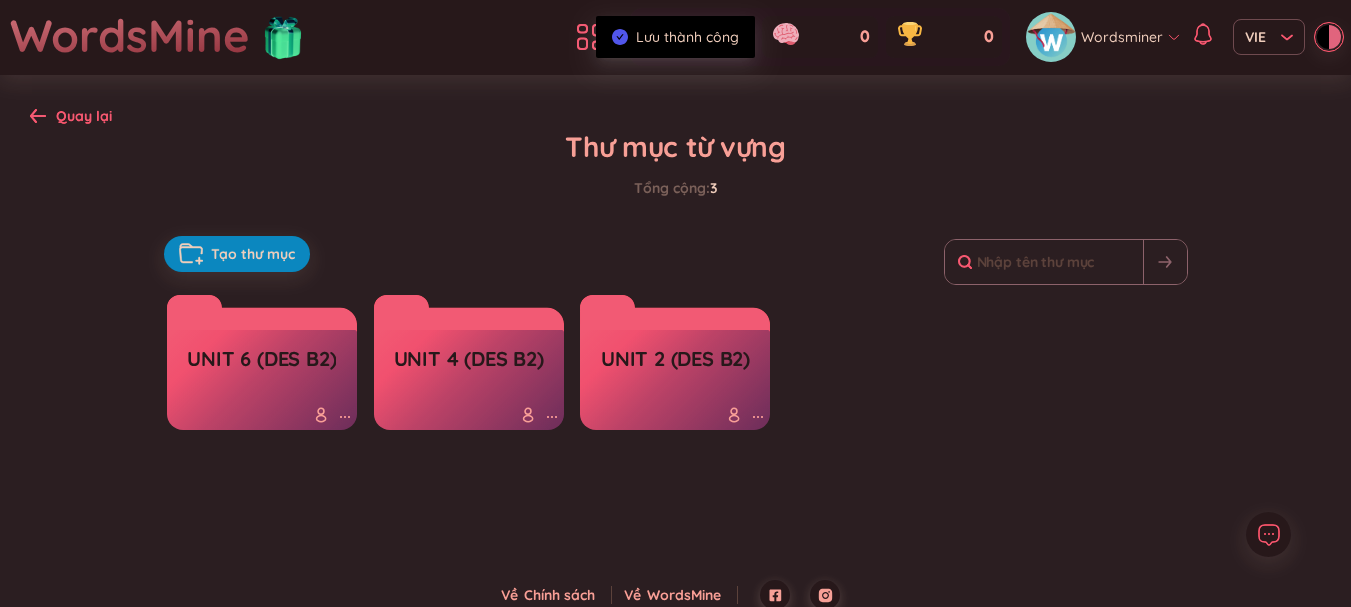 click on "Unit 2 (Des B2)" at bounding box center (675, 380) 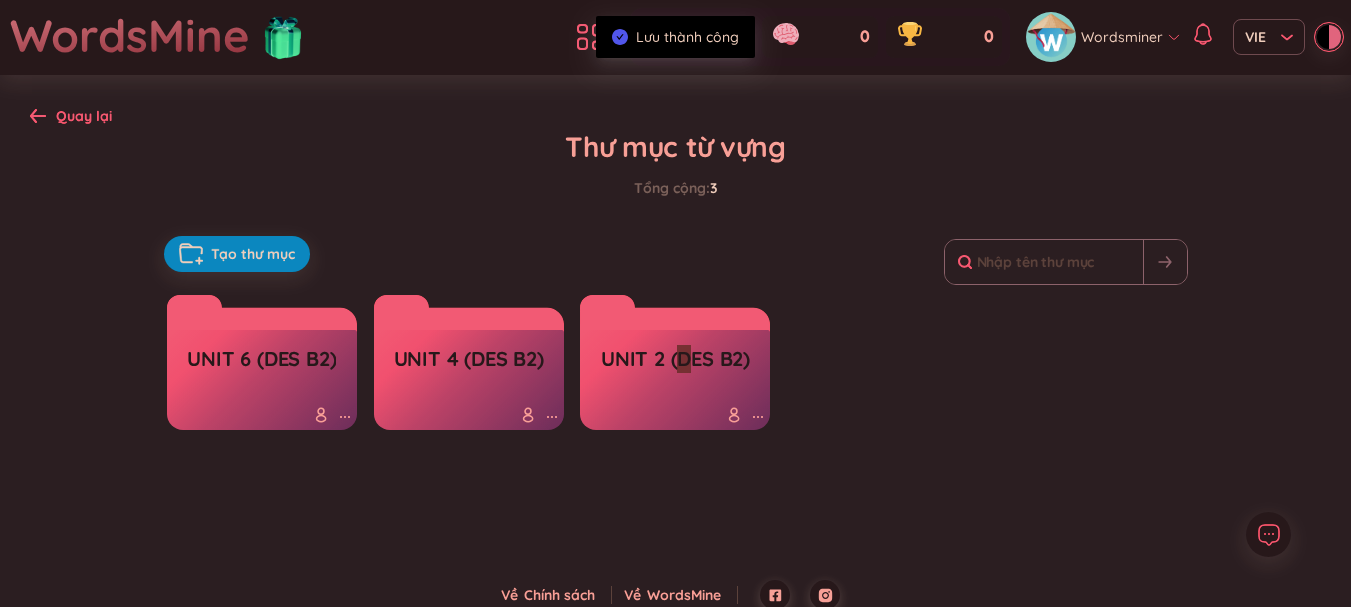 click at bounding box center [670, 372] 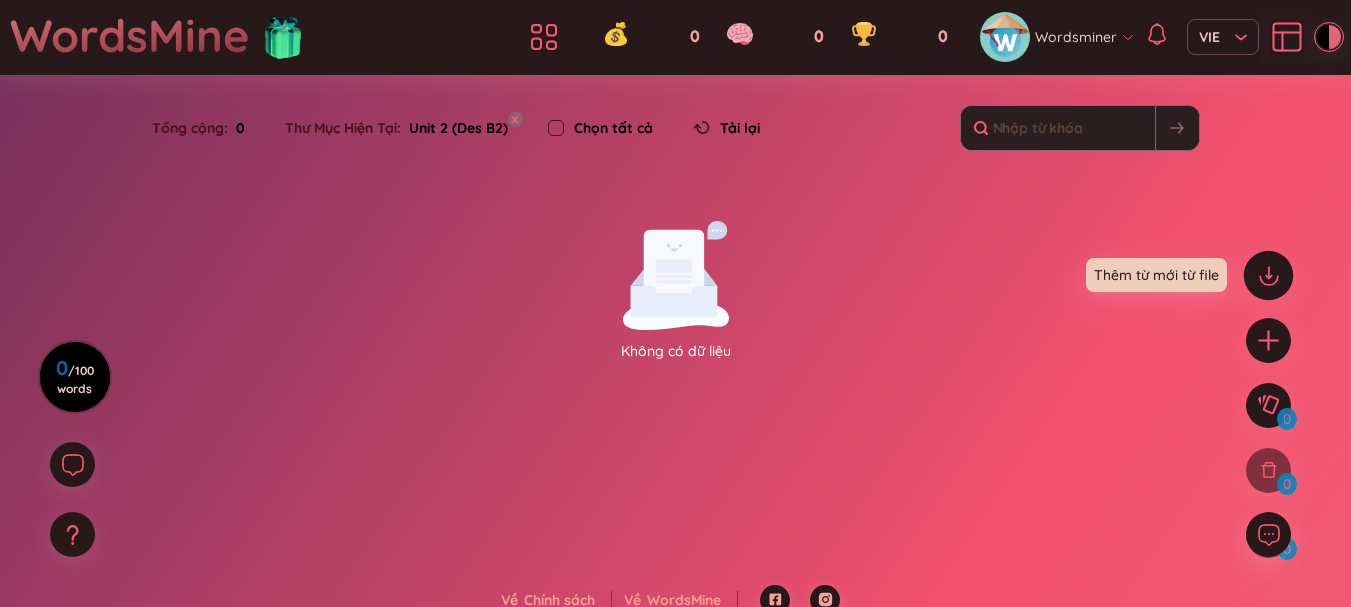 click 